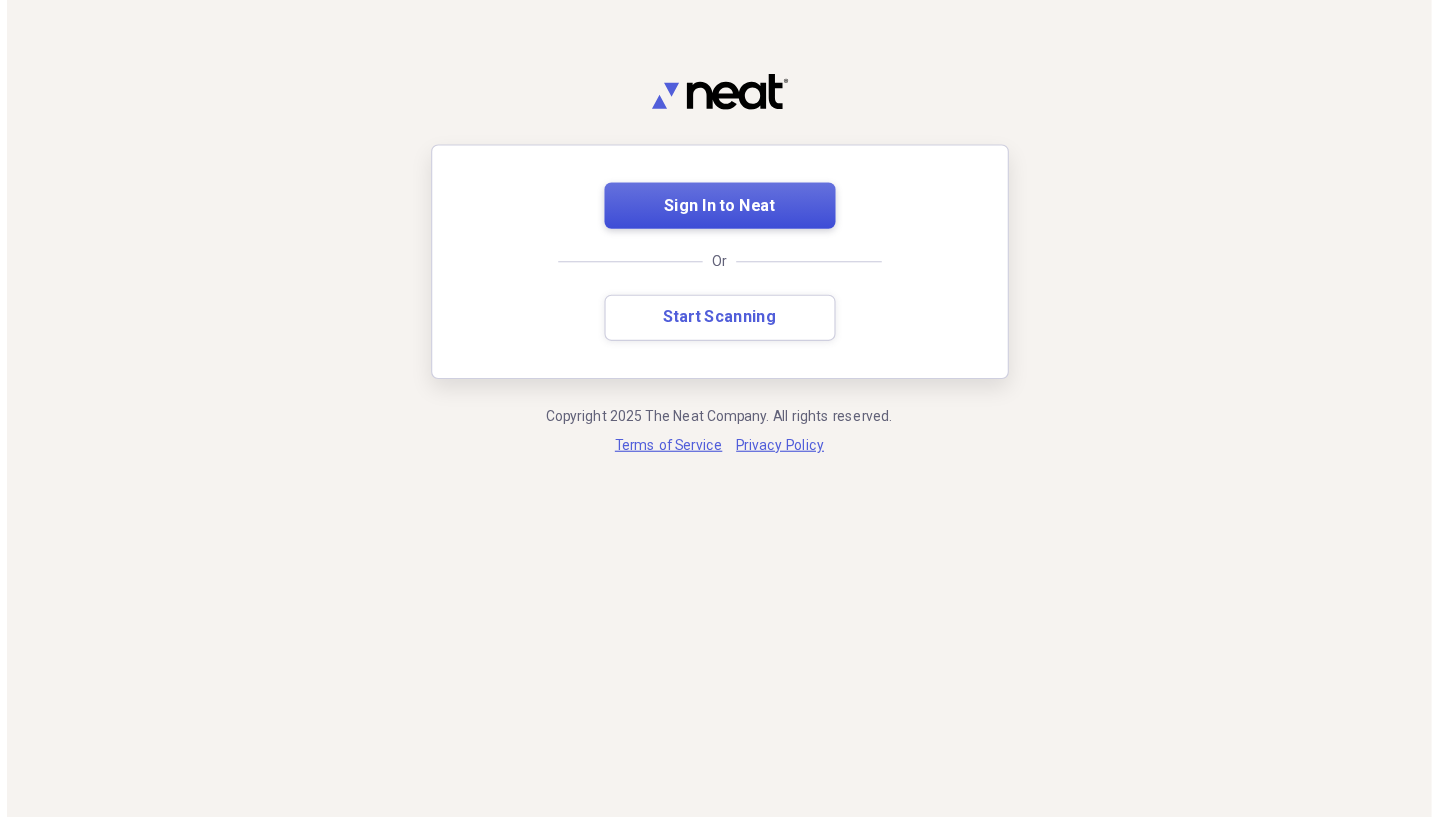 scroll, scrollTop: 0, scrollLeft: 0, axis: both 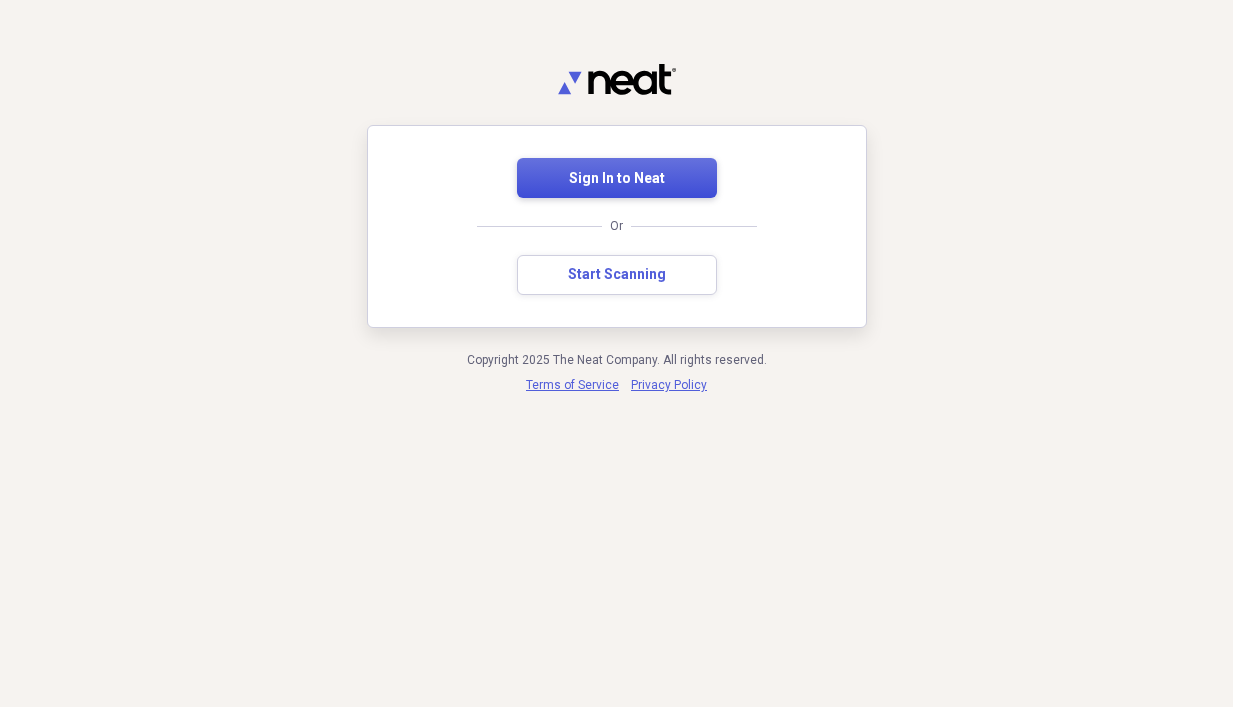 click on "Sign In to Neat" at bounding box center (617, 179) 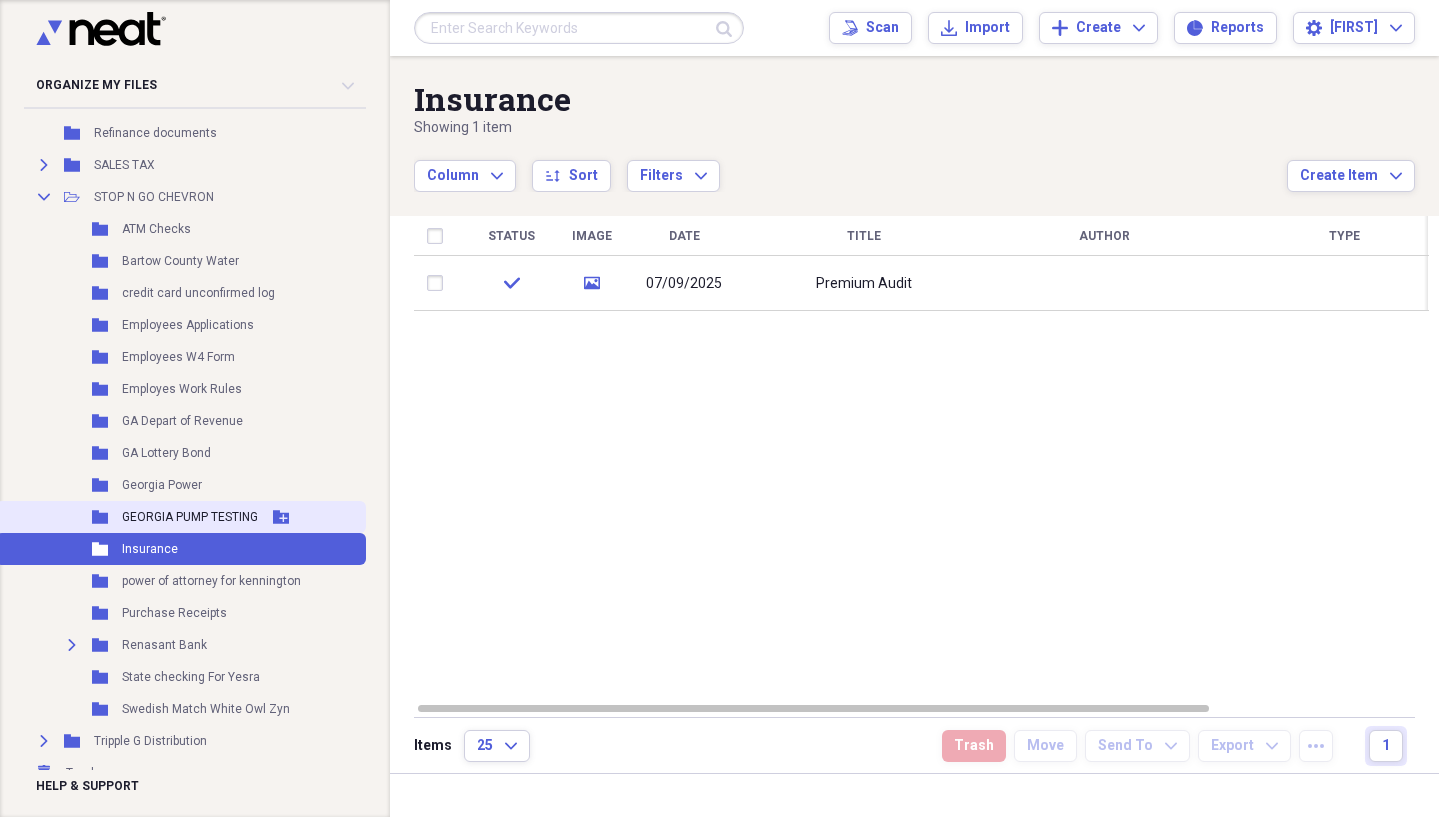scroll, scrollTop: 849, scrollLeft: 0, axis: vertical 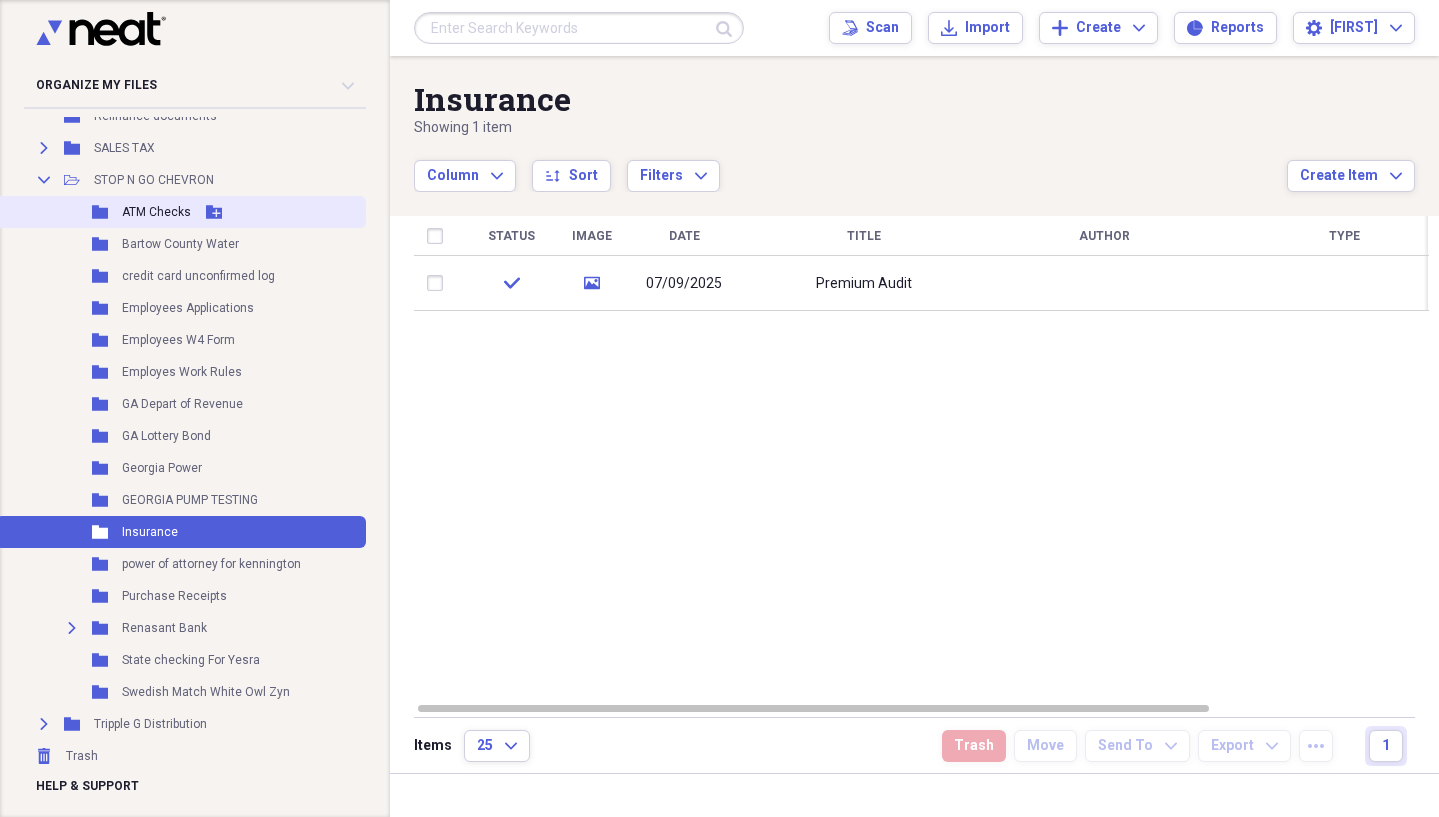 click on "Folder ATM Checks Add Folder" at bounding box center [181, 212] 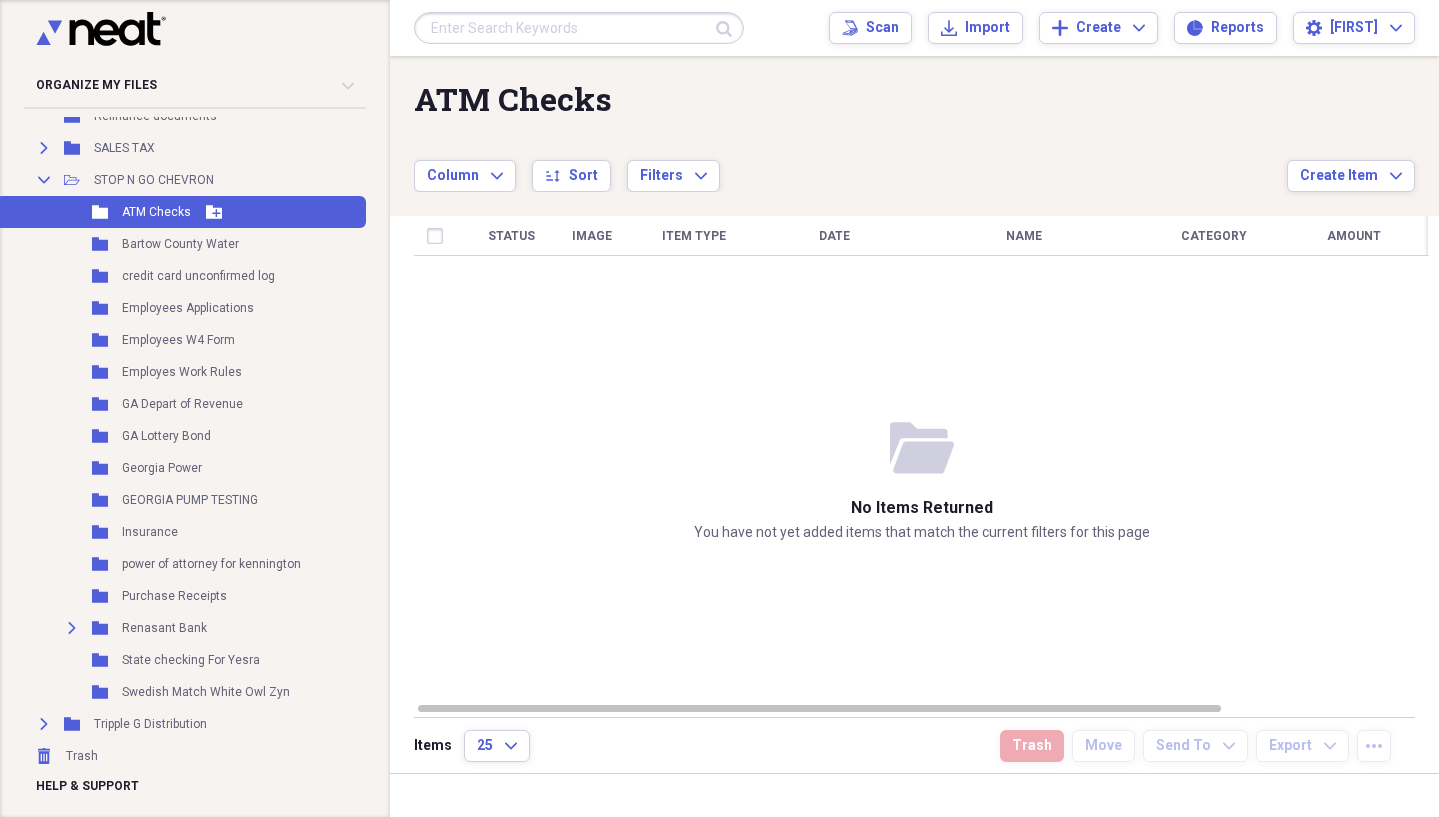 click on "ATM Checks" at bounding box center [156, 212] 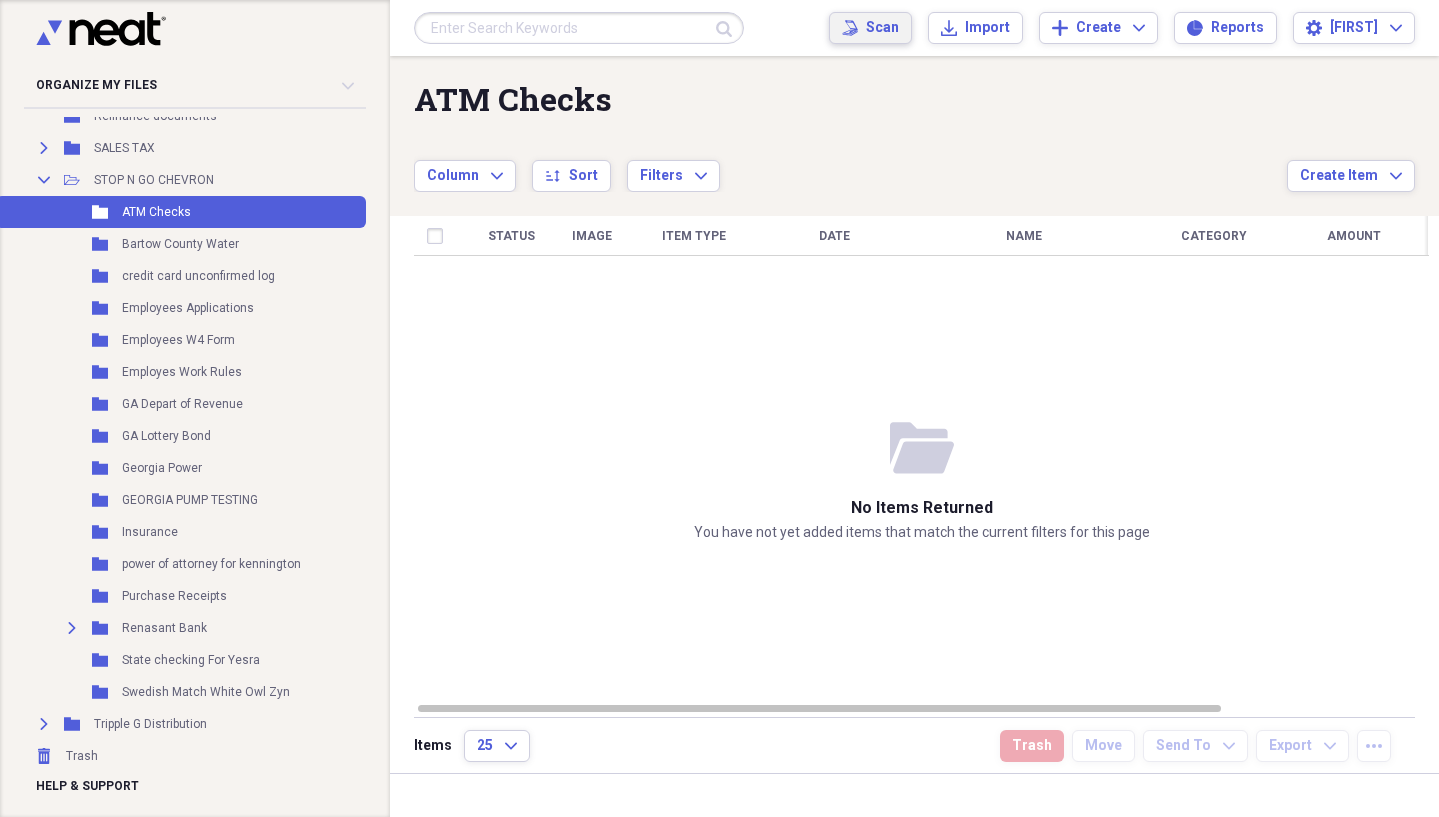 click on "Scan" at bounding box center (882, 28) 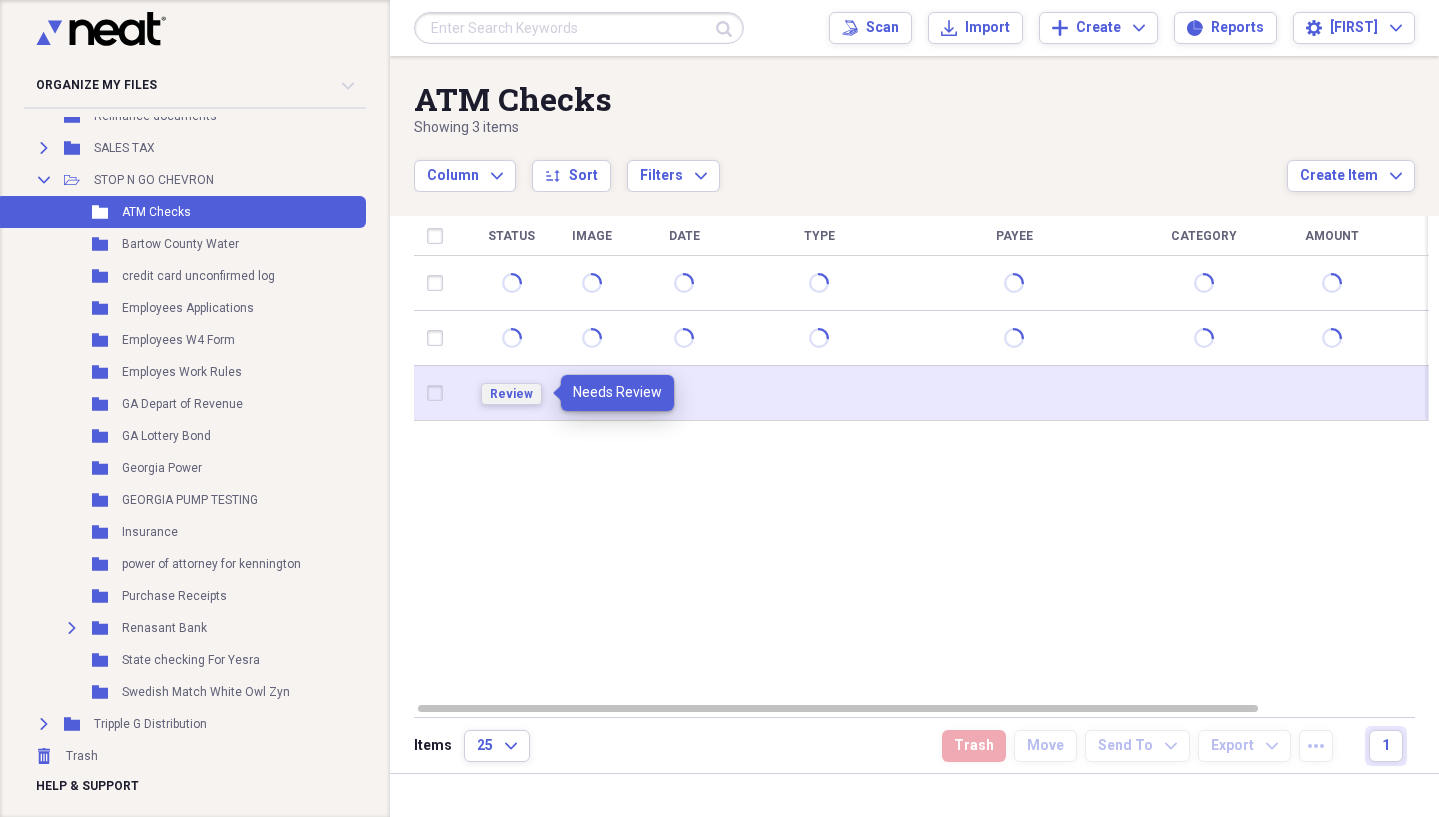 click on "Review" at bounding box center (511, 394) 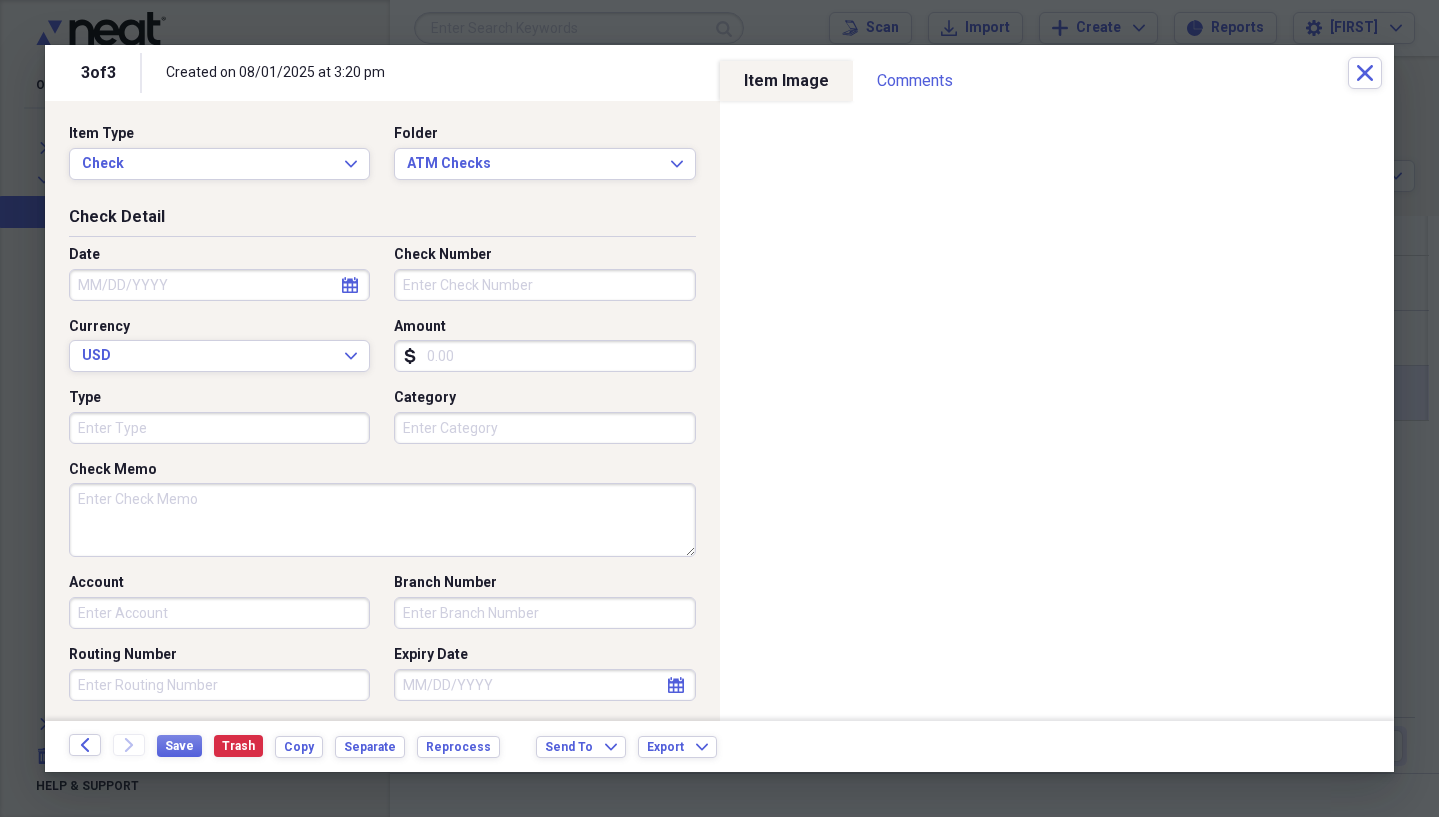 scroll, scrollTop: 0, scrollLeft: 0, axis: both 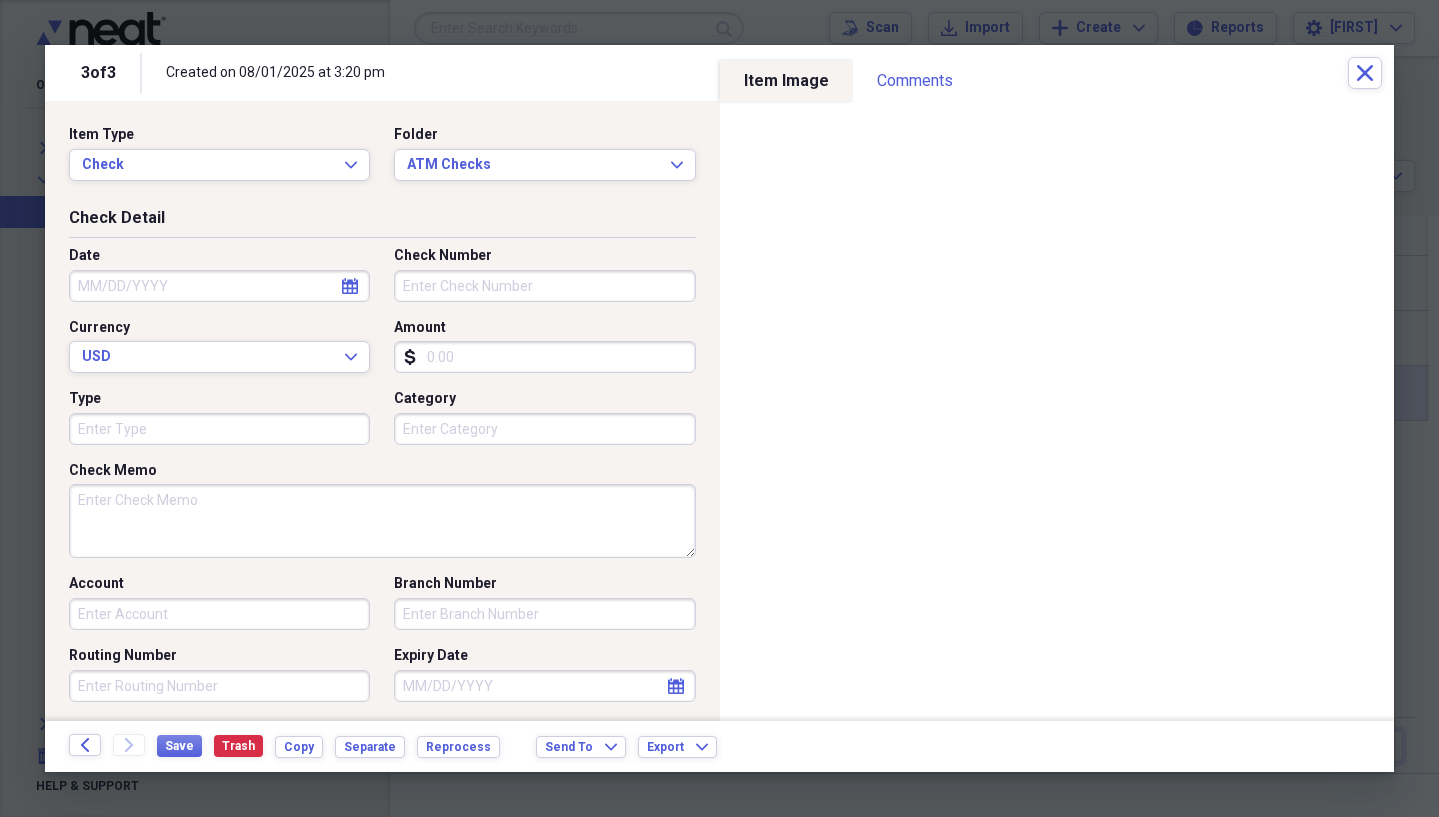 click on "calendar" 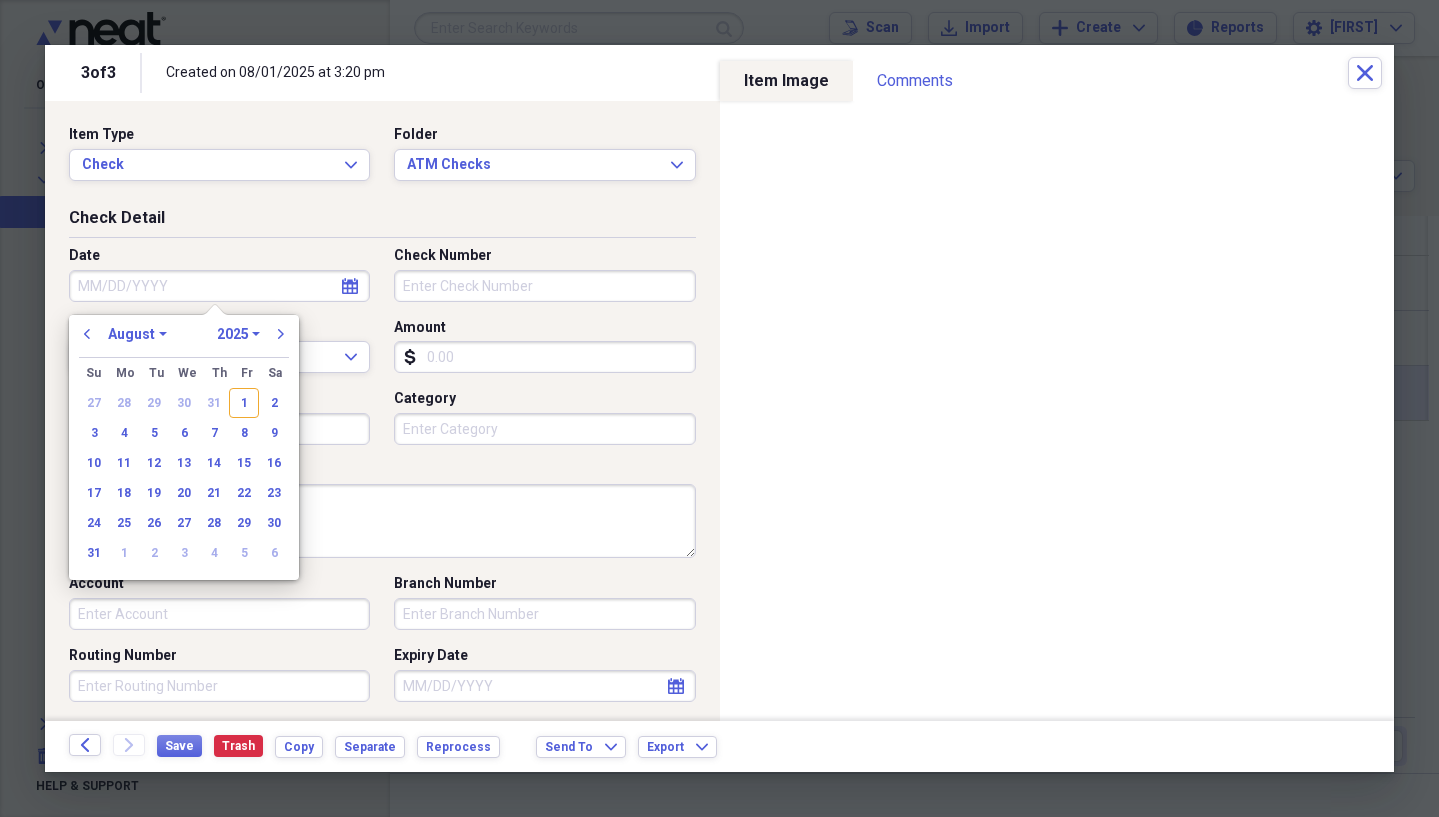 click on "January February March April May June July August September October November December" at bounding box center [137, 334] 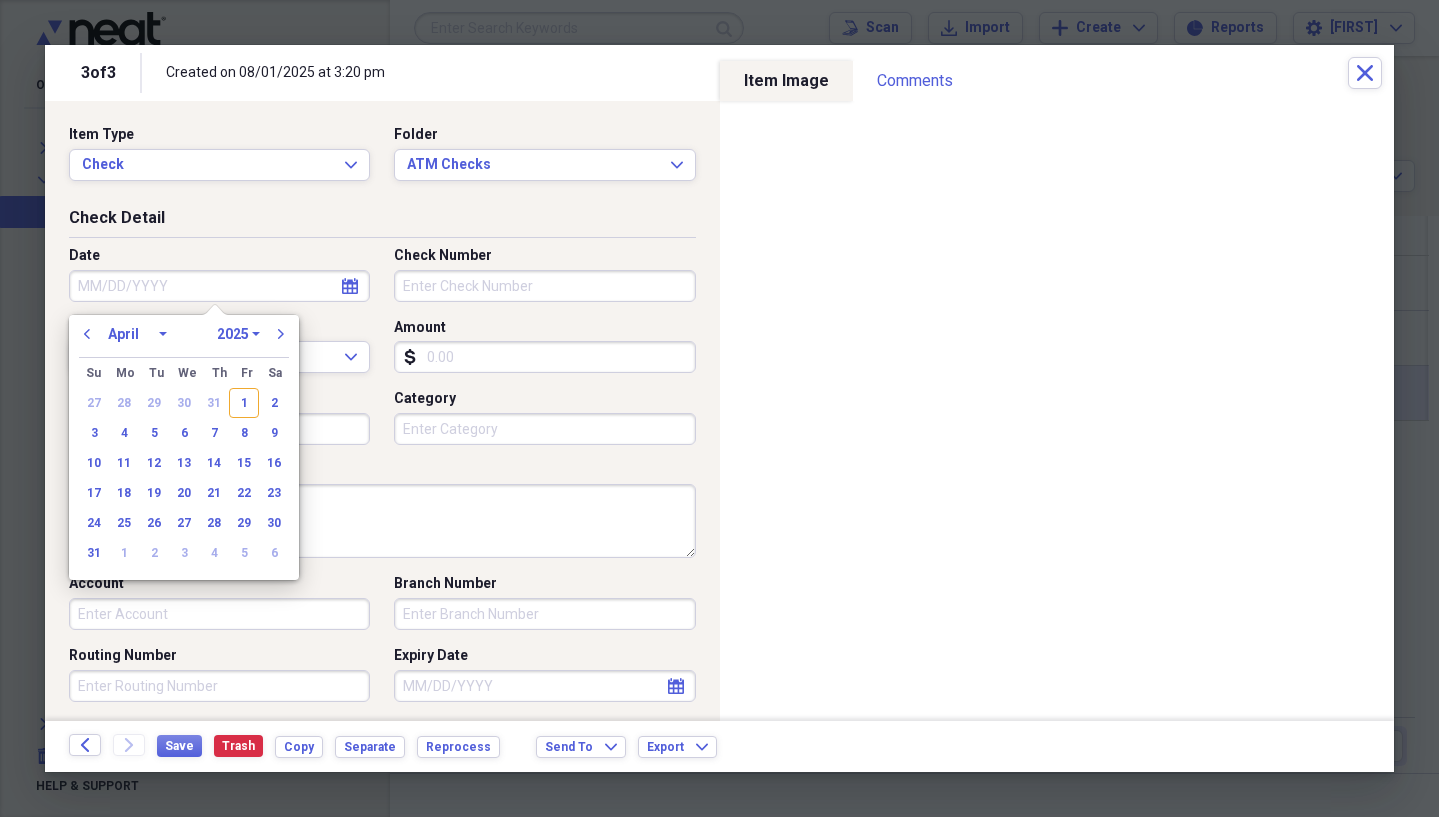 click on "January February March April May June July August September October November December" at bounding box center [137, 334] 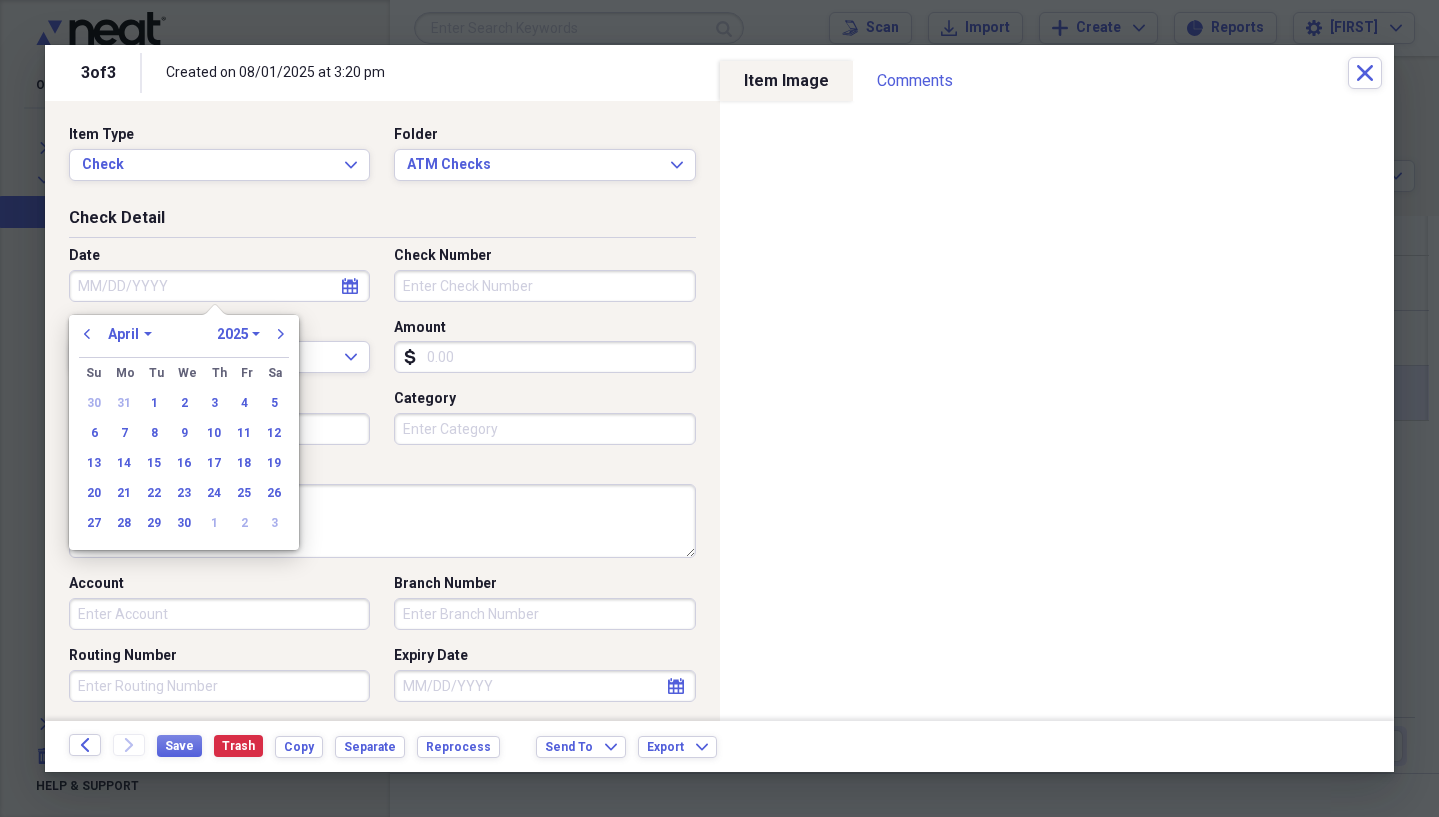 click on "Check Memo" at bounding box center [382, 471] 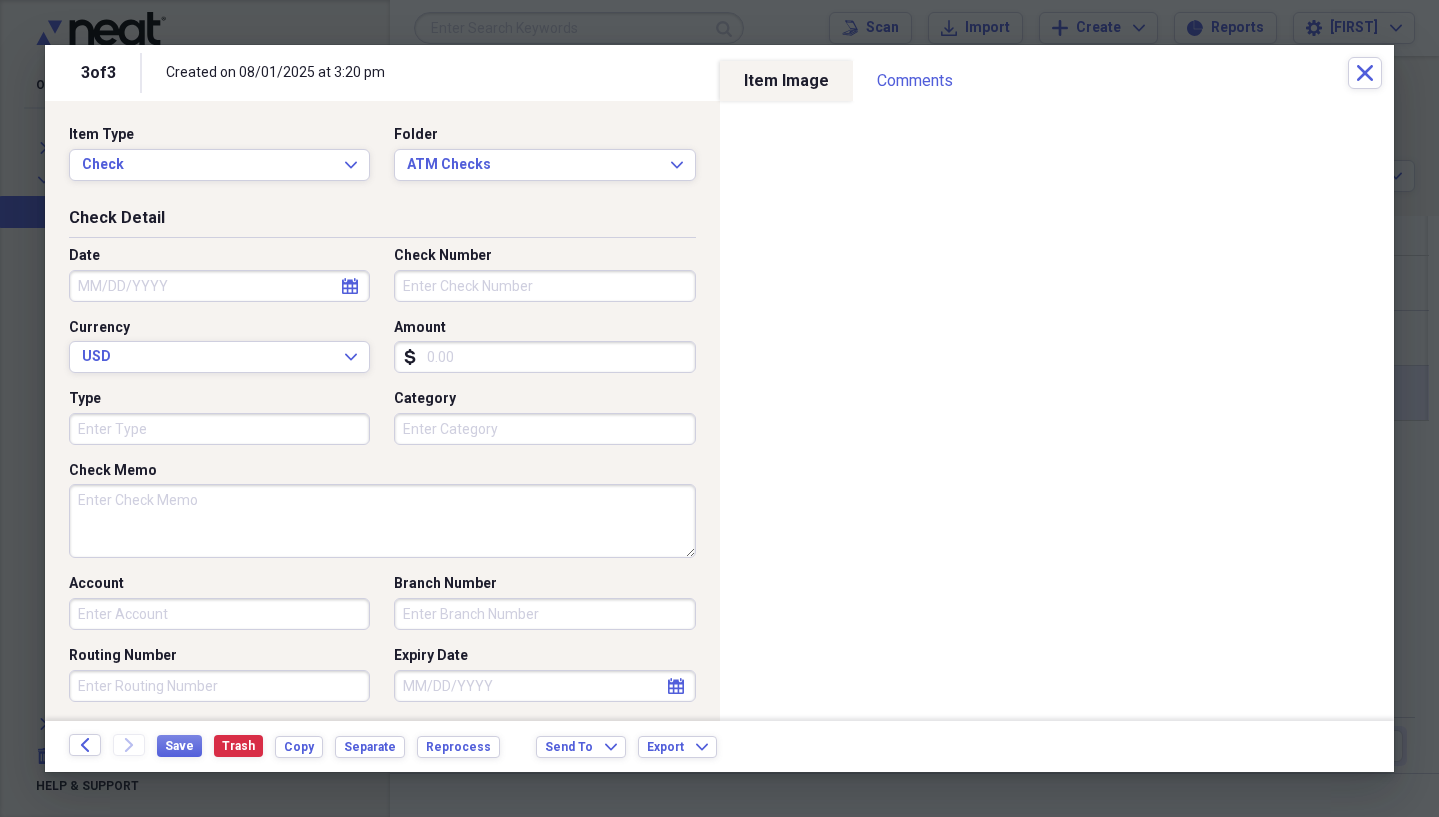 click on "Amount" at bounding box center [544, 357] 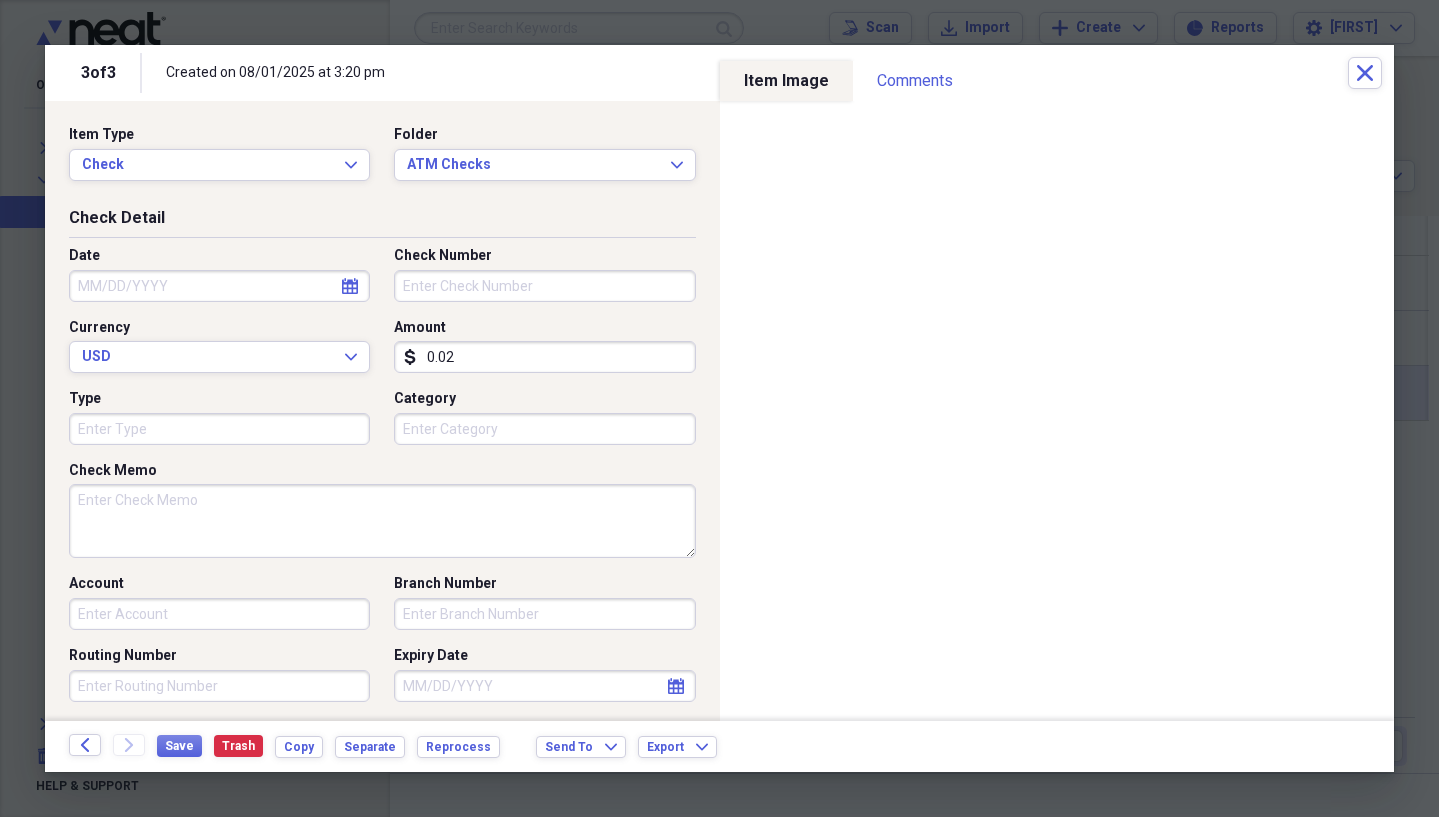 type on "0.02" 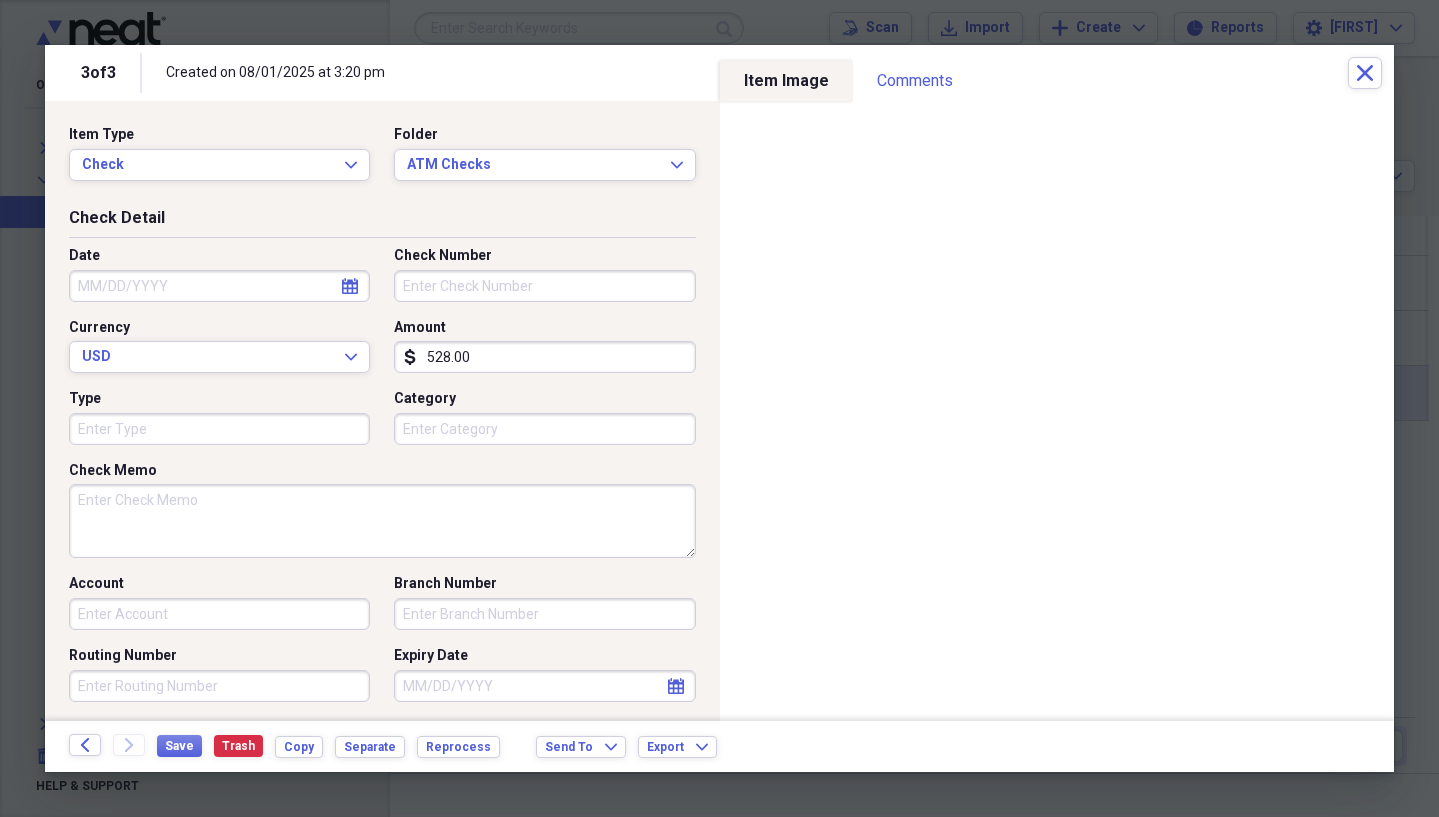 type on "528.00" 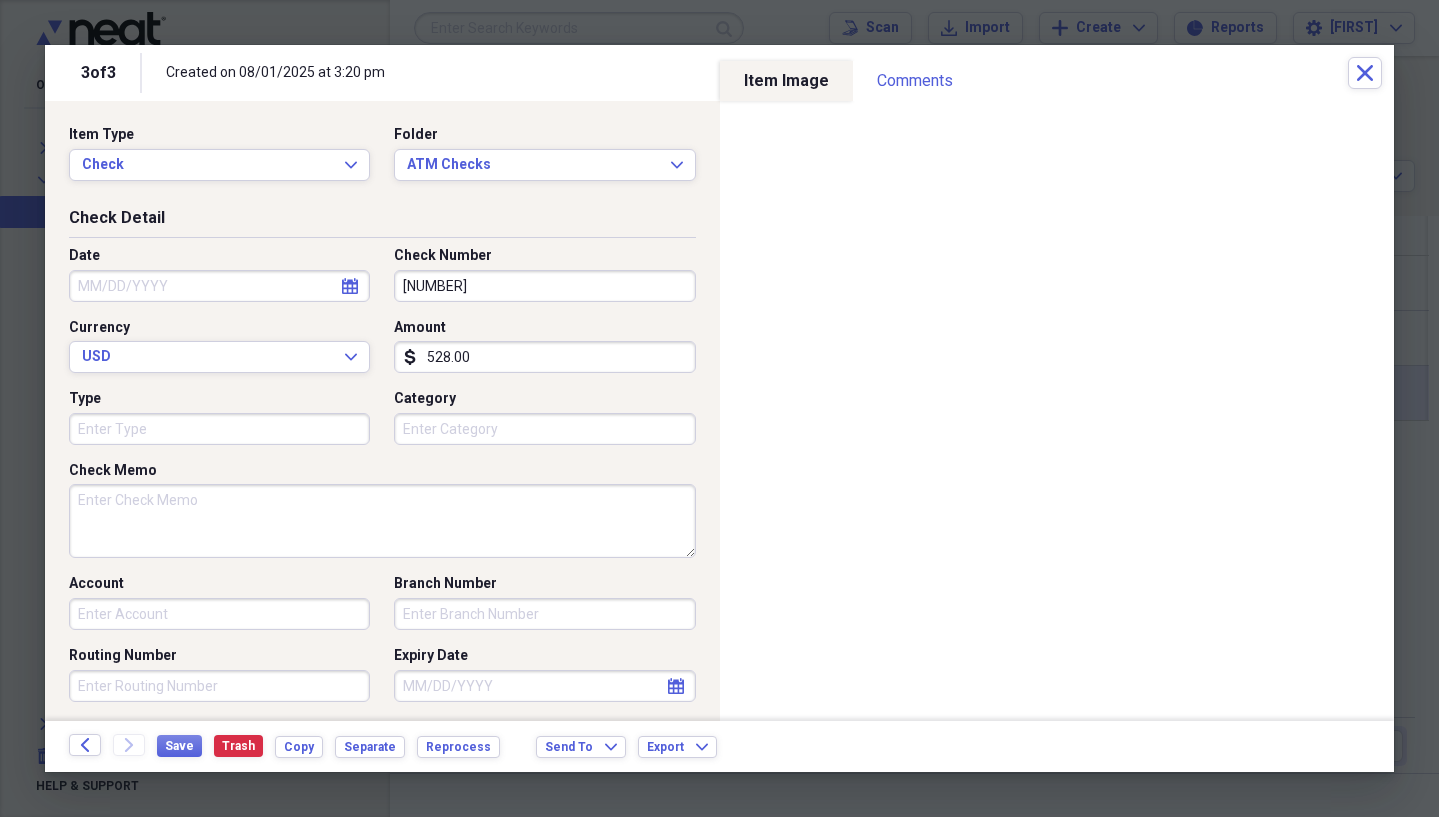 type on "[NUMBER]" 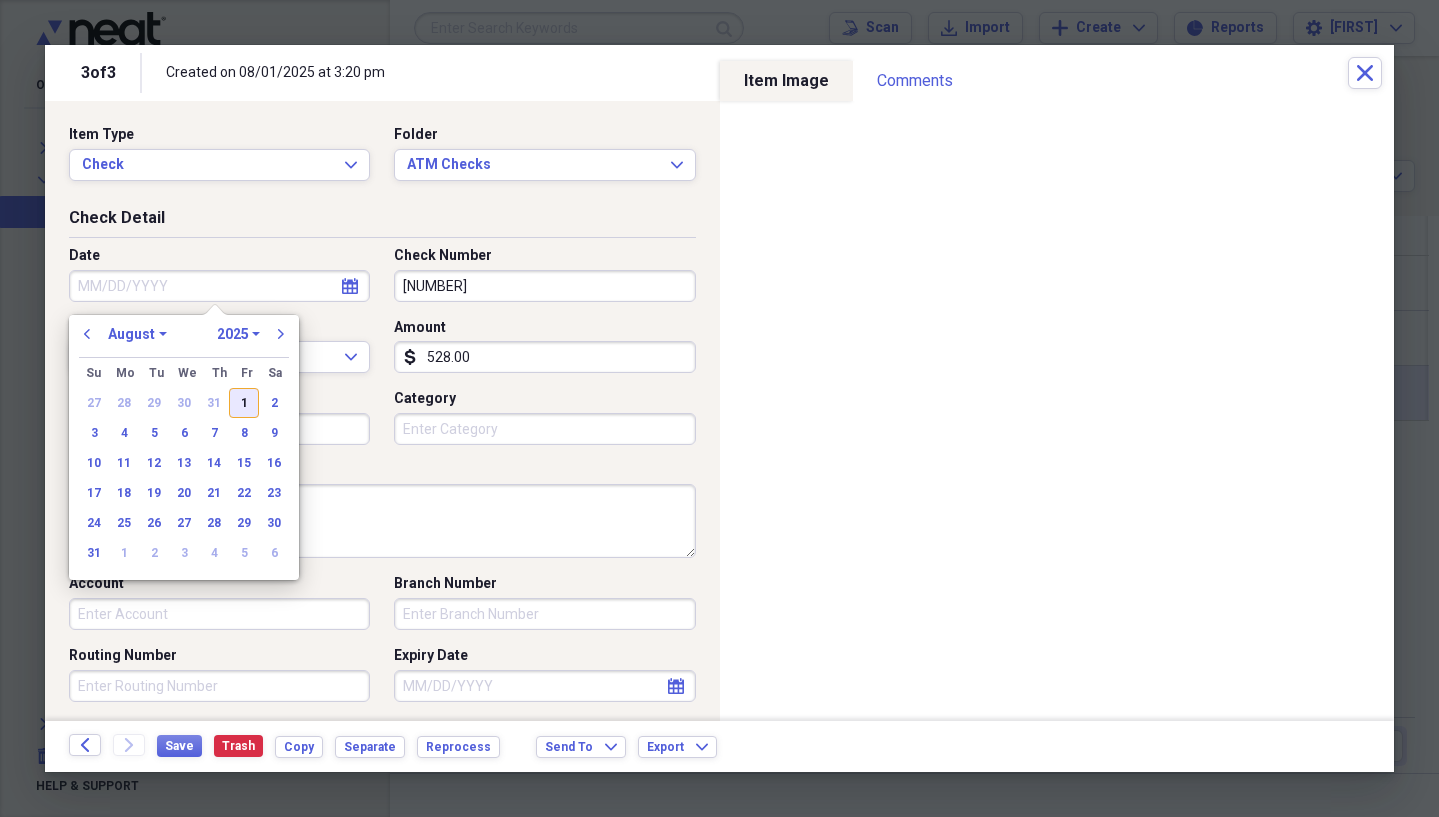 click on "1" at bounding box center (244, 403) 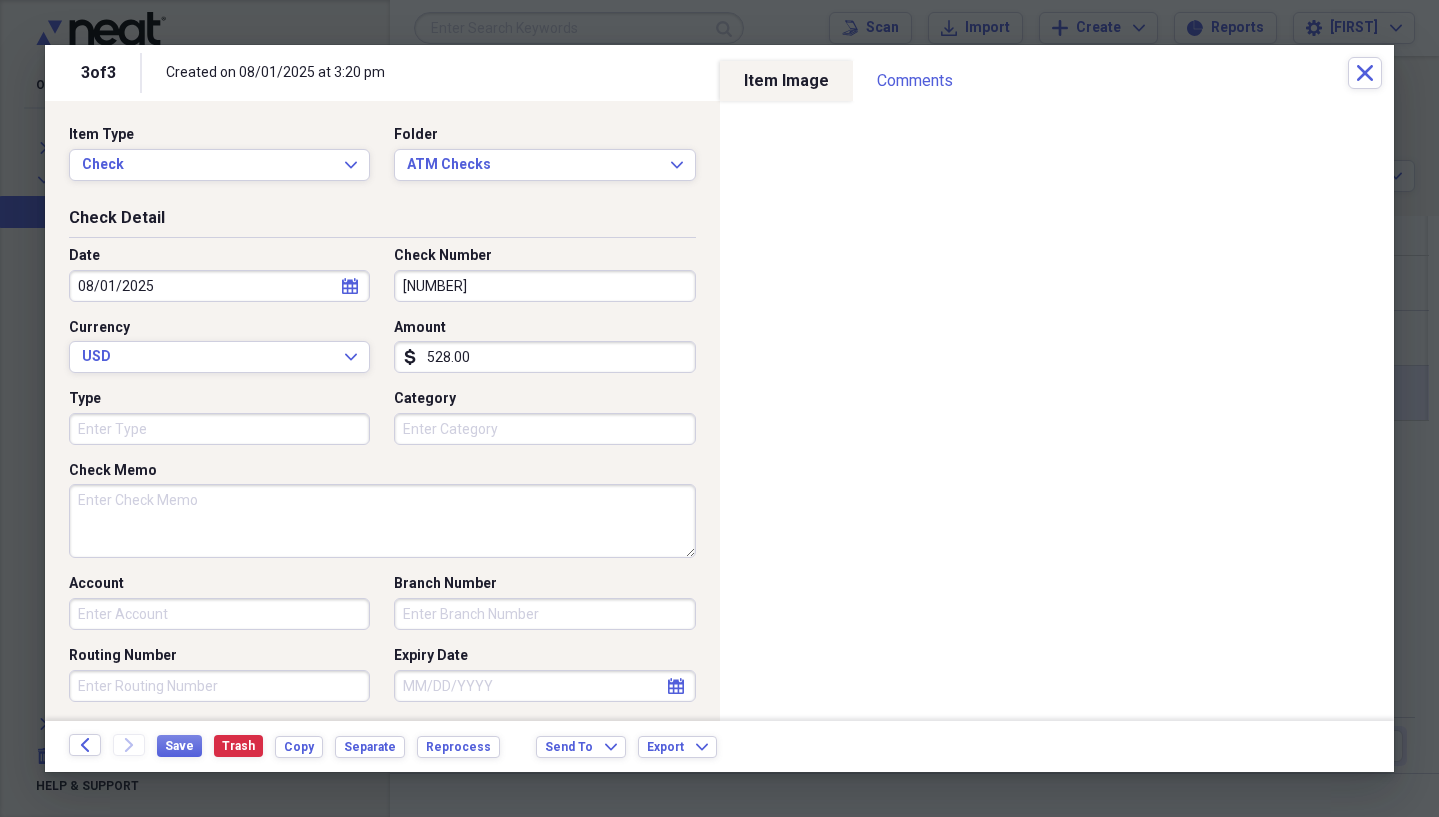click on "calendar" 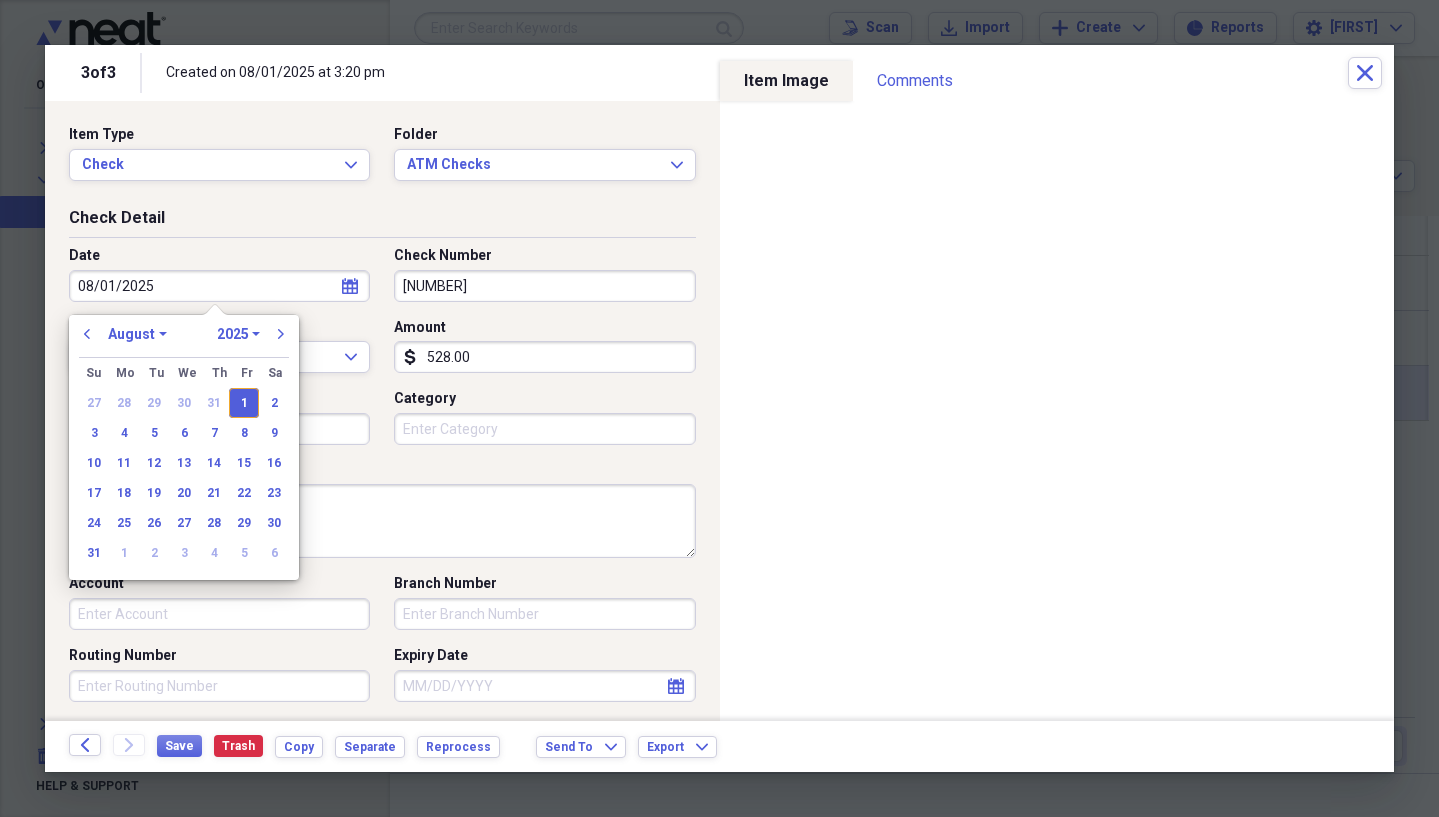click on "January February March April May June July August September October November December" at bounding box center (137, 334) 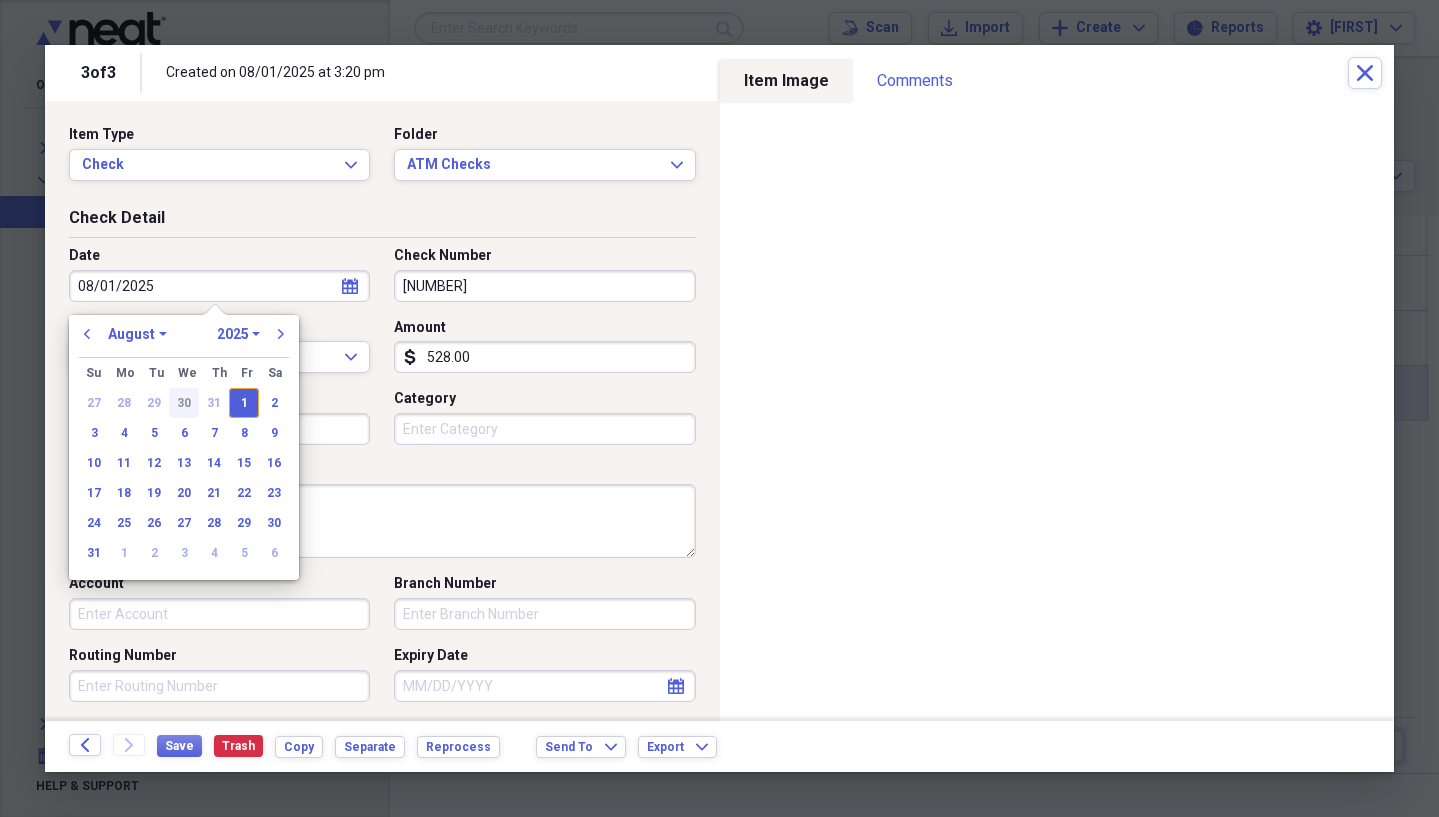 select on "3" 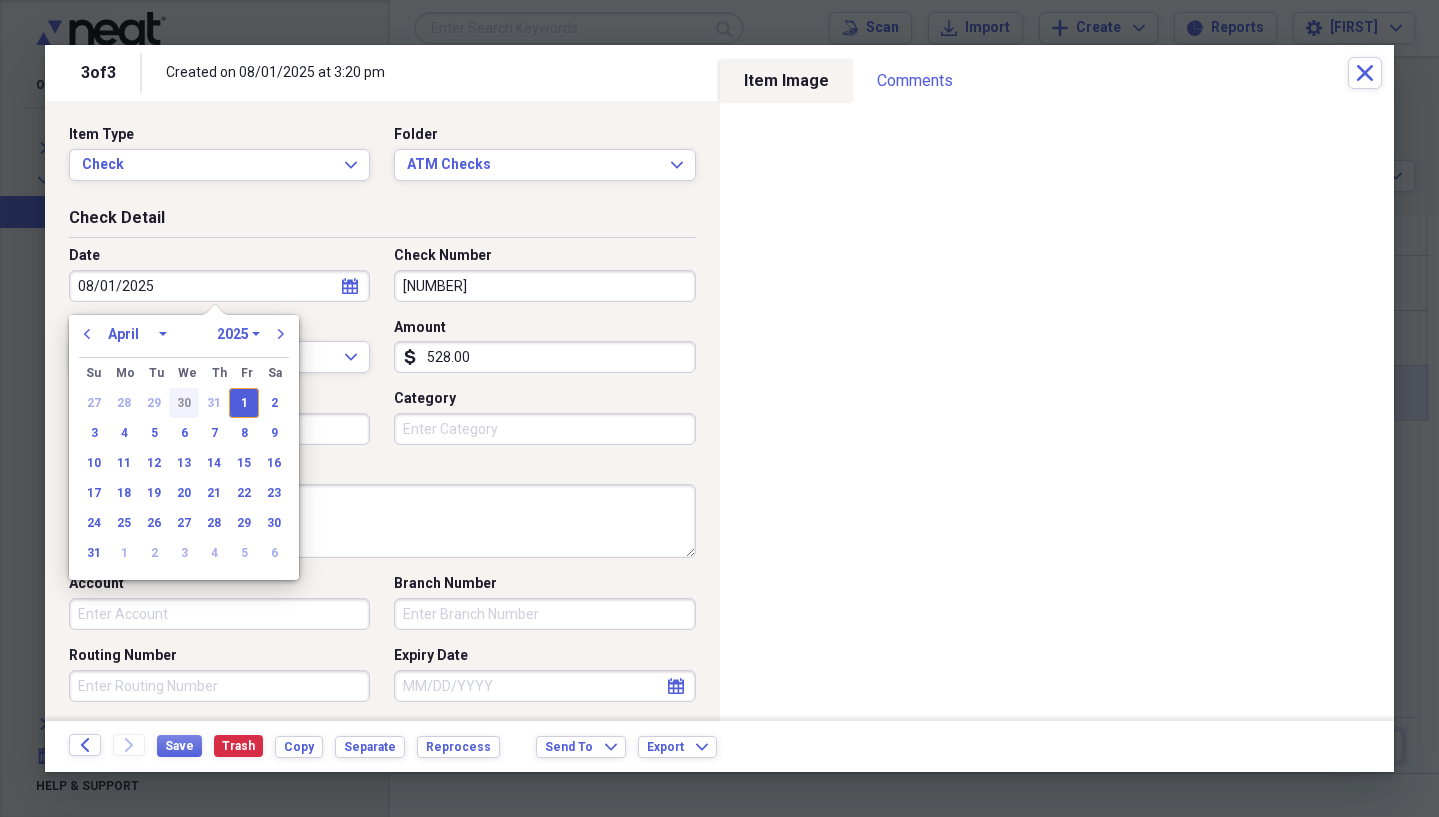 click on "January February March April May June July August September October November December" at bounding box center [137, 334] 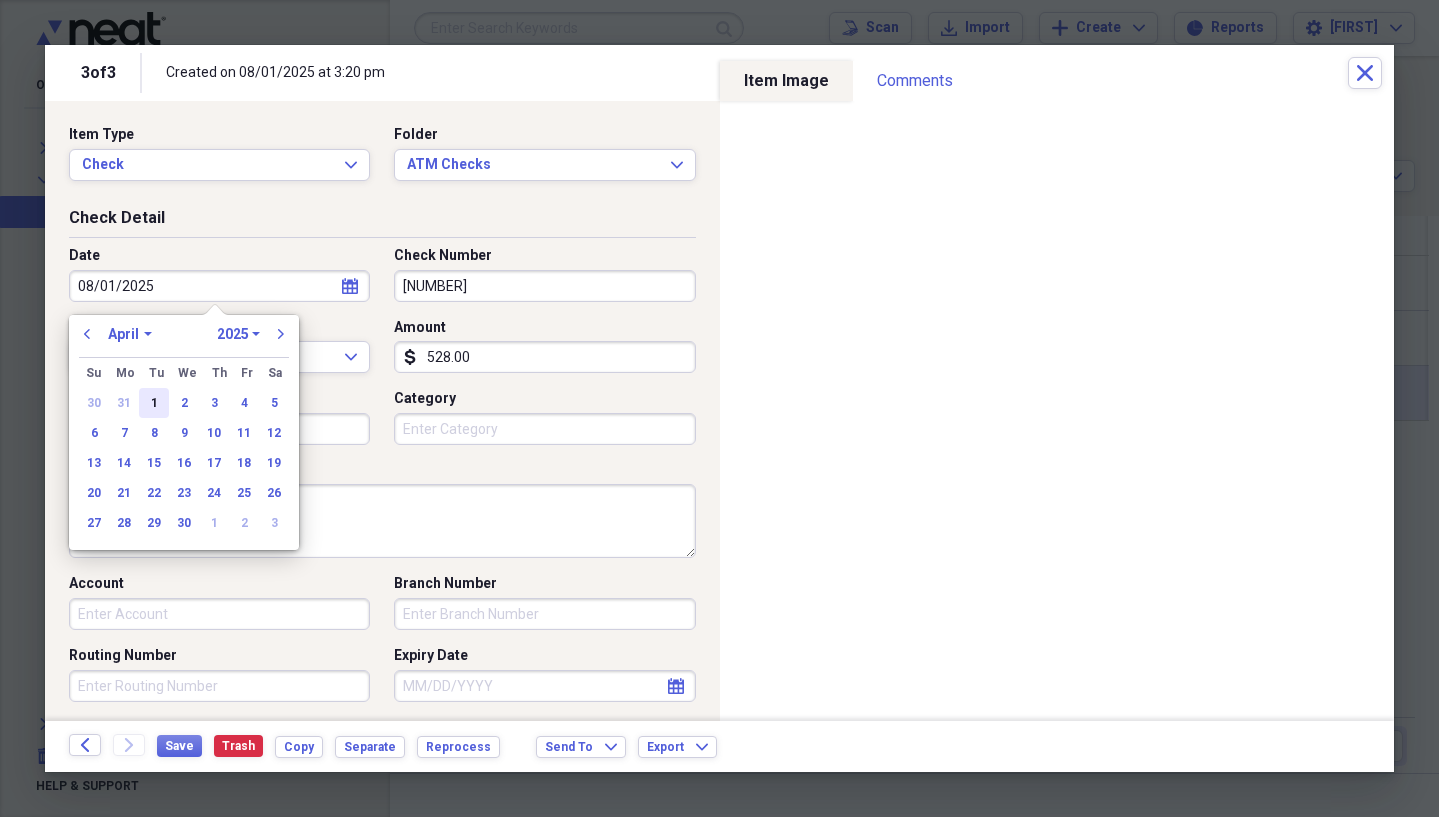 click on "1" at bounding box center [154, 403] 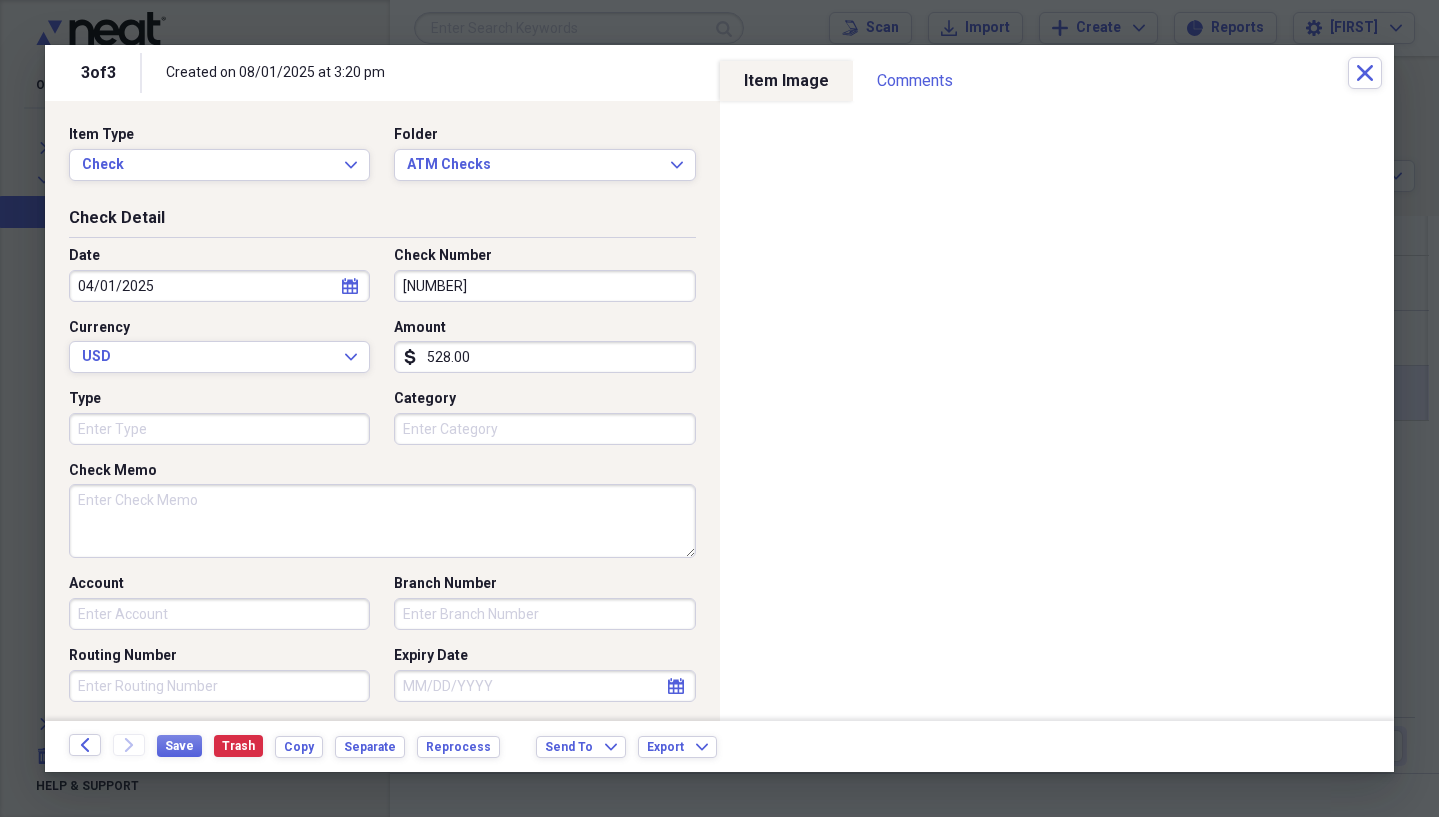 click on "Type" at bounding box center (219, 429) 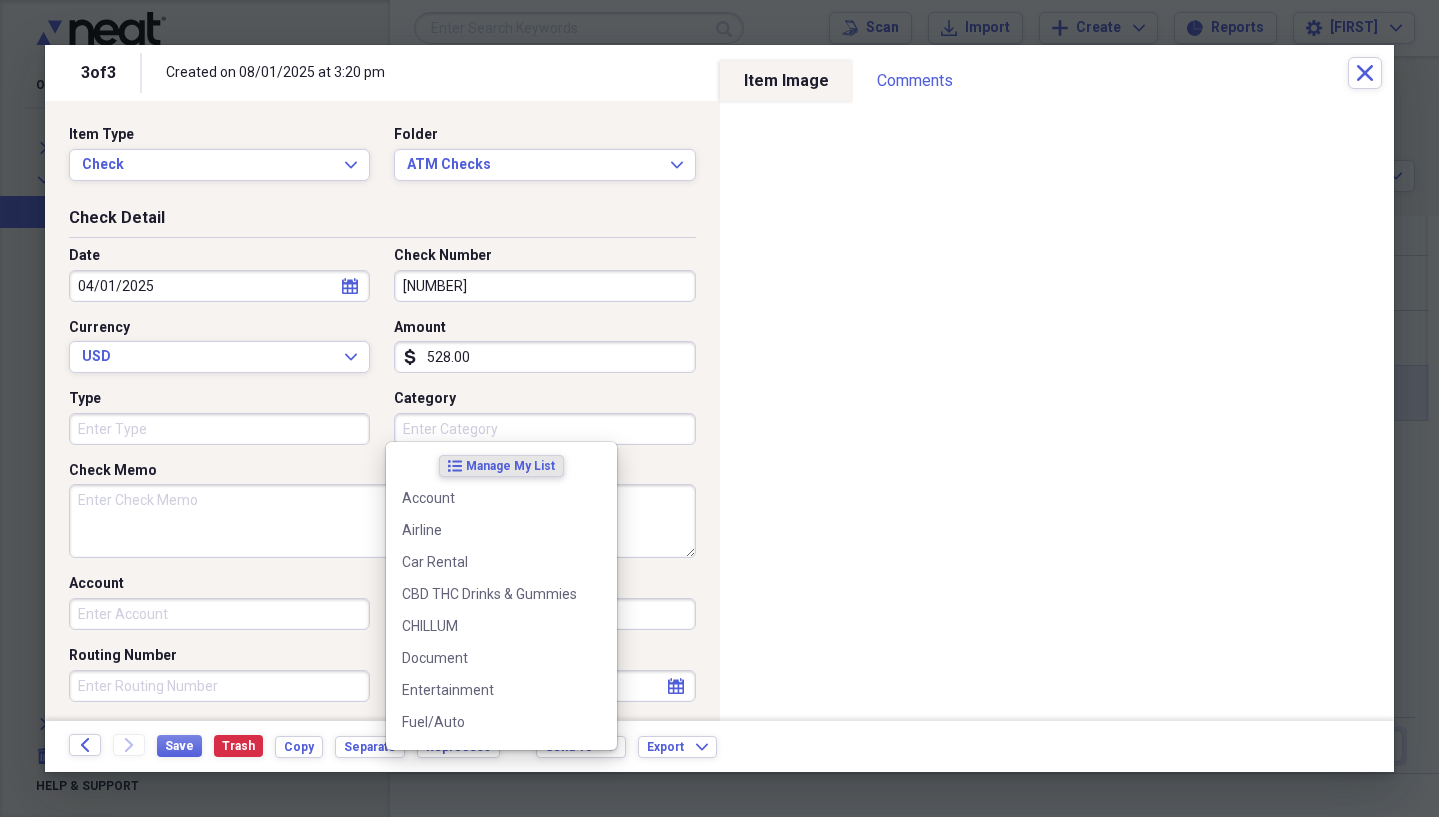 click on "Type" at bounding box center (219, 429) 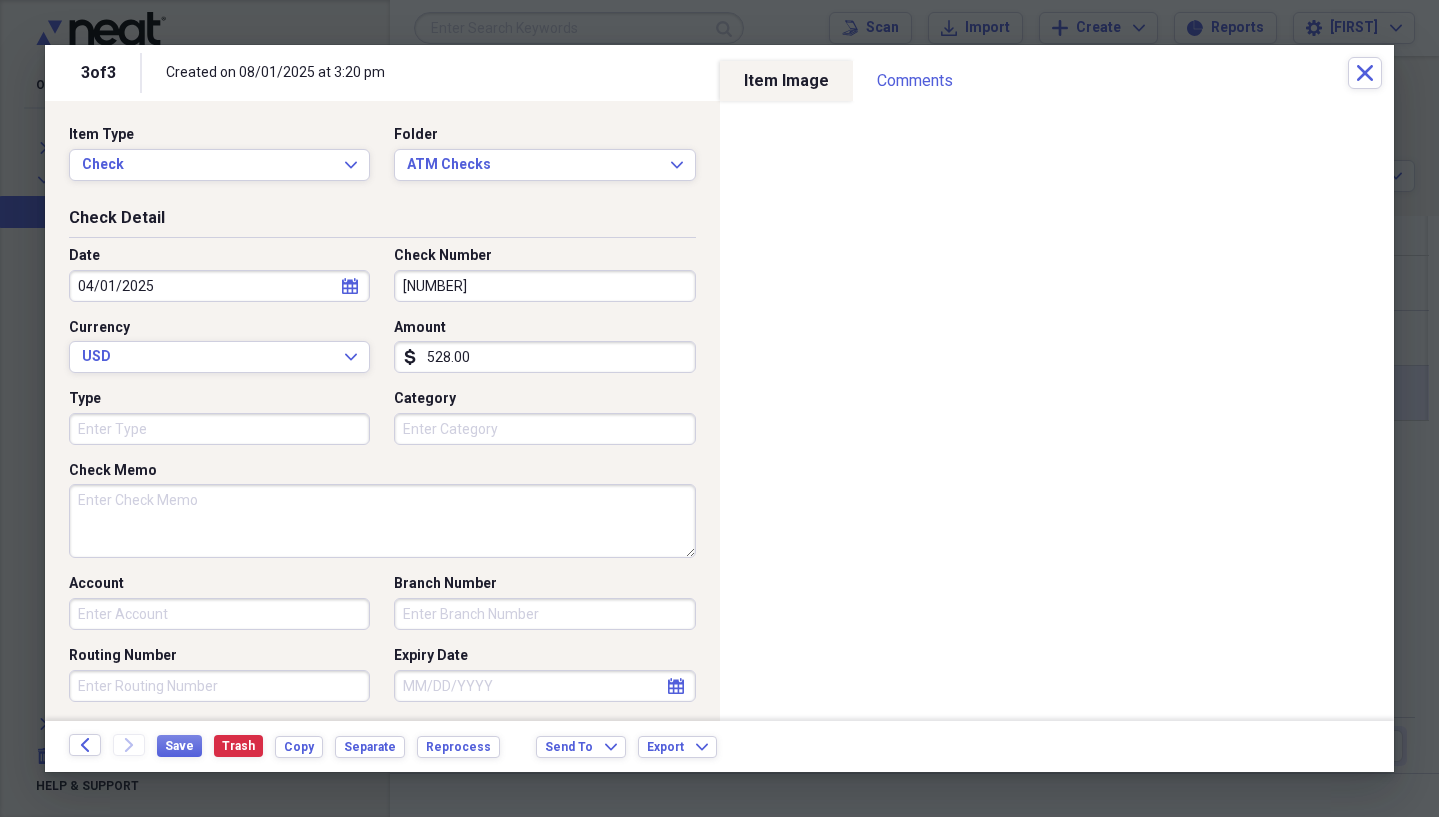 click on "Check Memo" at bounding box center (382, 521) 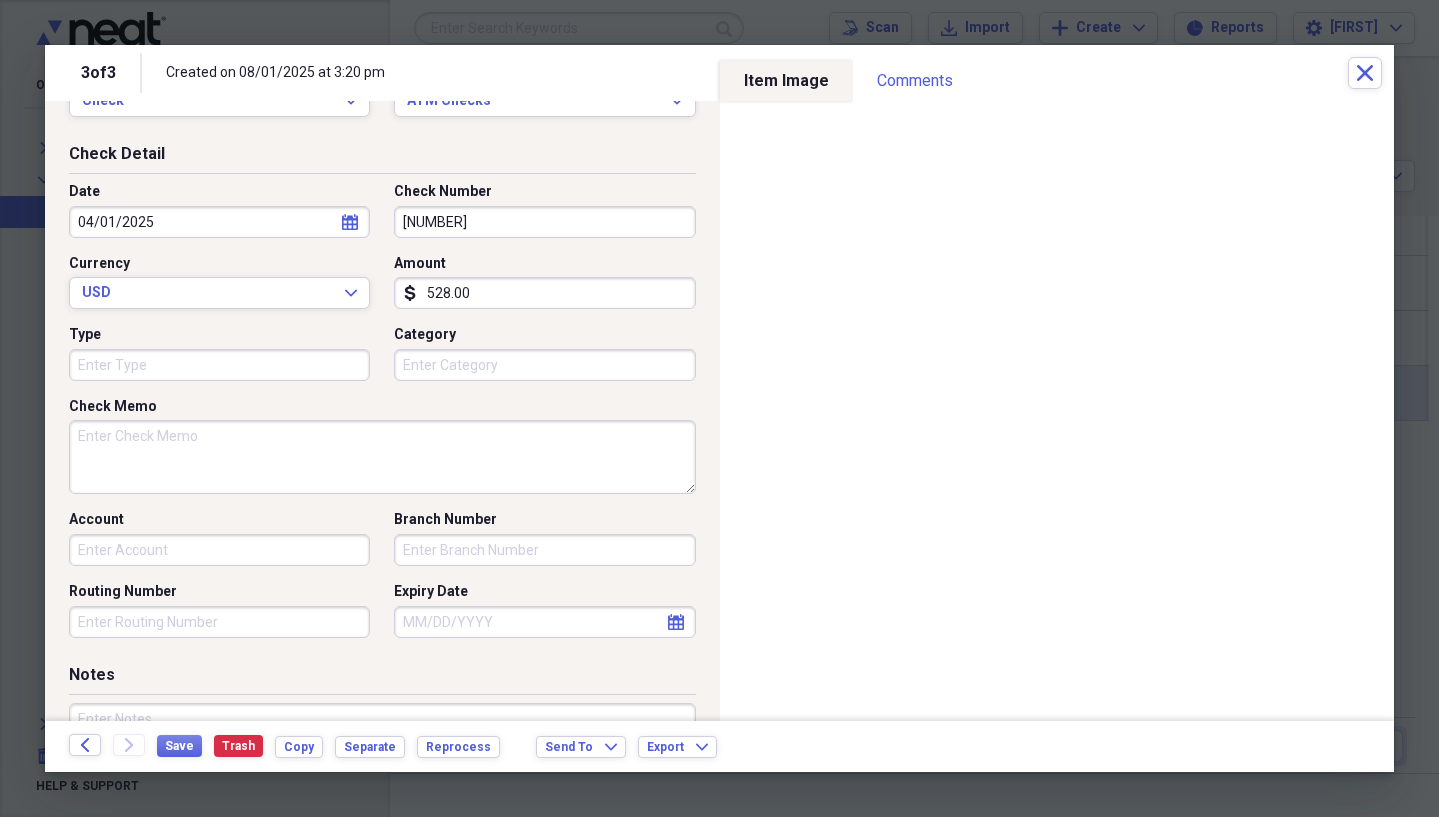 scroll, scrollTop: 100, scrollLeft: 0, axis: vertical 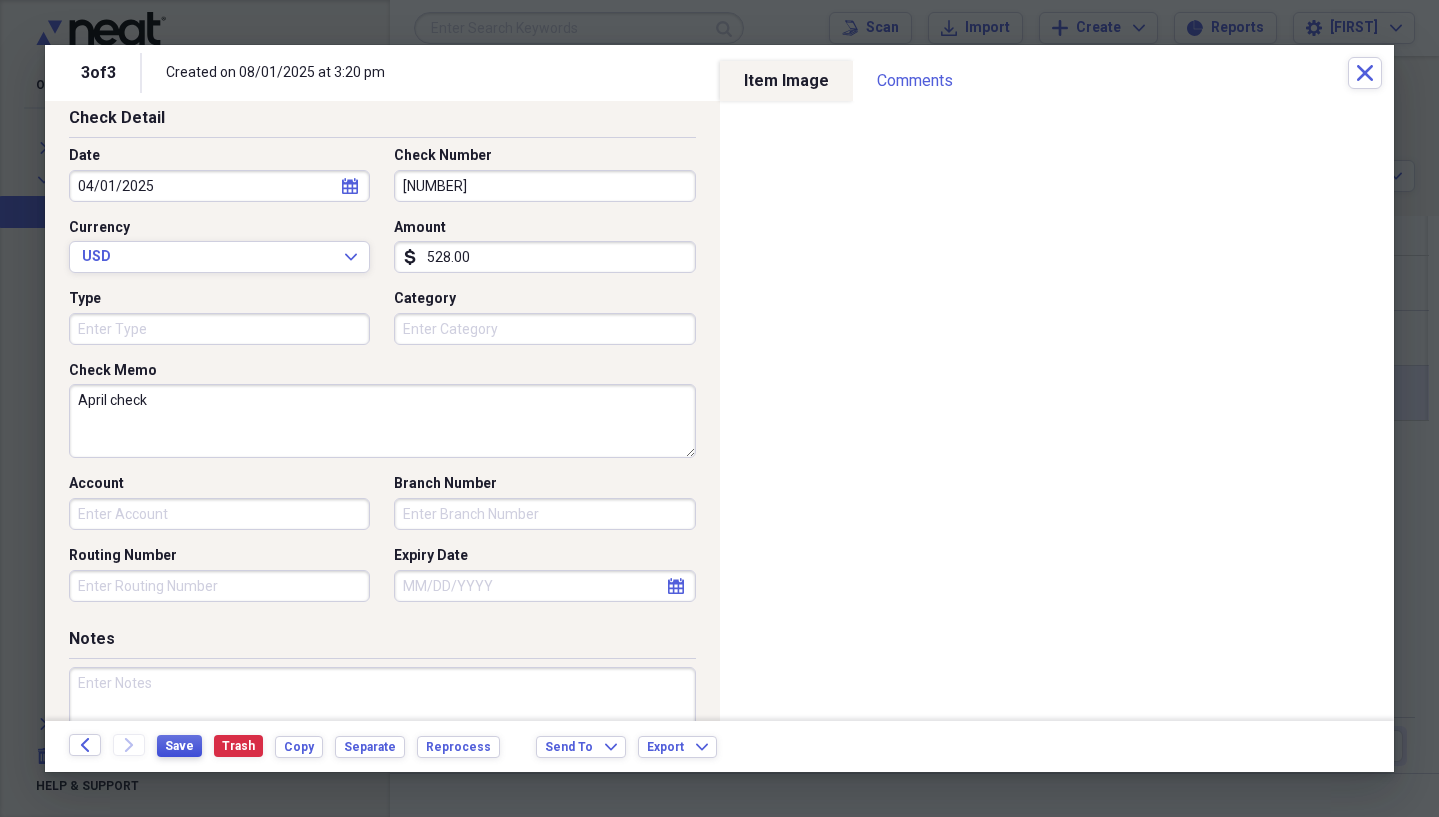 type on "April check" 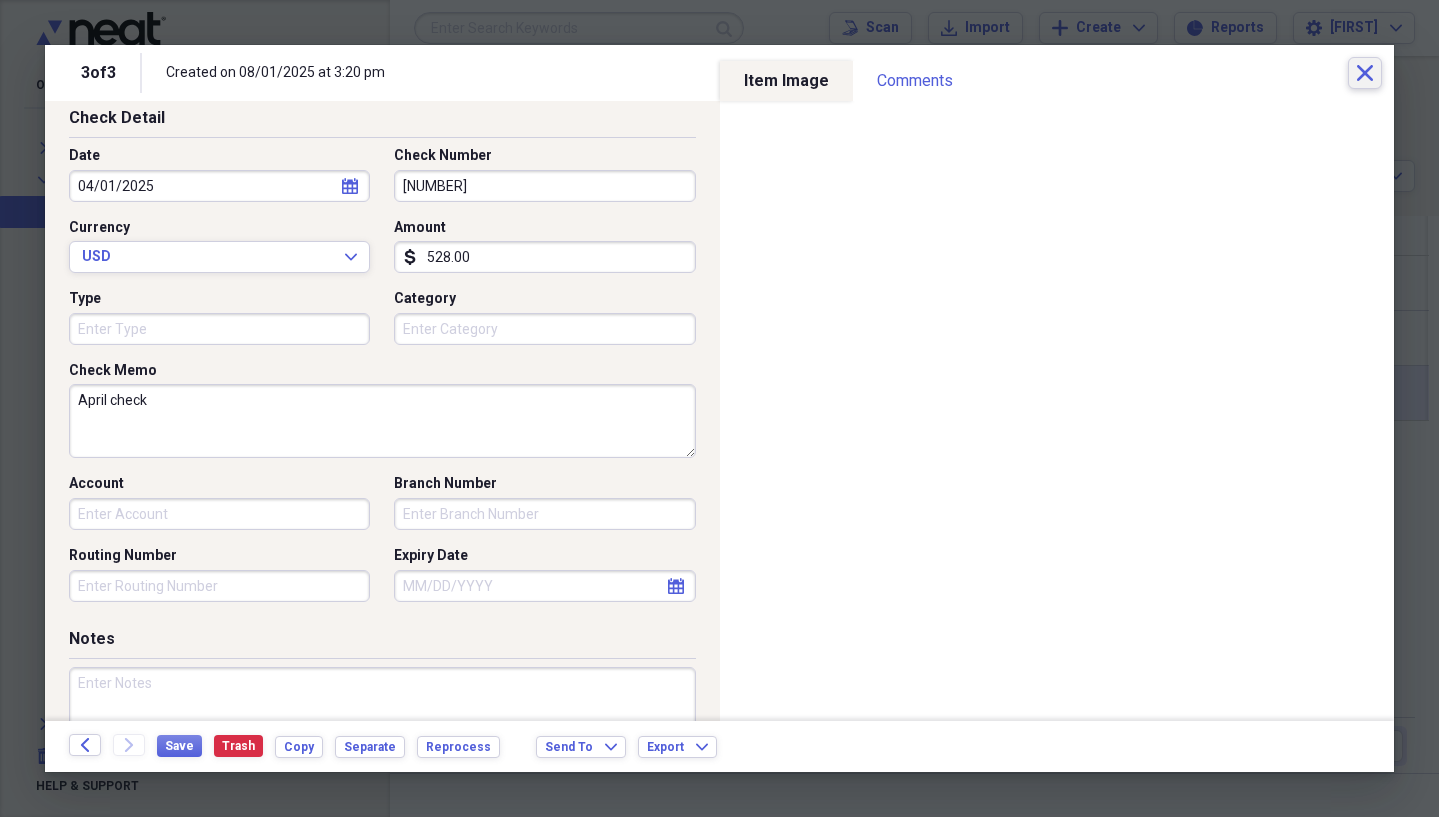 click on "Close" at bounding box center [1365, 73] 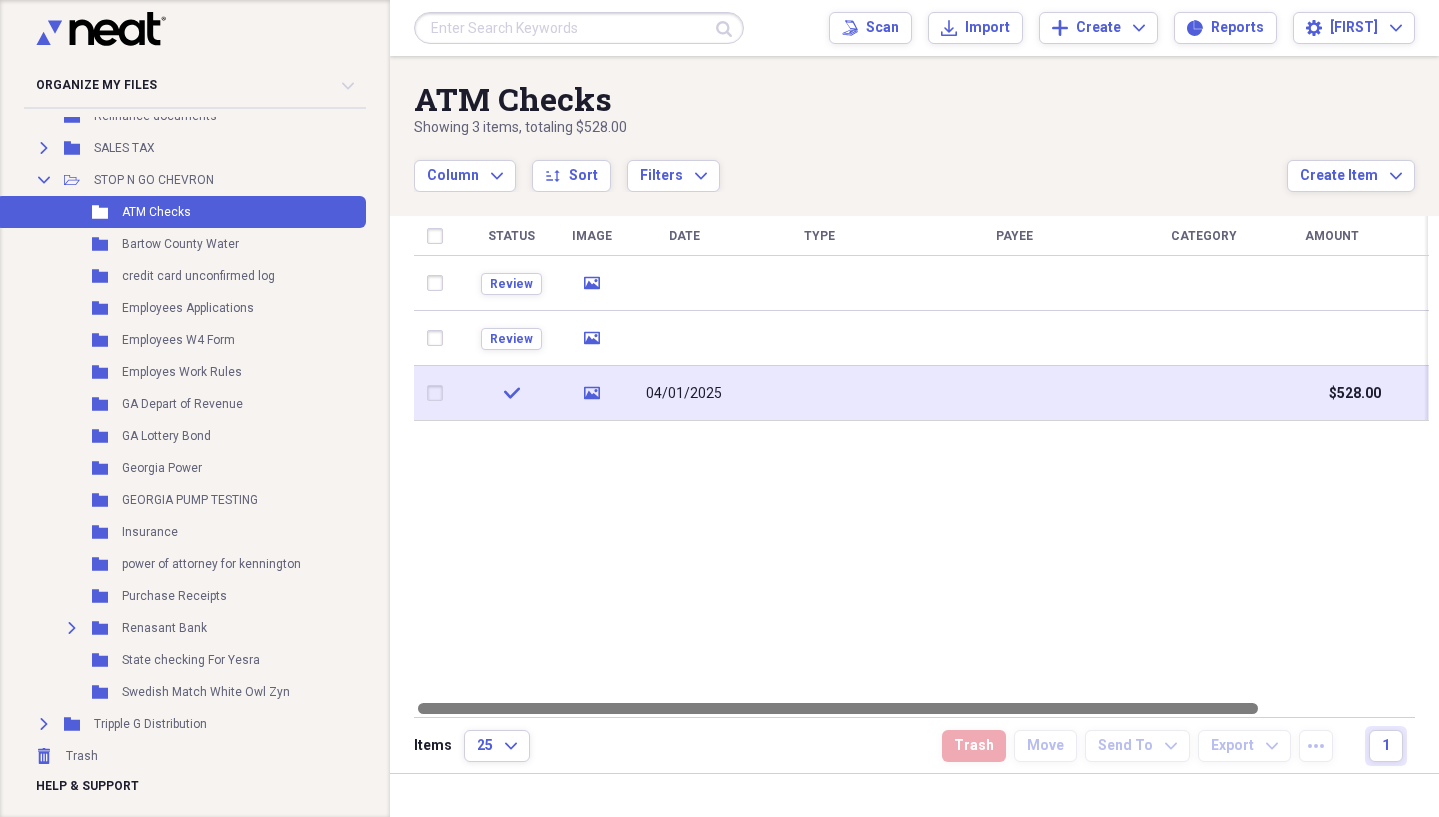 drag, startPoint x: 1056, startPoint y: 707, endPoint x: 843, endPoint y: 707, distance: 213 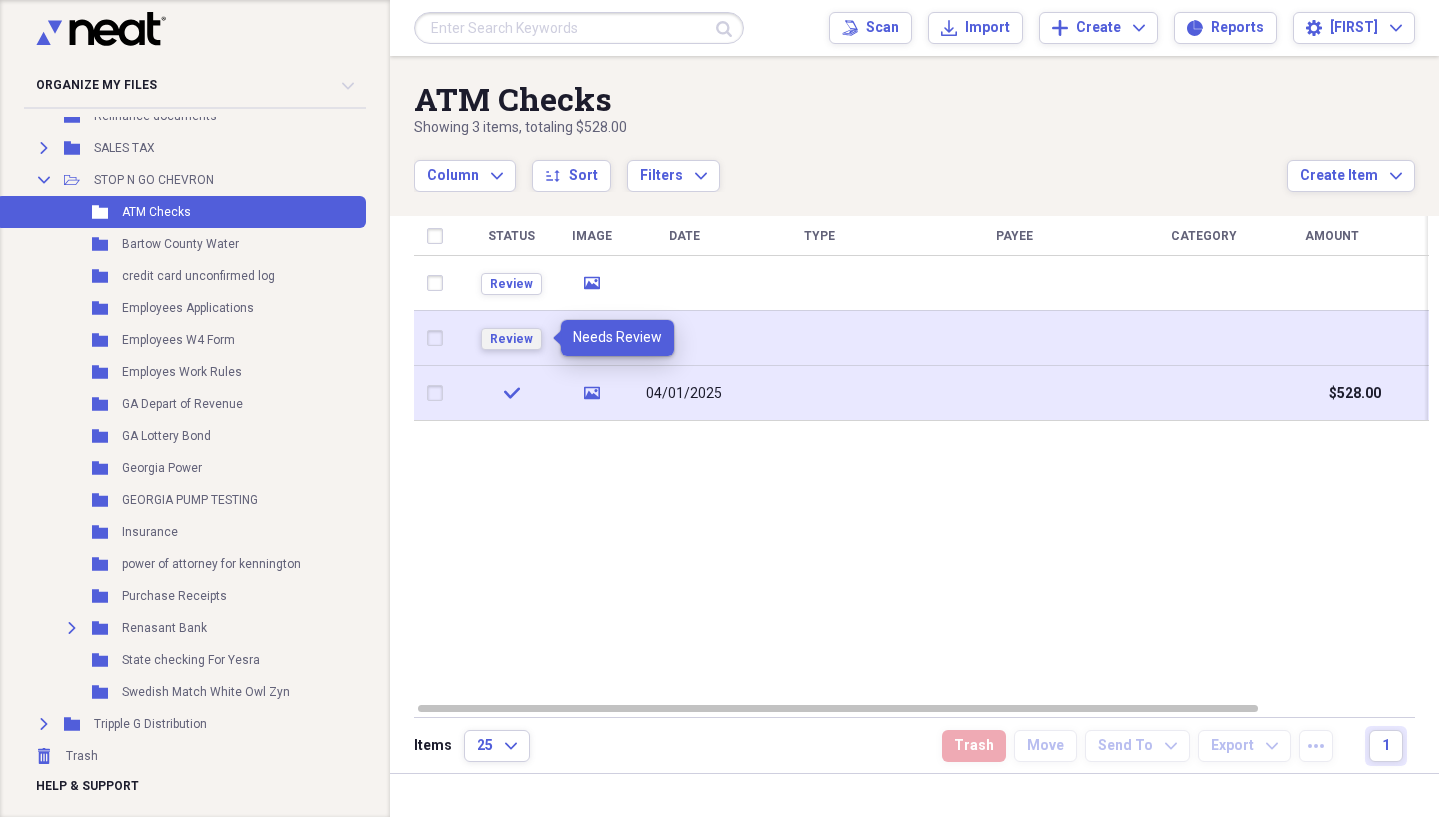 click on "Review" at bounding box center [511, 339] 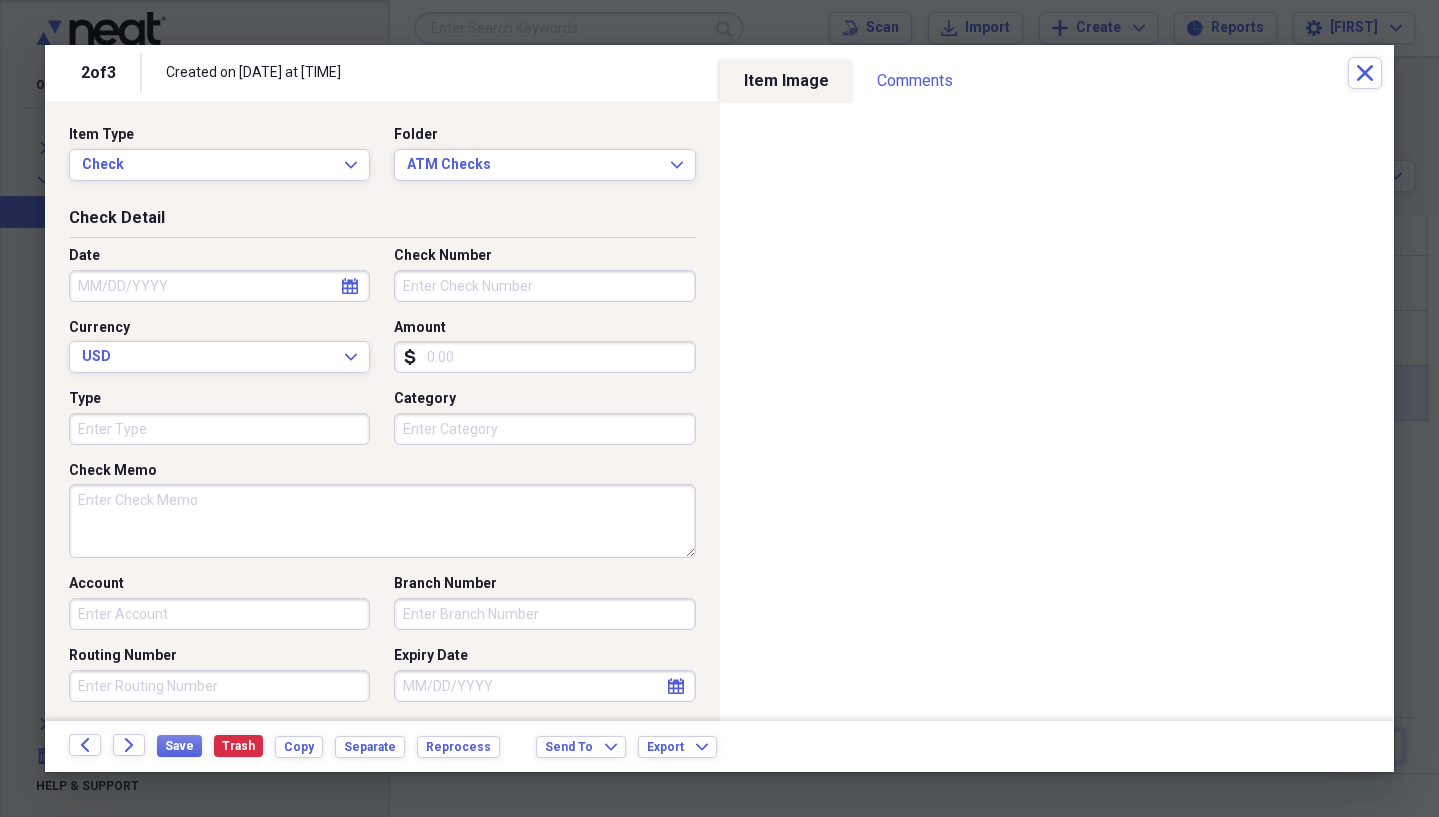 scroll, scrollTop: 100, scrollLeft: 0, axis: vertical 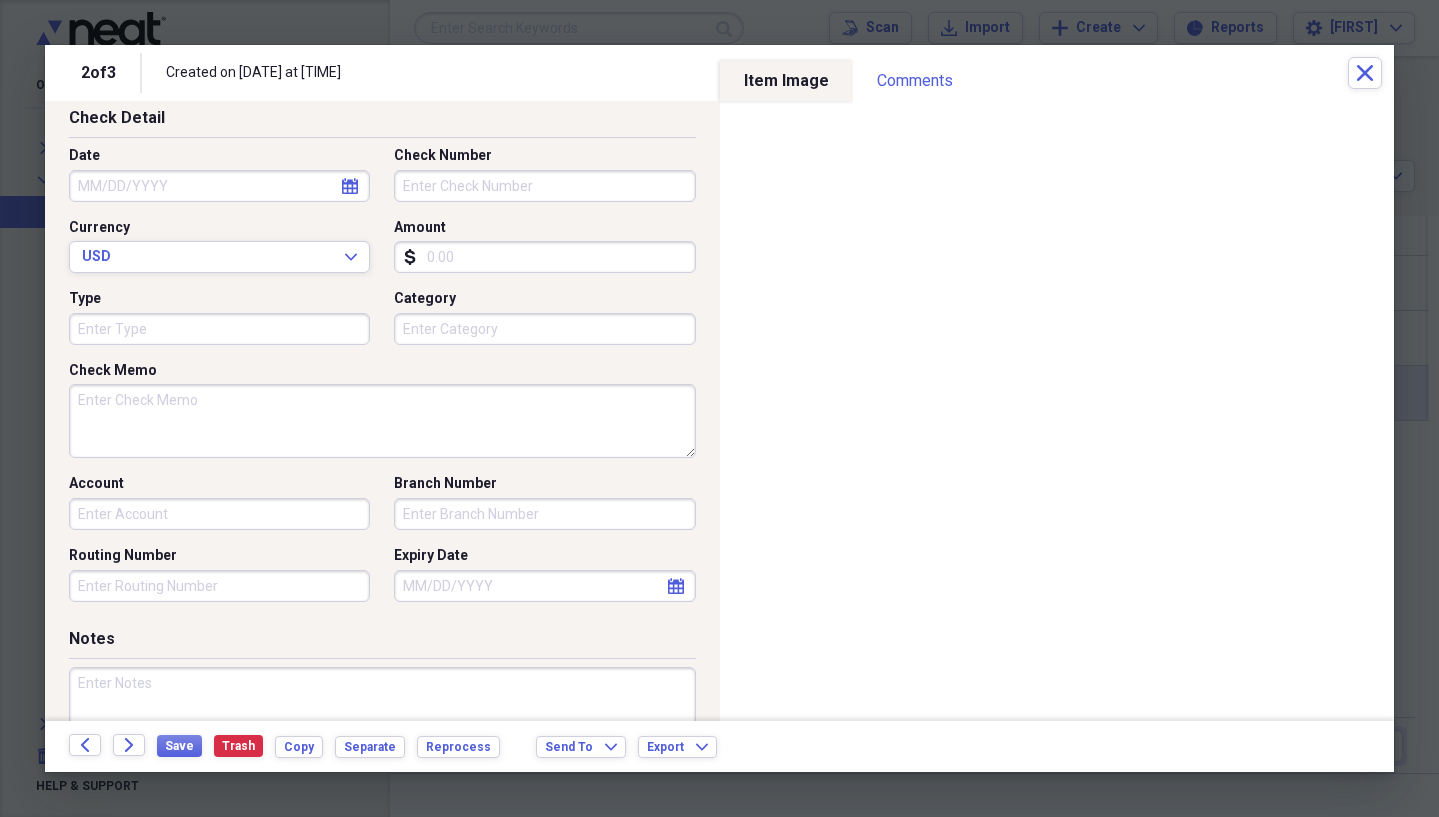 click on "Account" at bounding box center [219, 514] 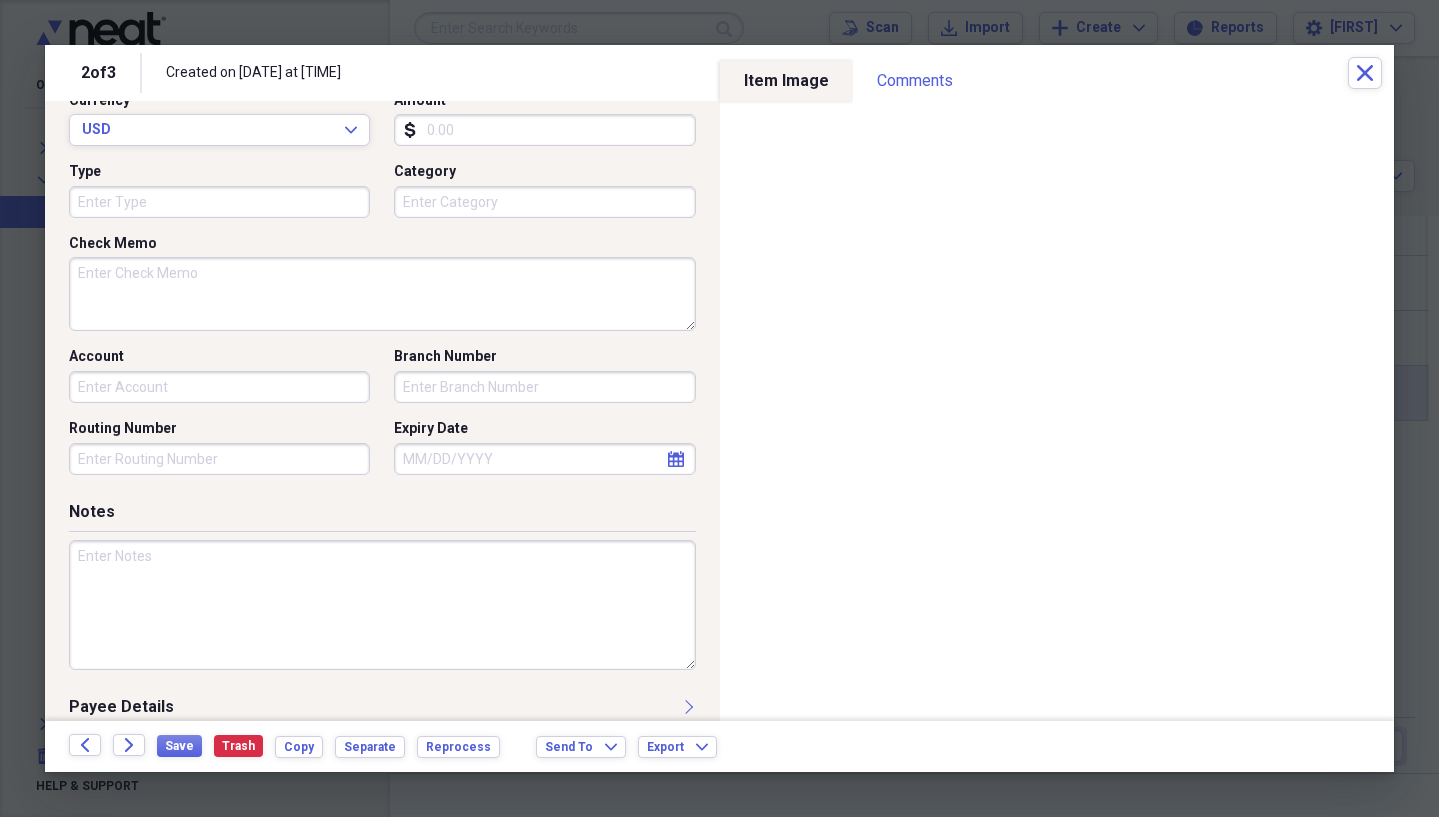 scroll, scrollTop: 344, scrollLeft: 0, axis: vertical 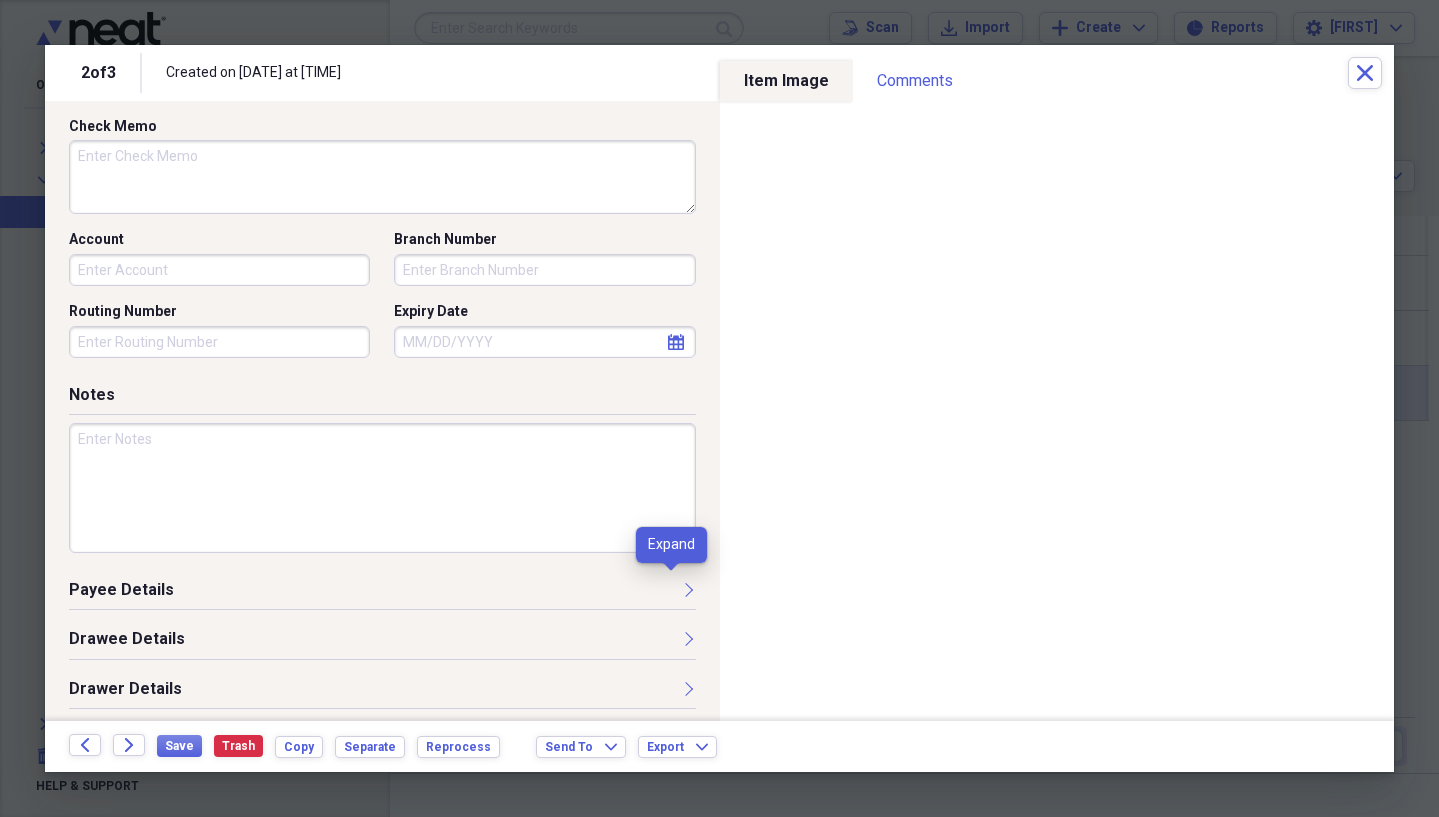 click at bounding box center [688, 589] 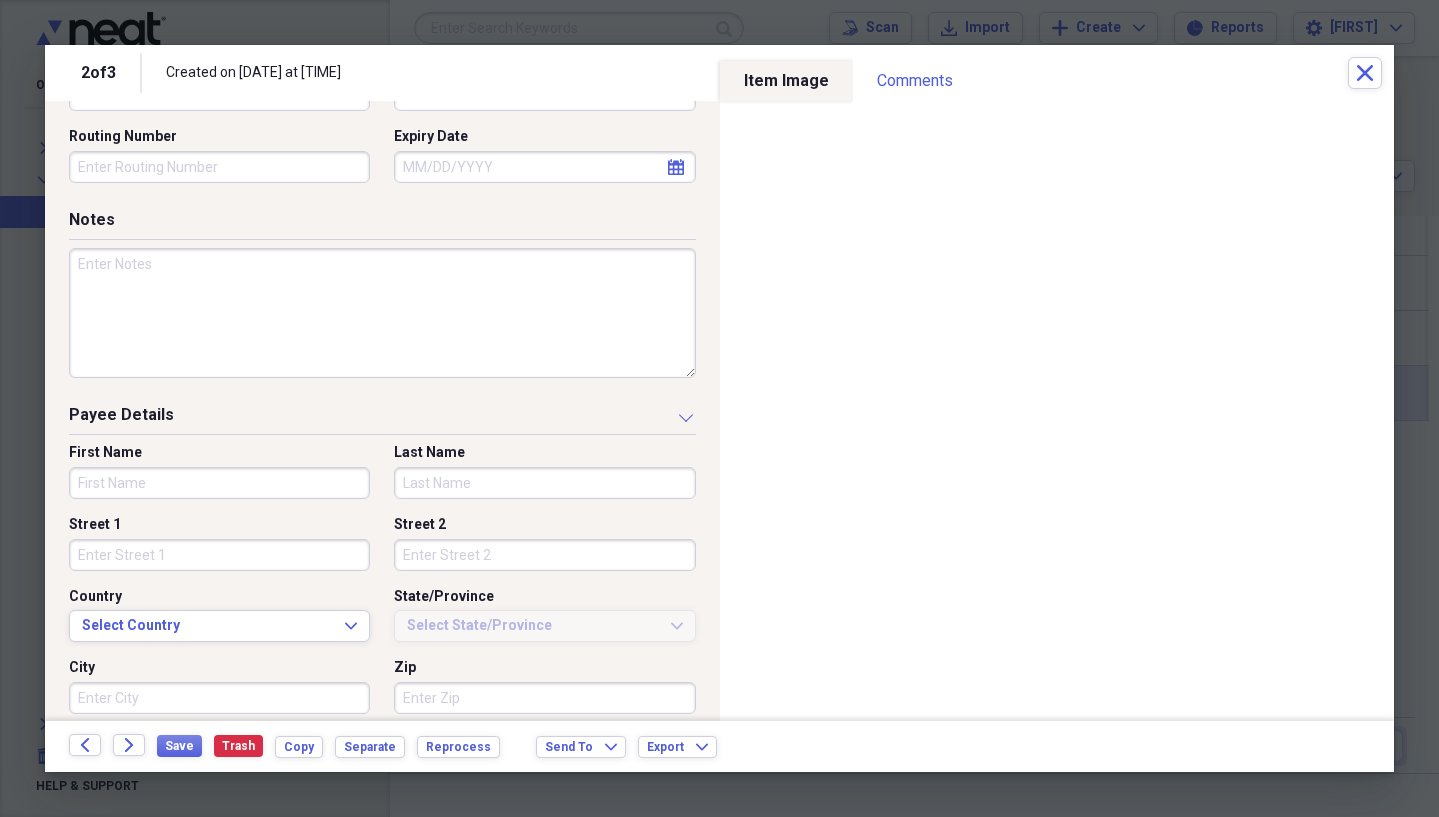 scroll, scrollTop: 628, scrollLeft: 0, axis: vertical 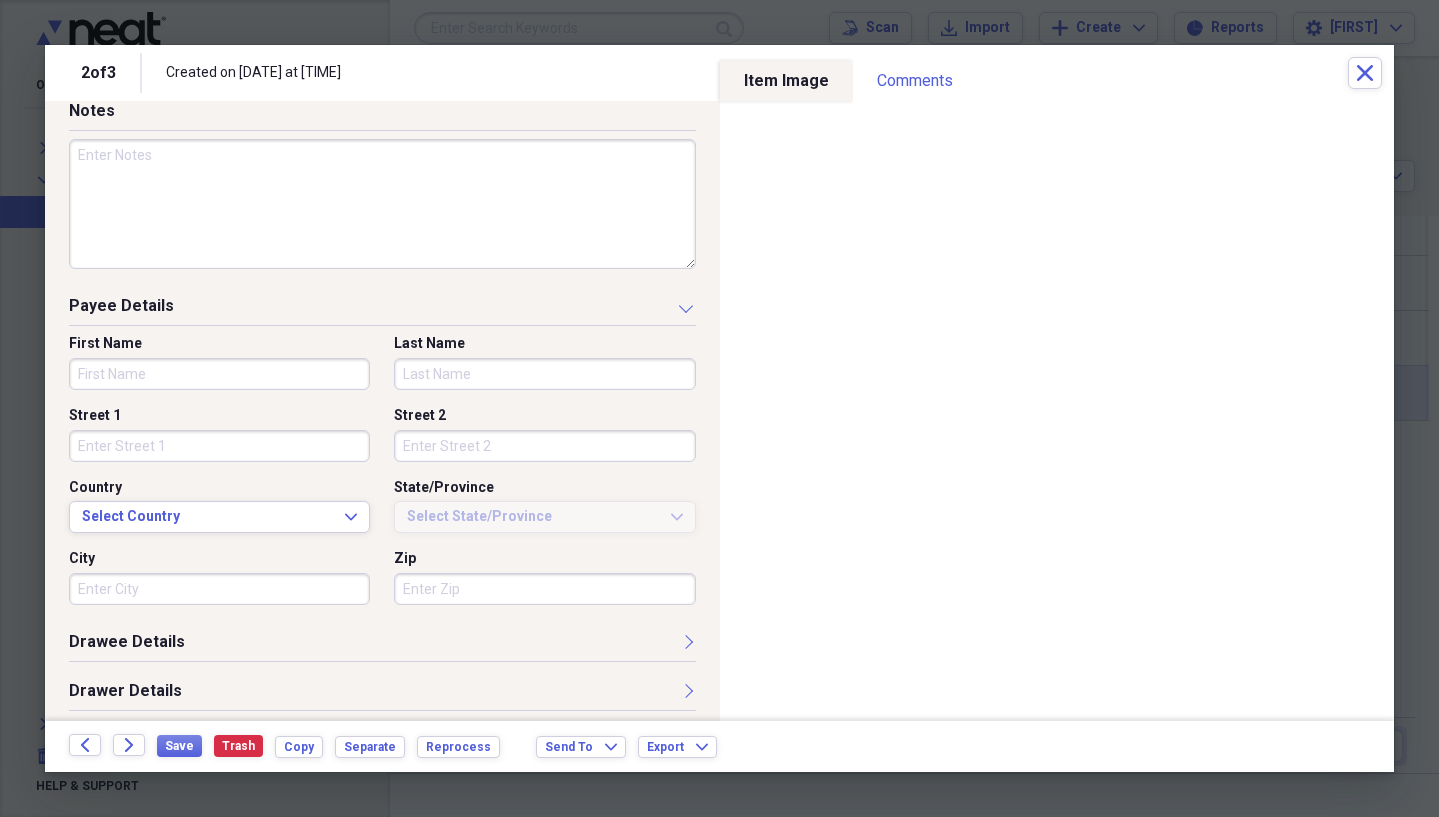click at bounding box center [688, 641] 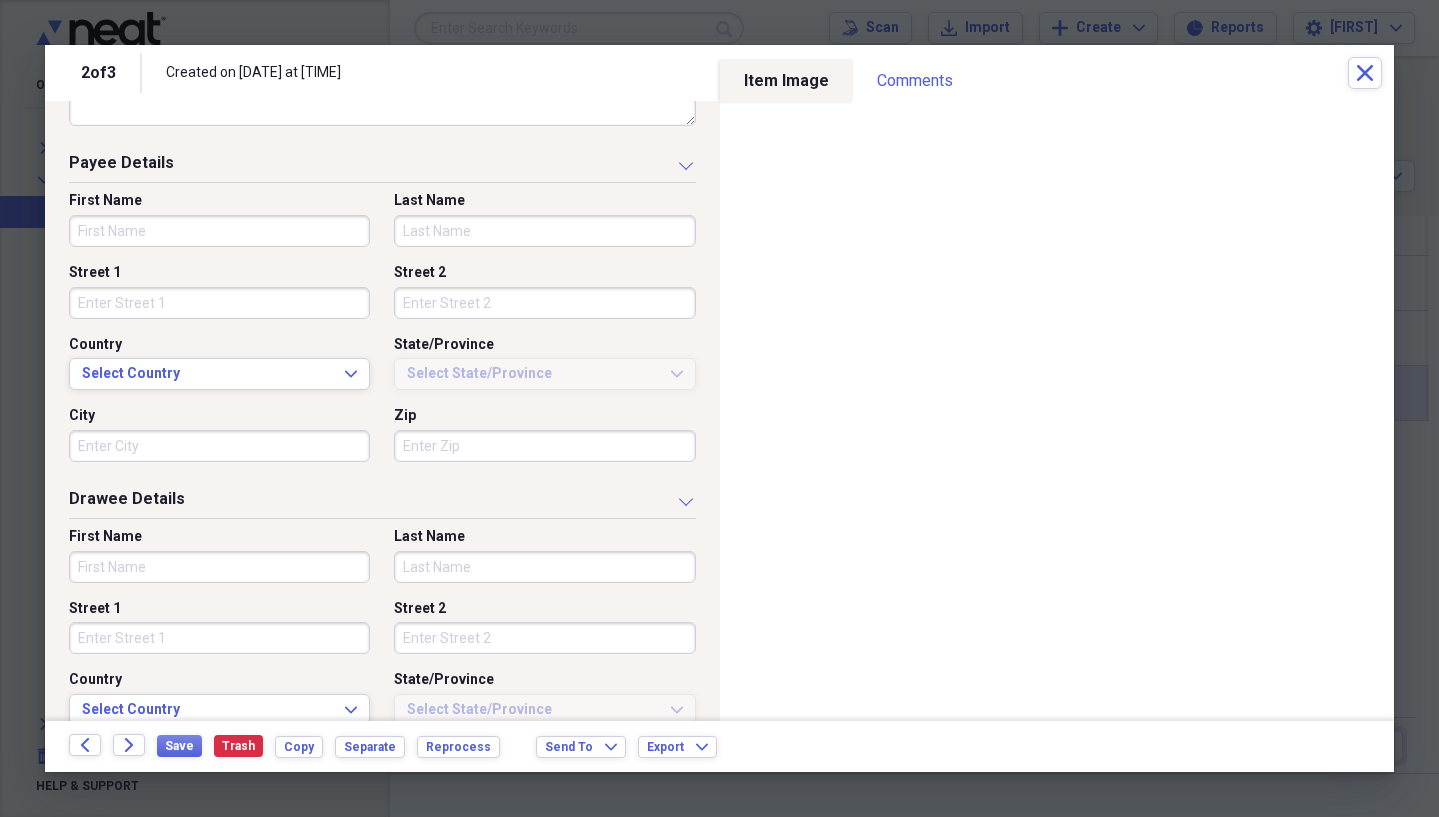 scroll, scrollTop: 912, scrollLeft: 0, axis: vertical 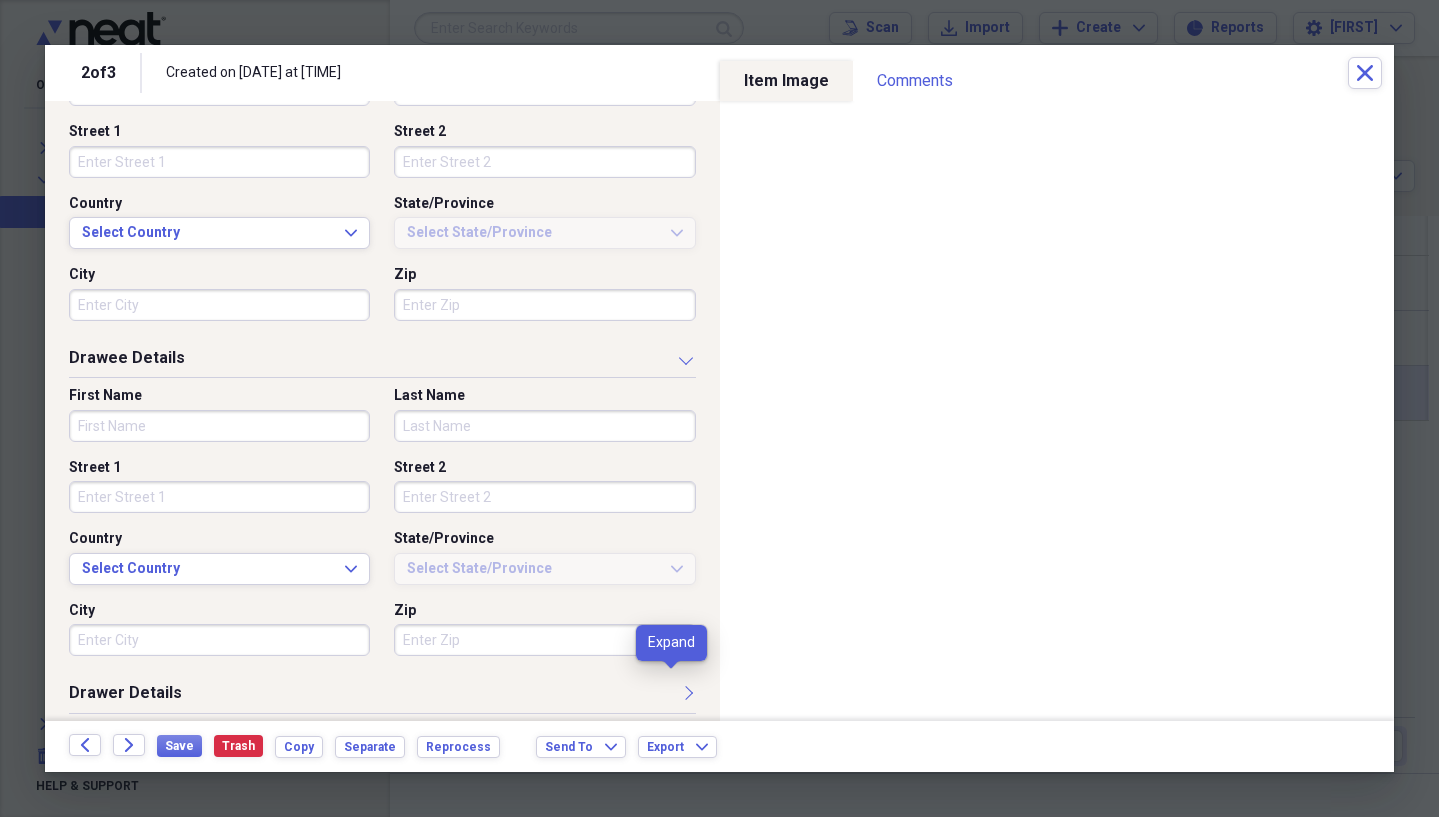 click at bounding box center [688, 692] 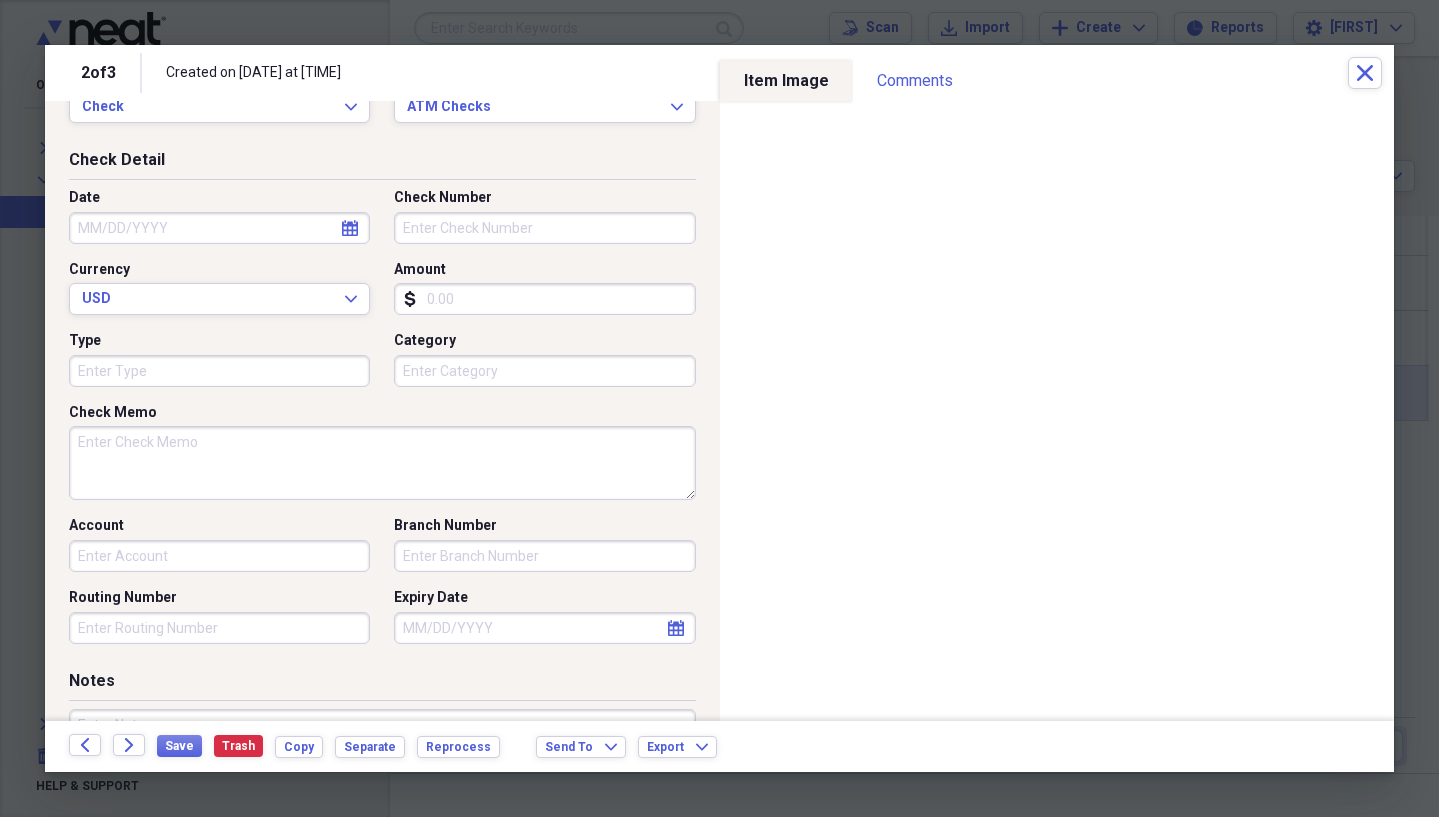 scroll, scrollTop: 0, scrollLeft: 0, axis: both 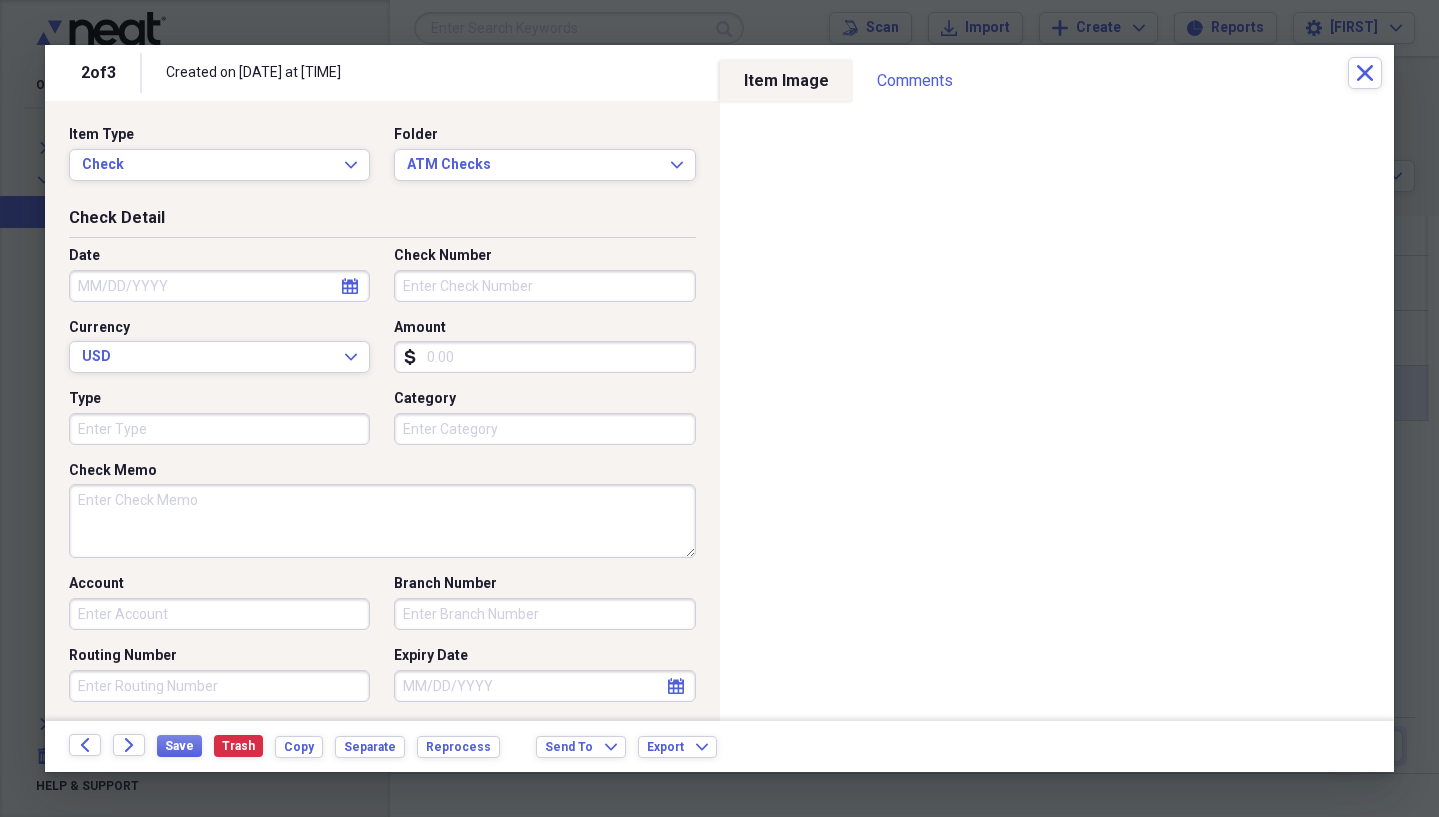 click on "calendar" 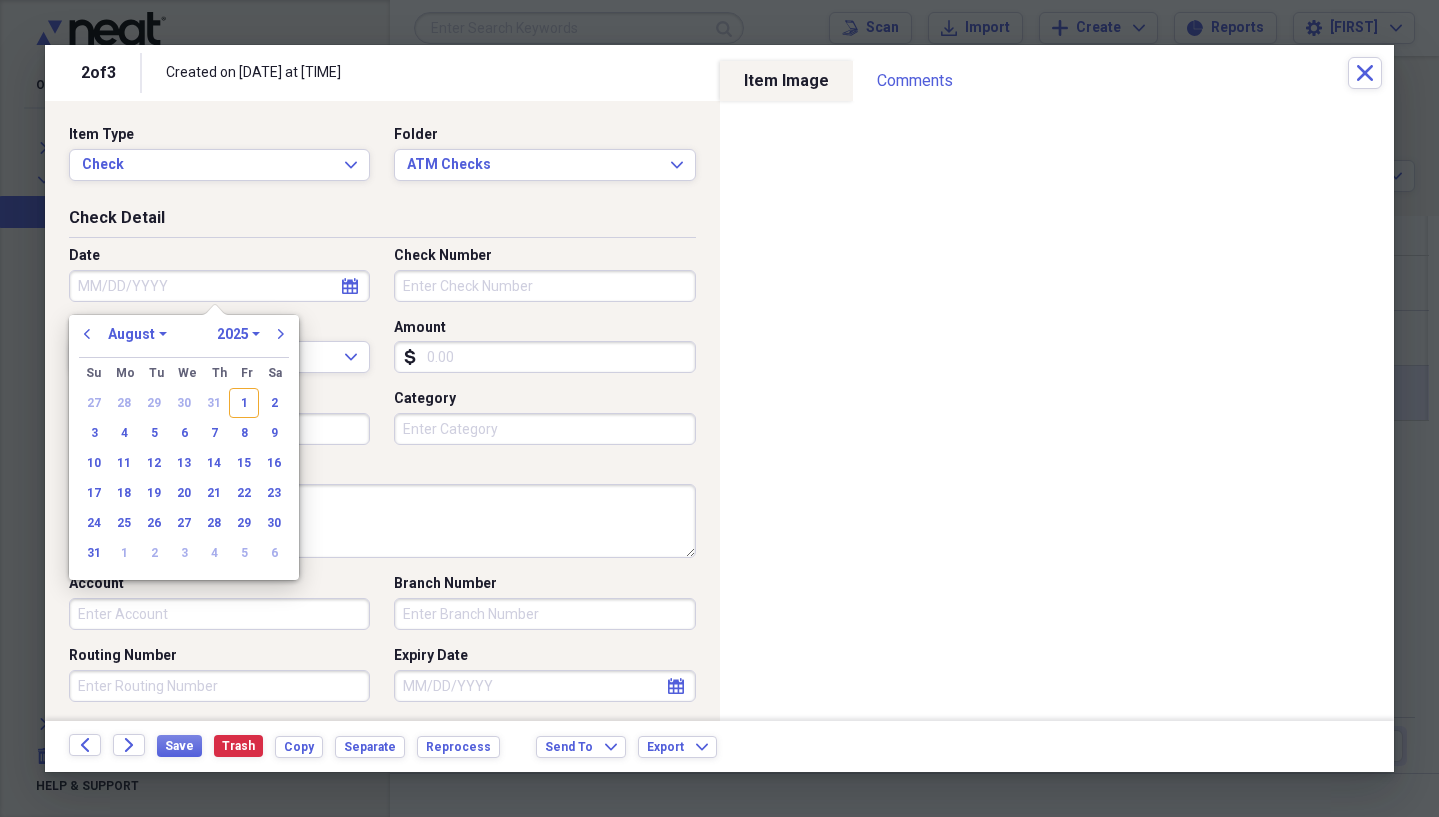 click on "January February March April May June July August September October November December" at bounding box center [137, 334] 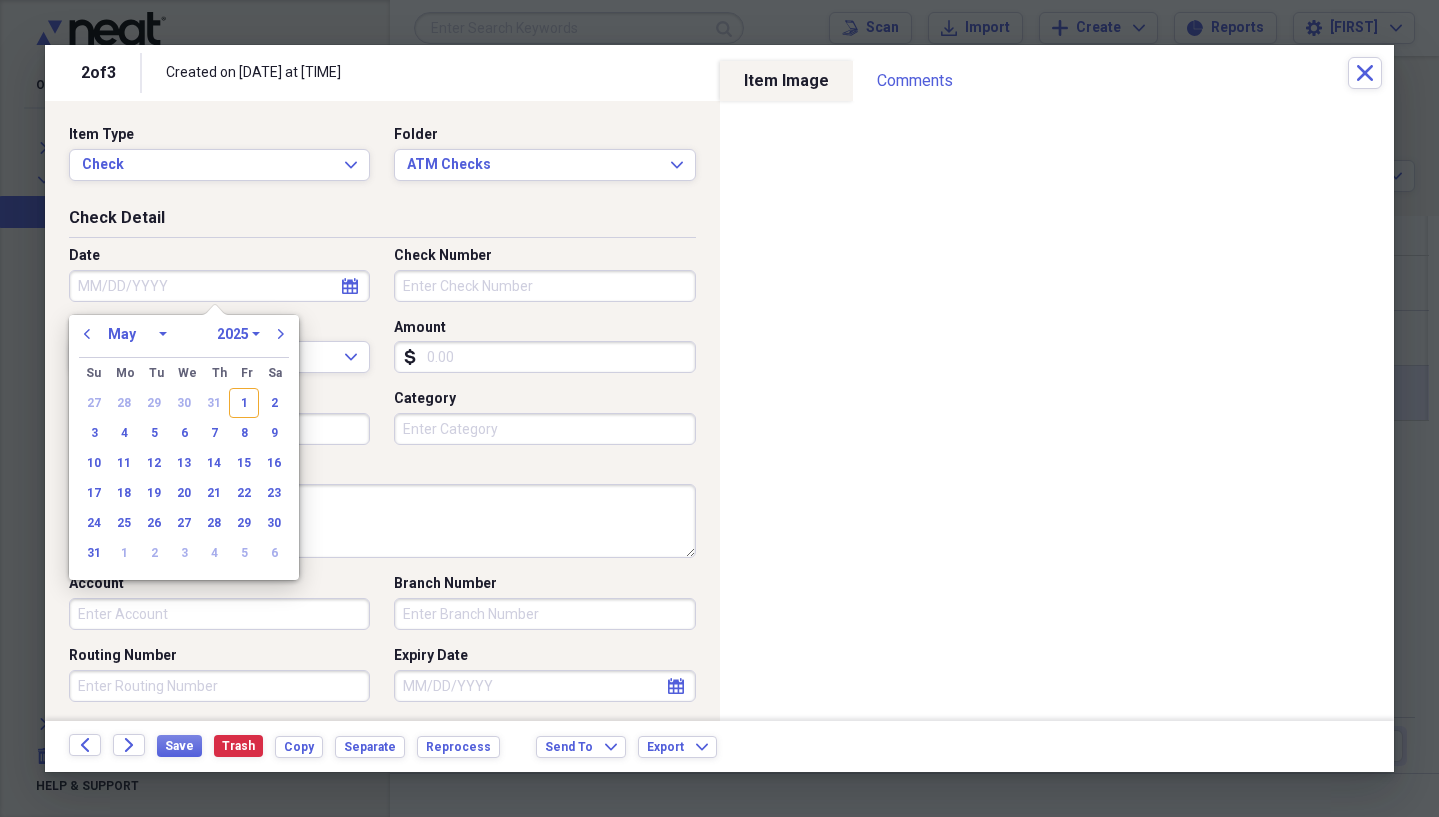 click on "January February March April May June July August September October November December" at bounding box center (137, 334) 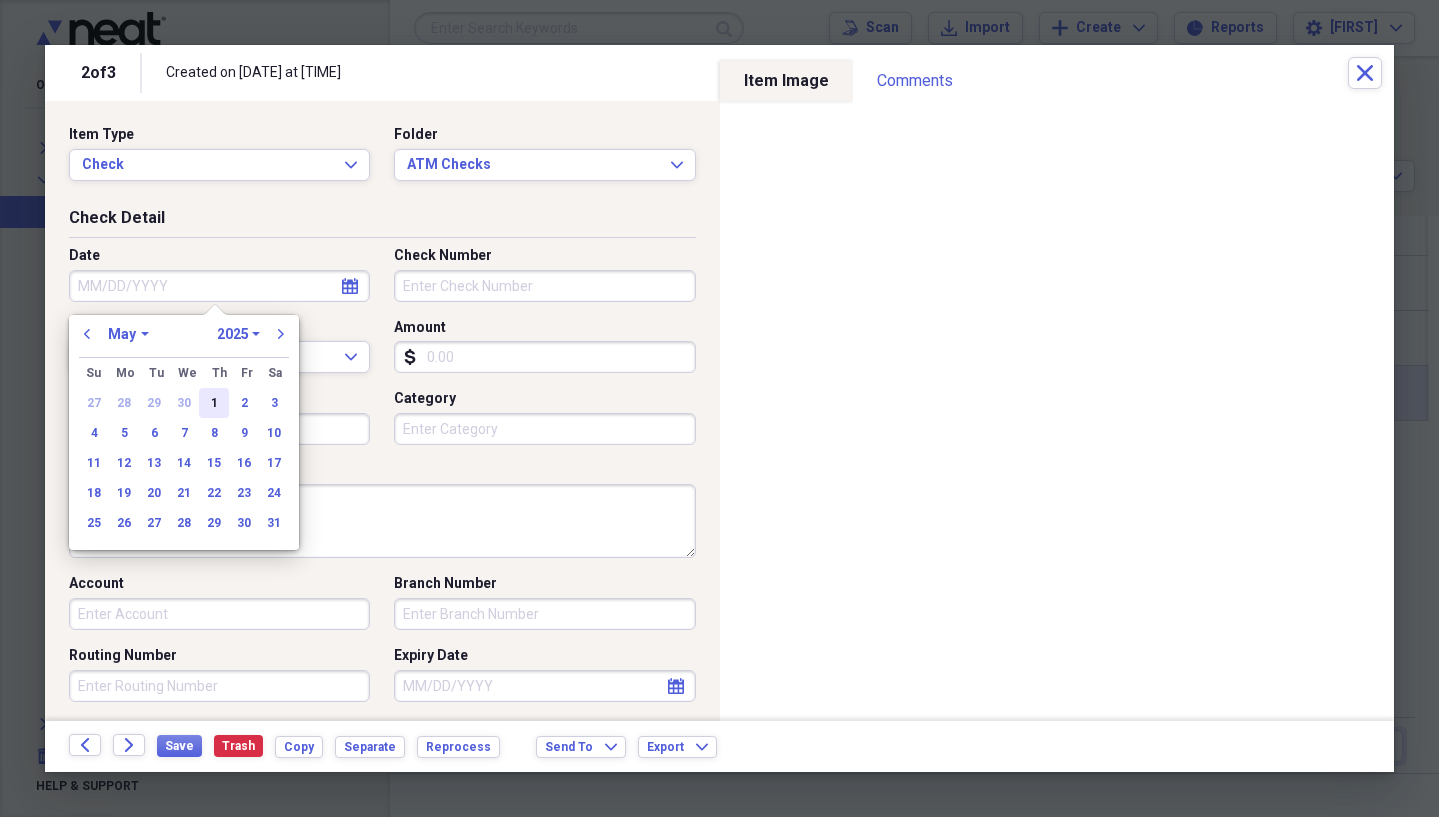 click on "1" at bounding box center (214, 403) 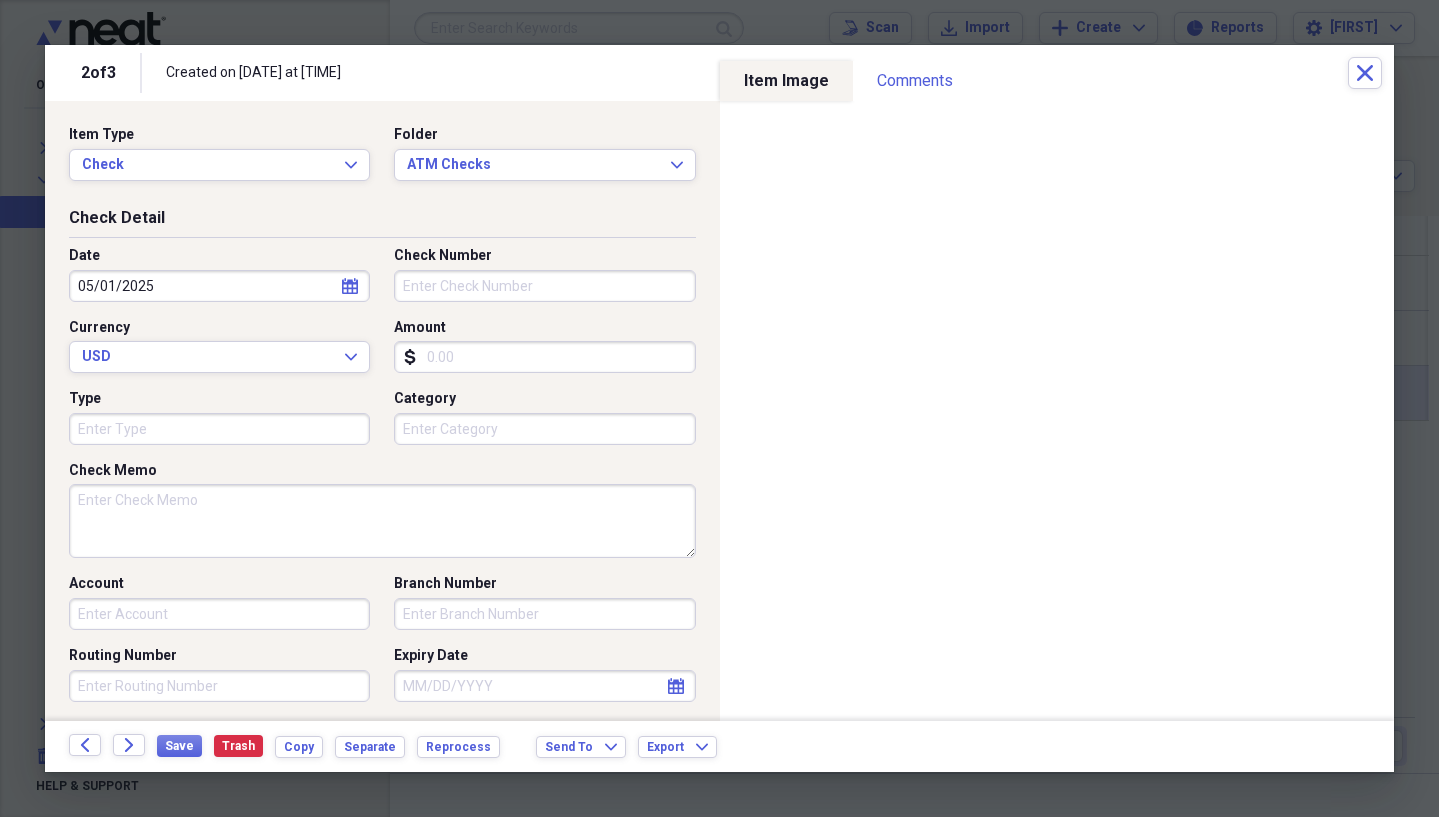 click on "Check Number" at bounding box center [544, 286] 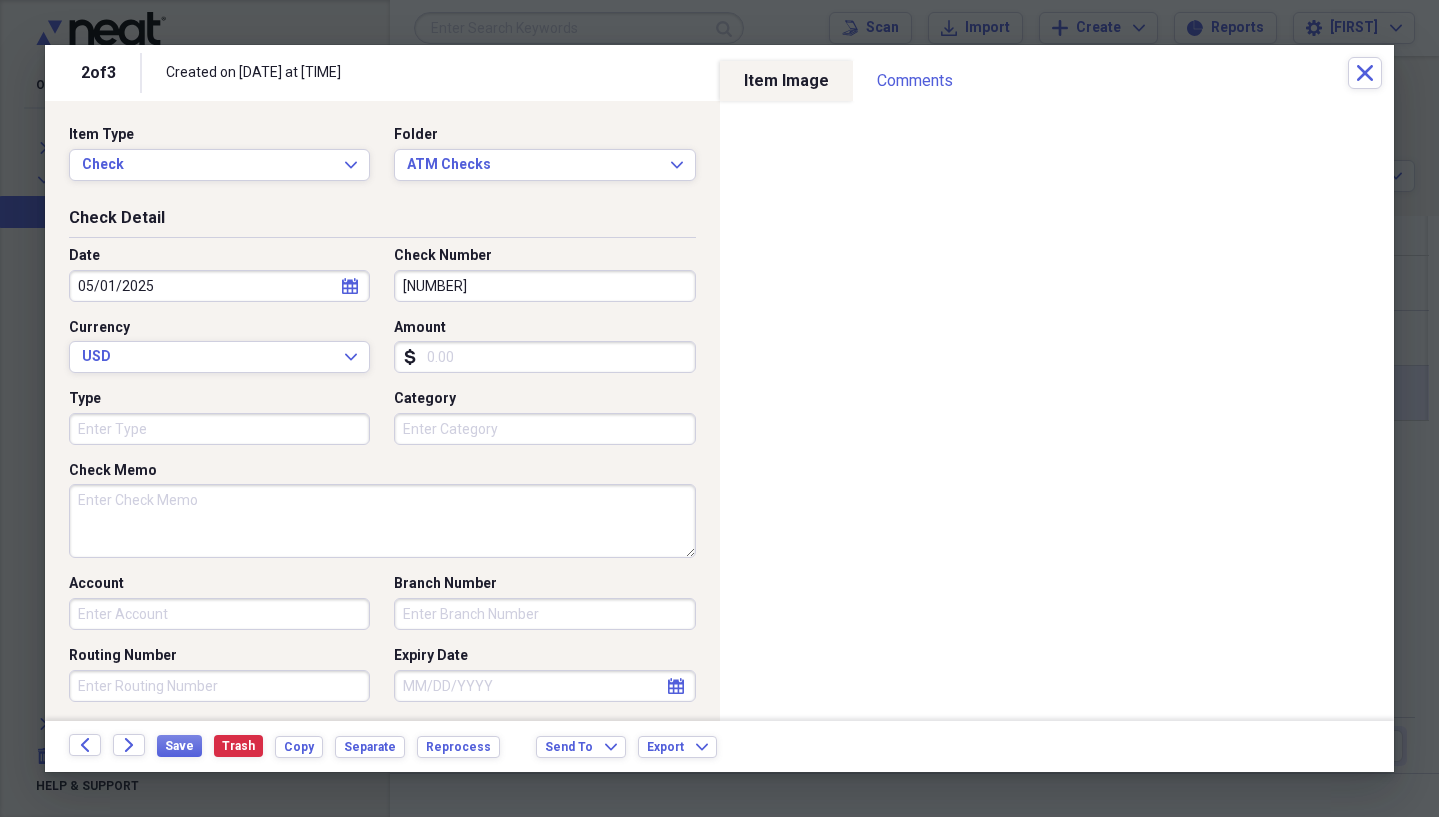 type on "[NUMBER]" 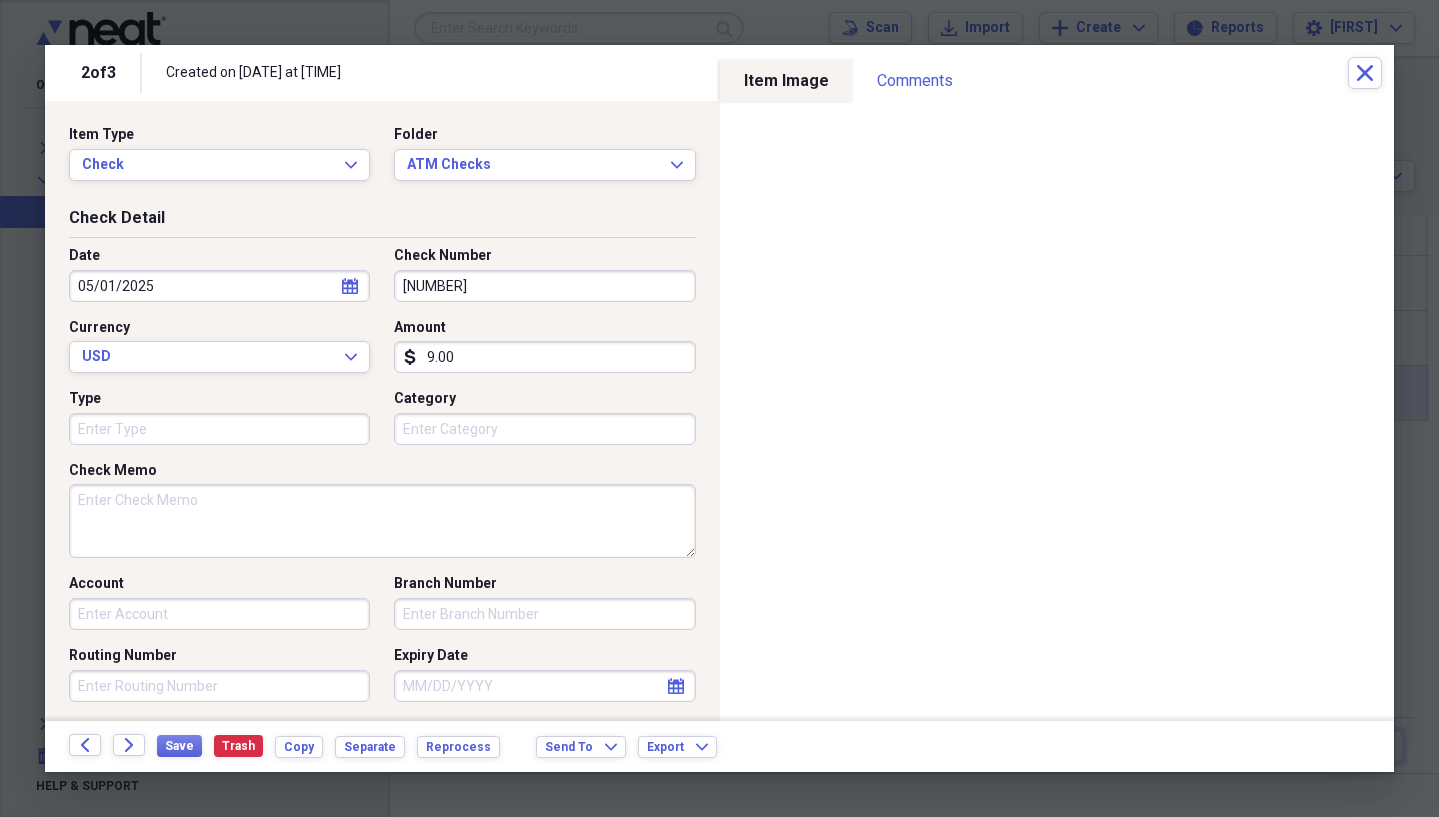 drag, startPoint x: 431, startPoint y: 350, endPoint x: 385, endPoint y: 348, distance: 46.043457 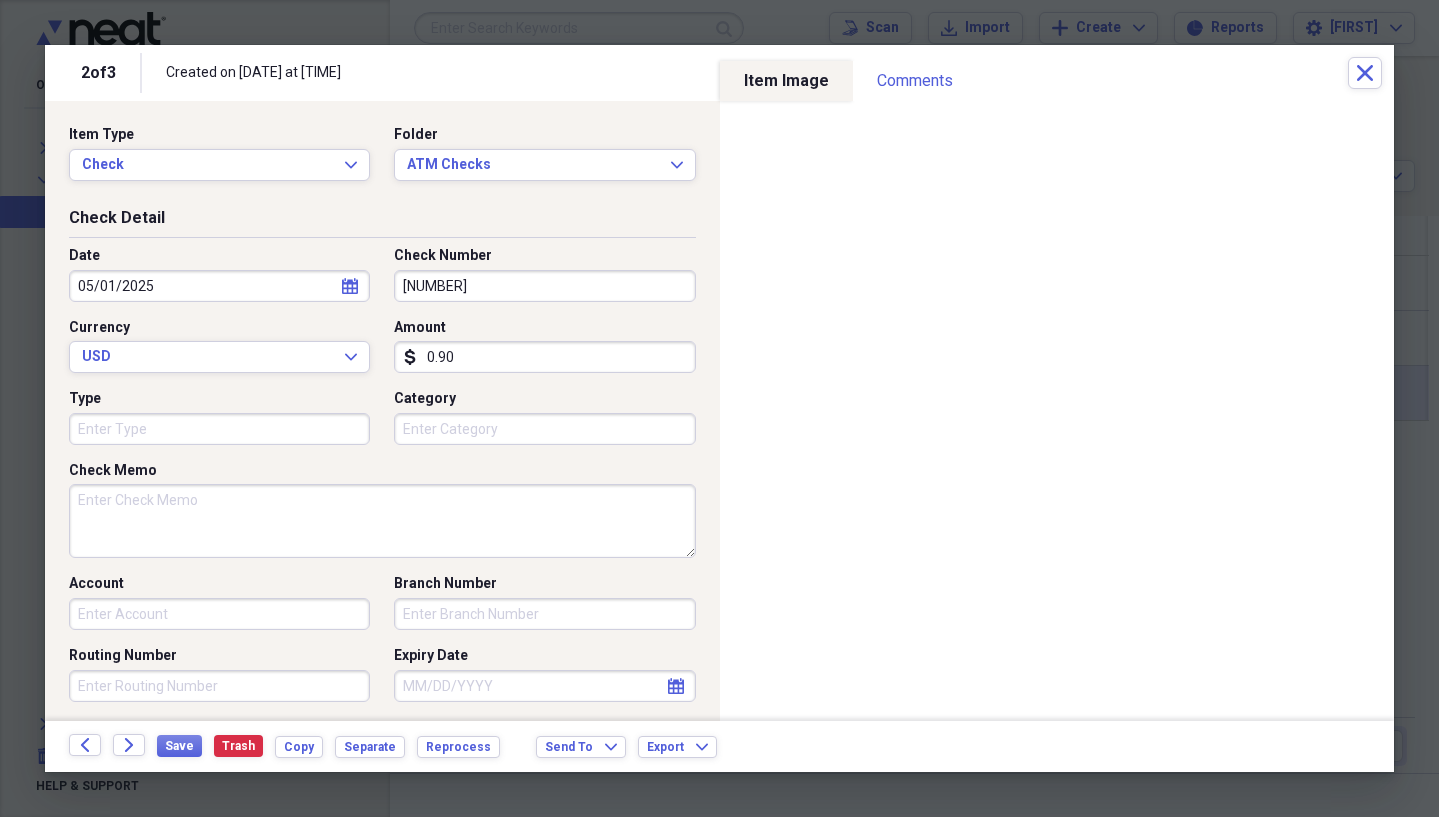 type on "0.09" 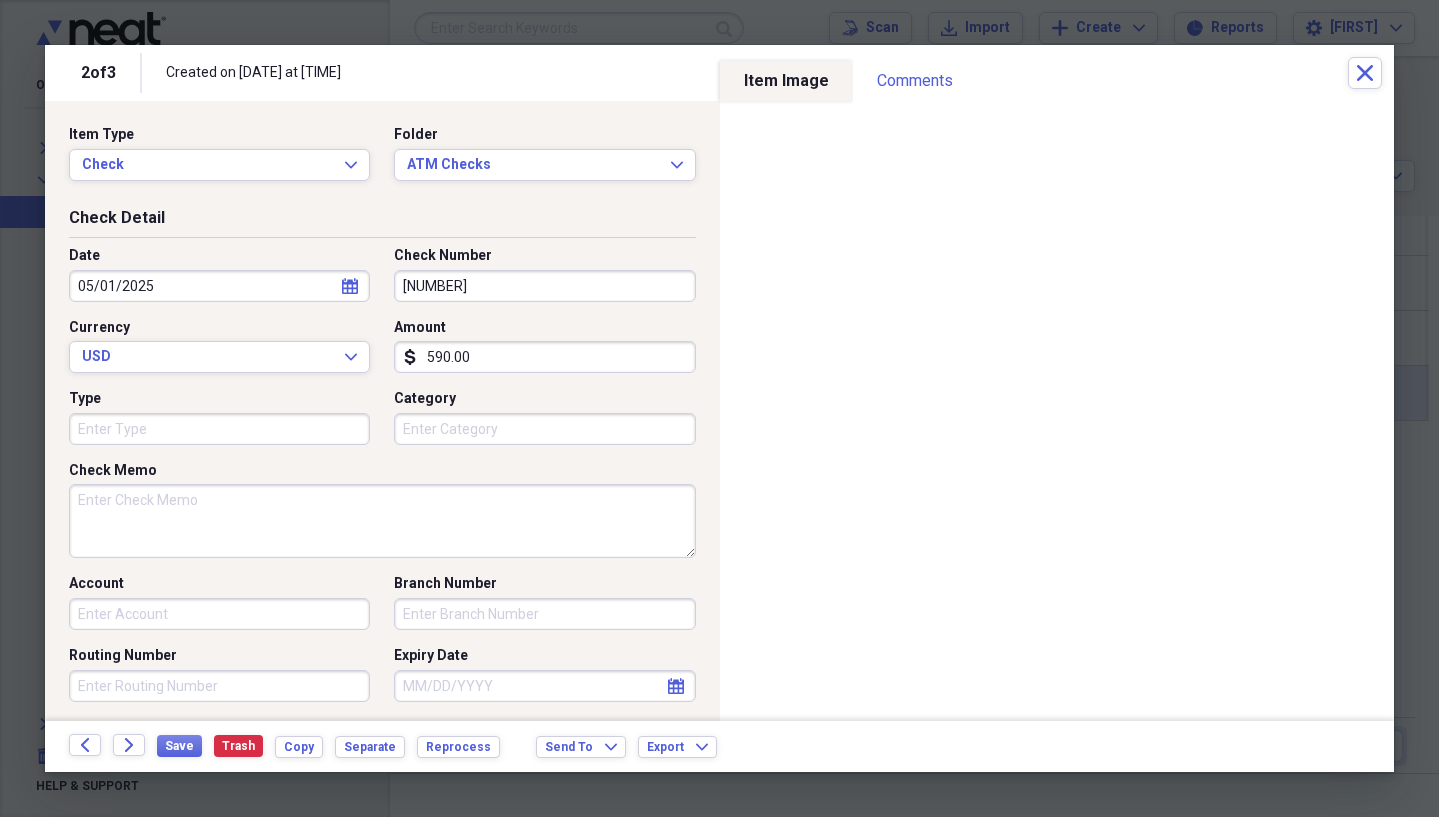 type on "590.00" 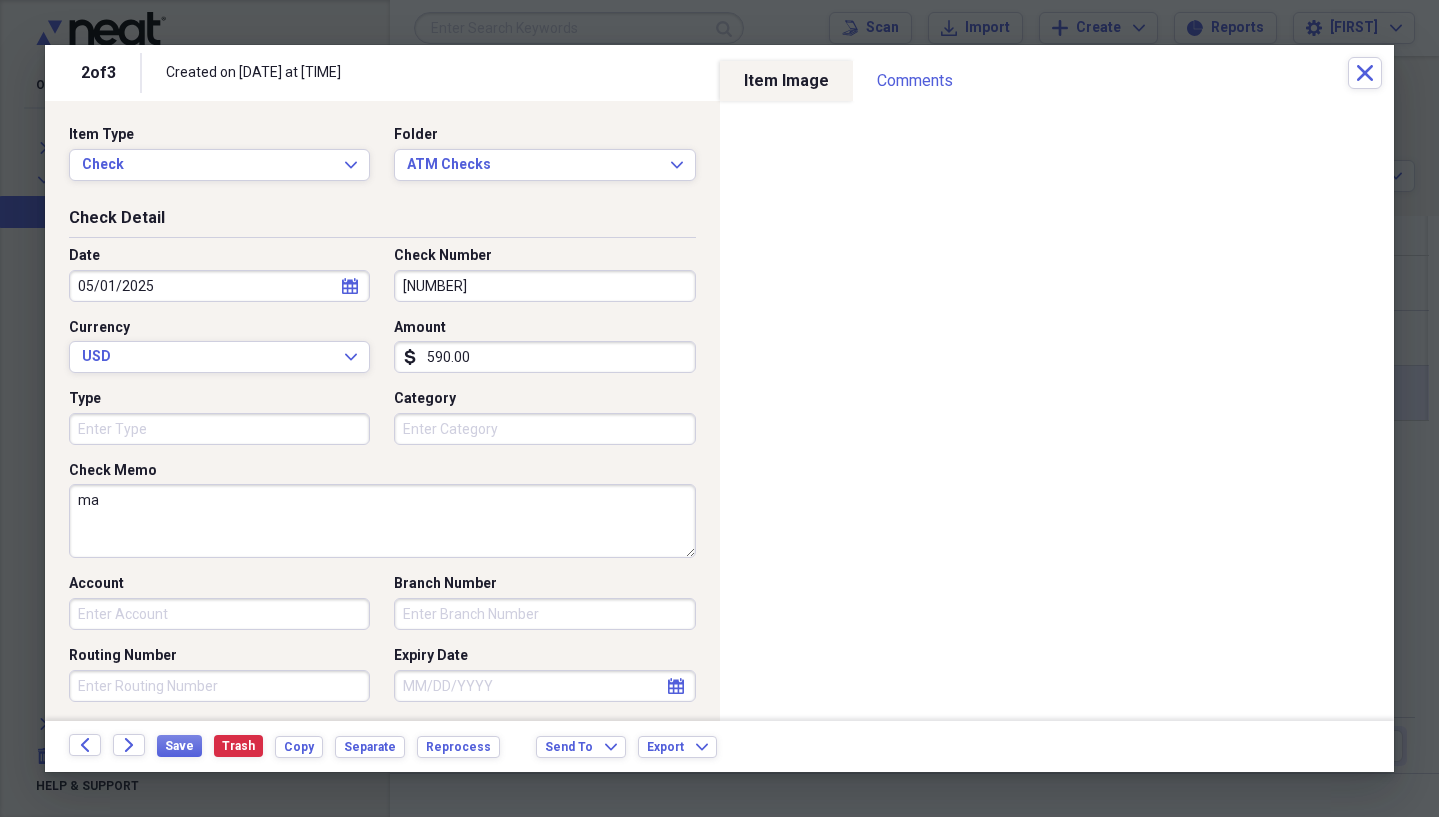 type on "m" 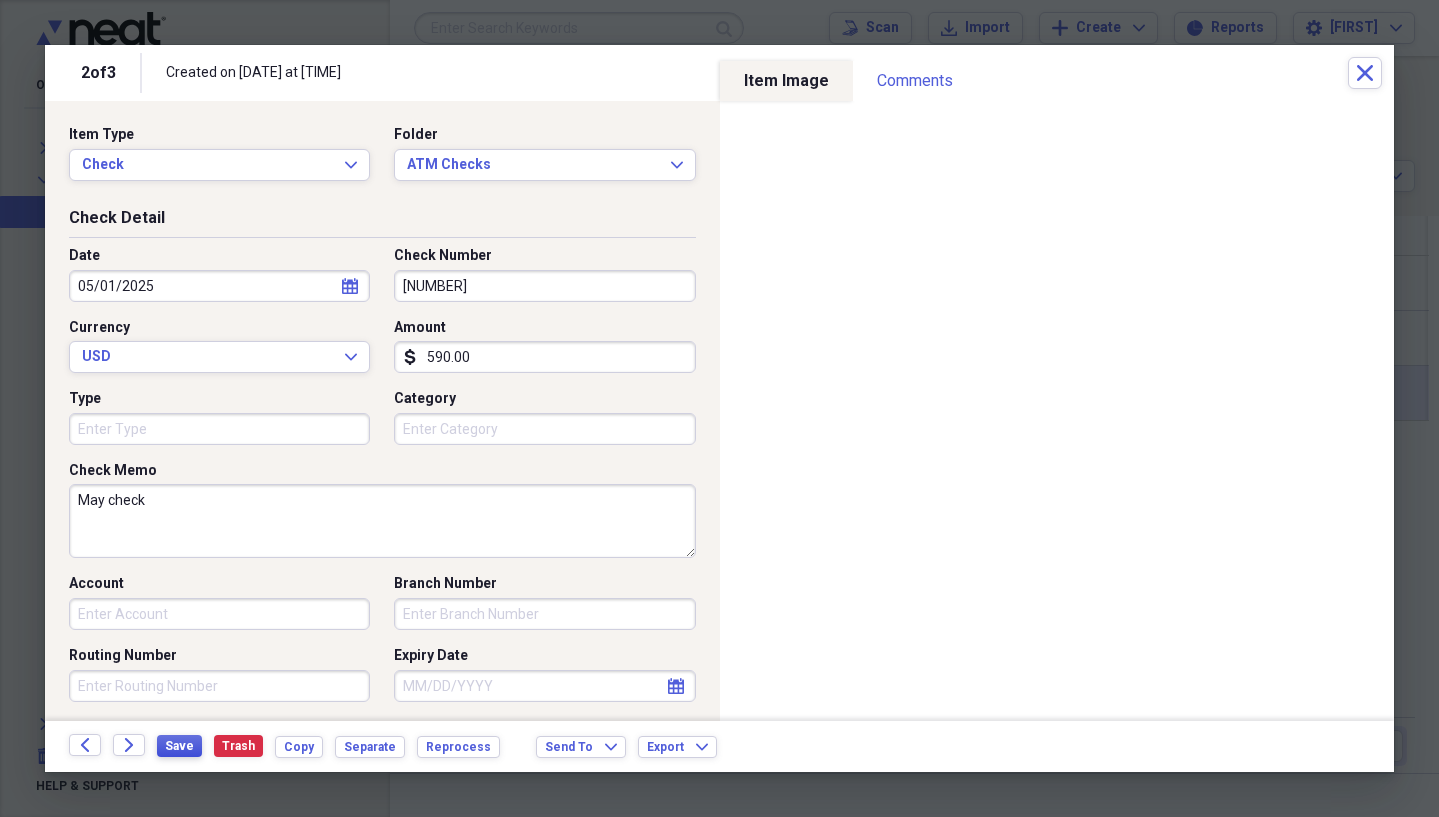 click on "Save" at bounding box center (179, 746) 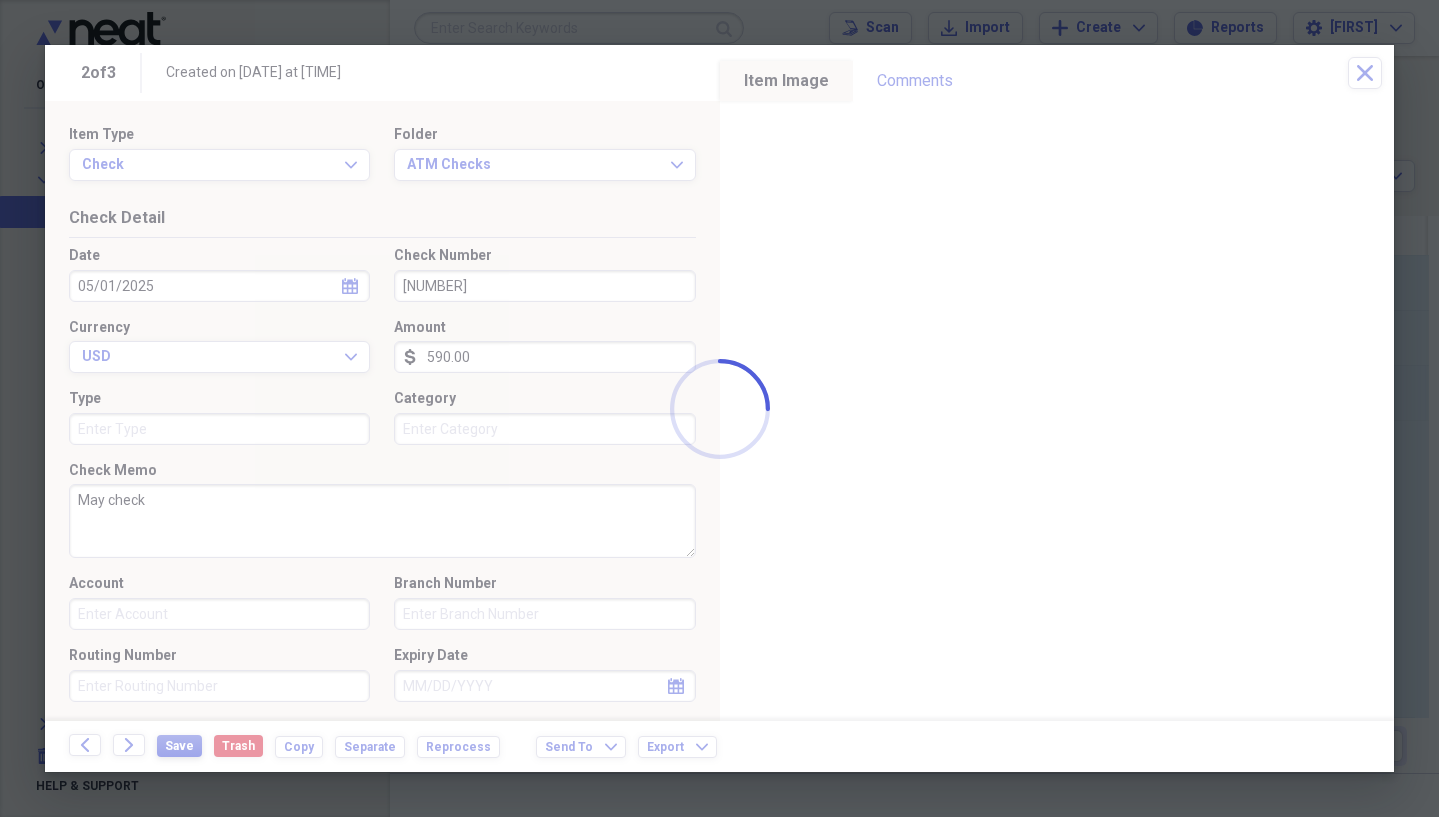 type on "May check" 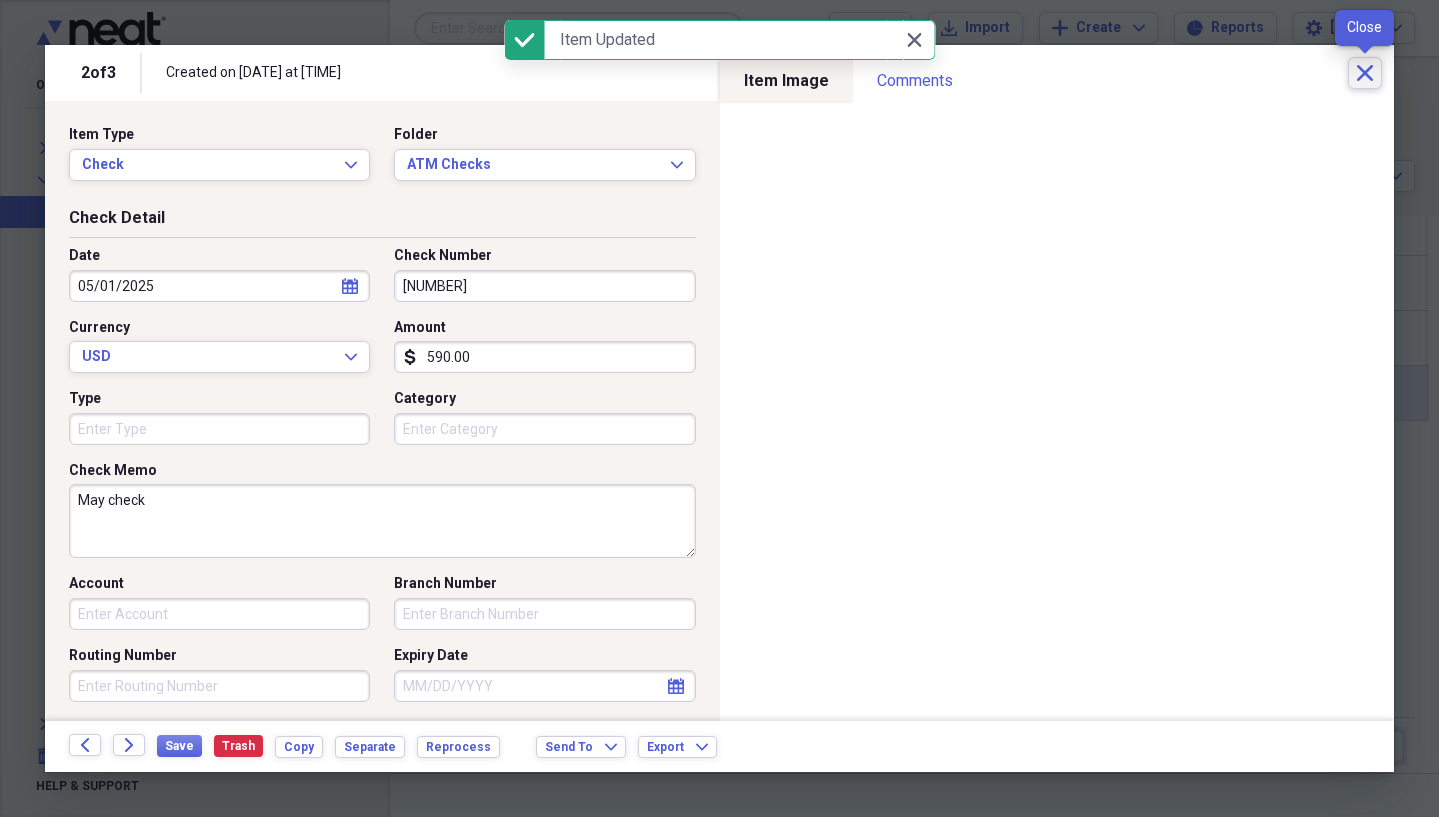 click on "Close" at bounding box center (1365, 73) 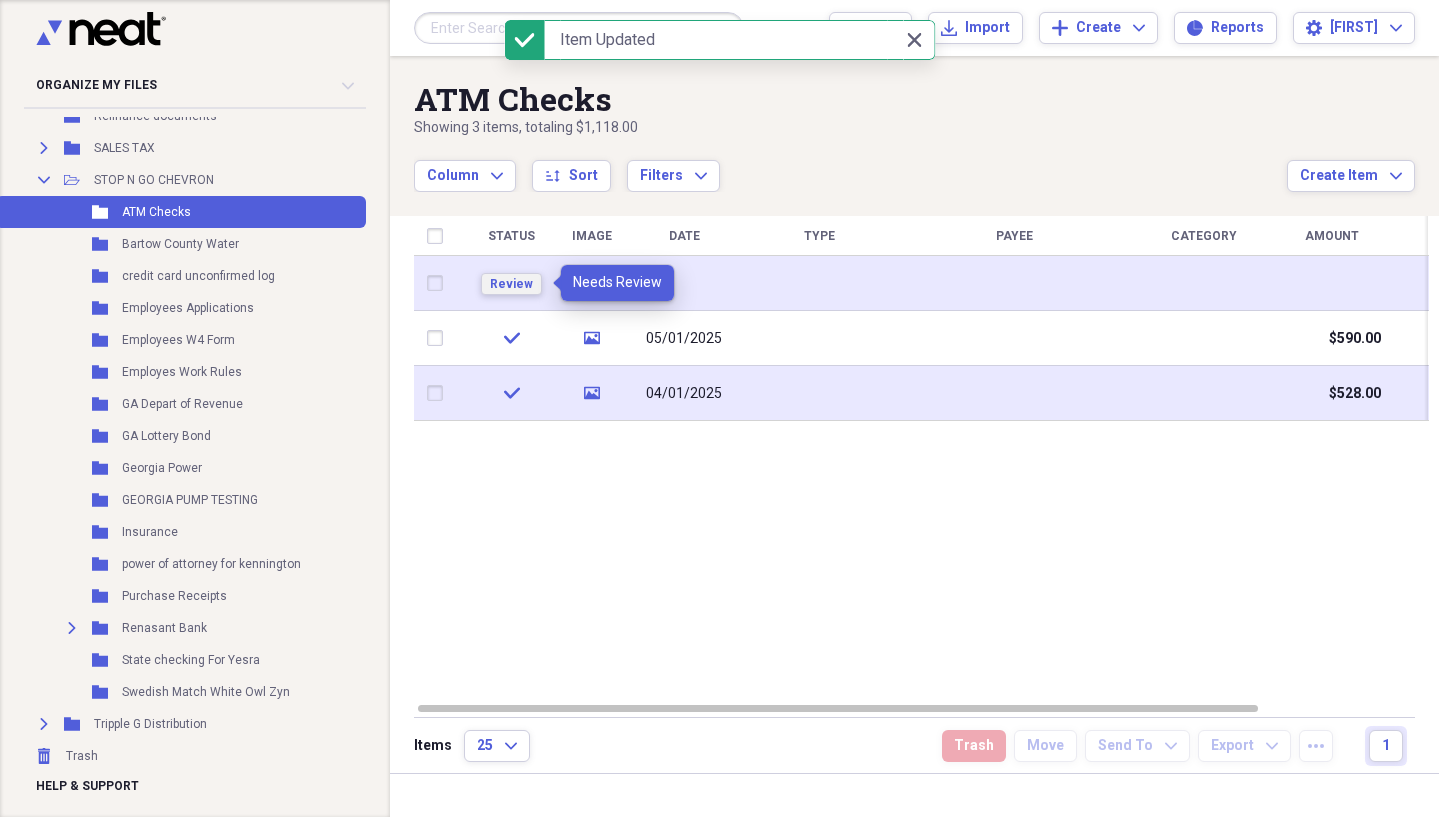 click on "Review" at bounding box center [511, 284] 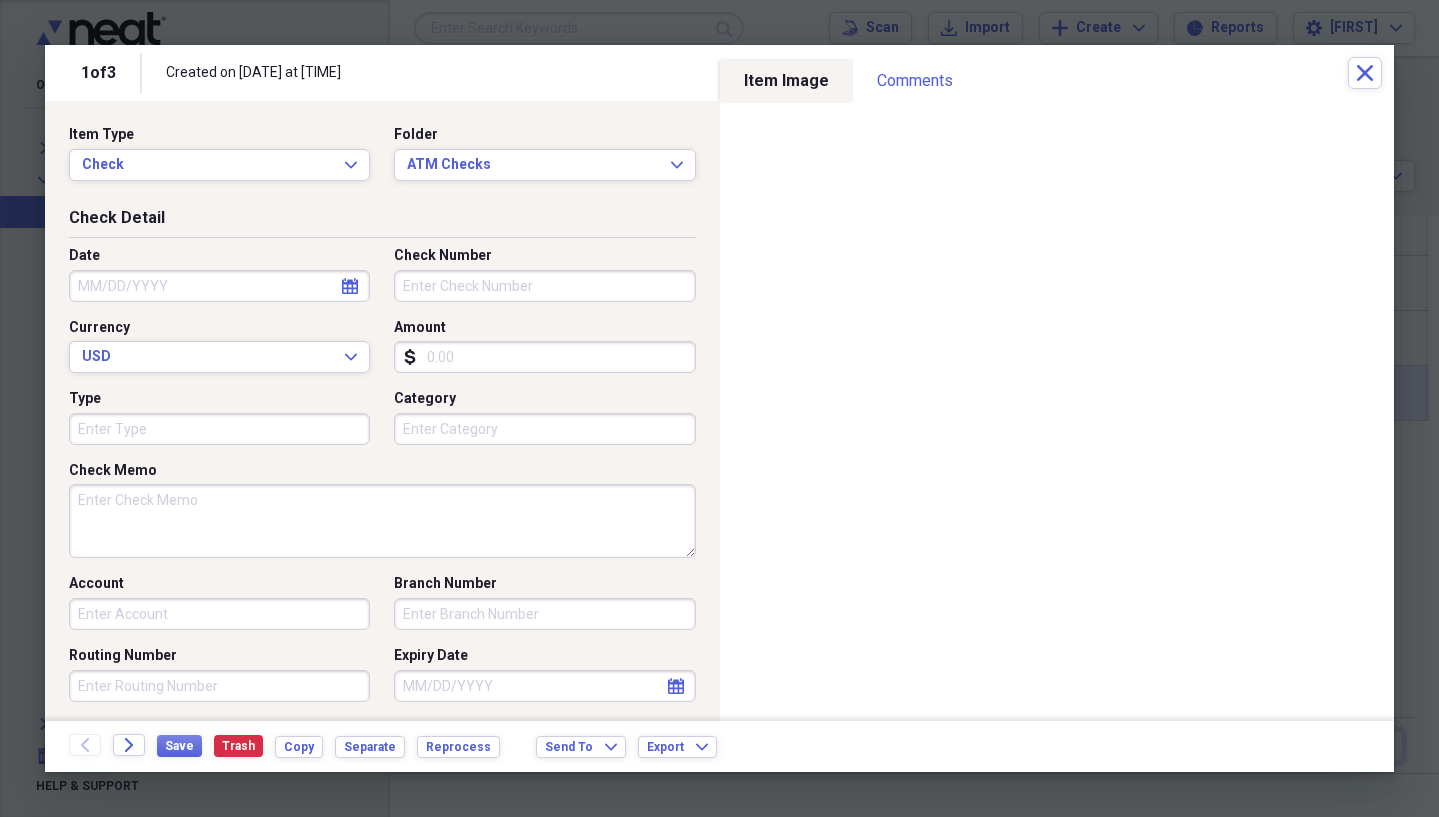 click on "Amount" at bounding box center (544, 357) 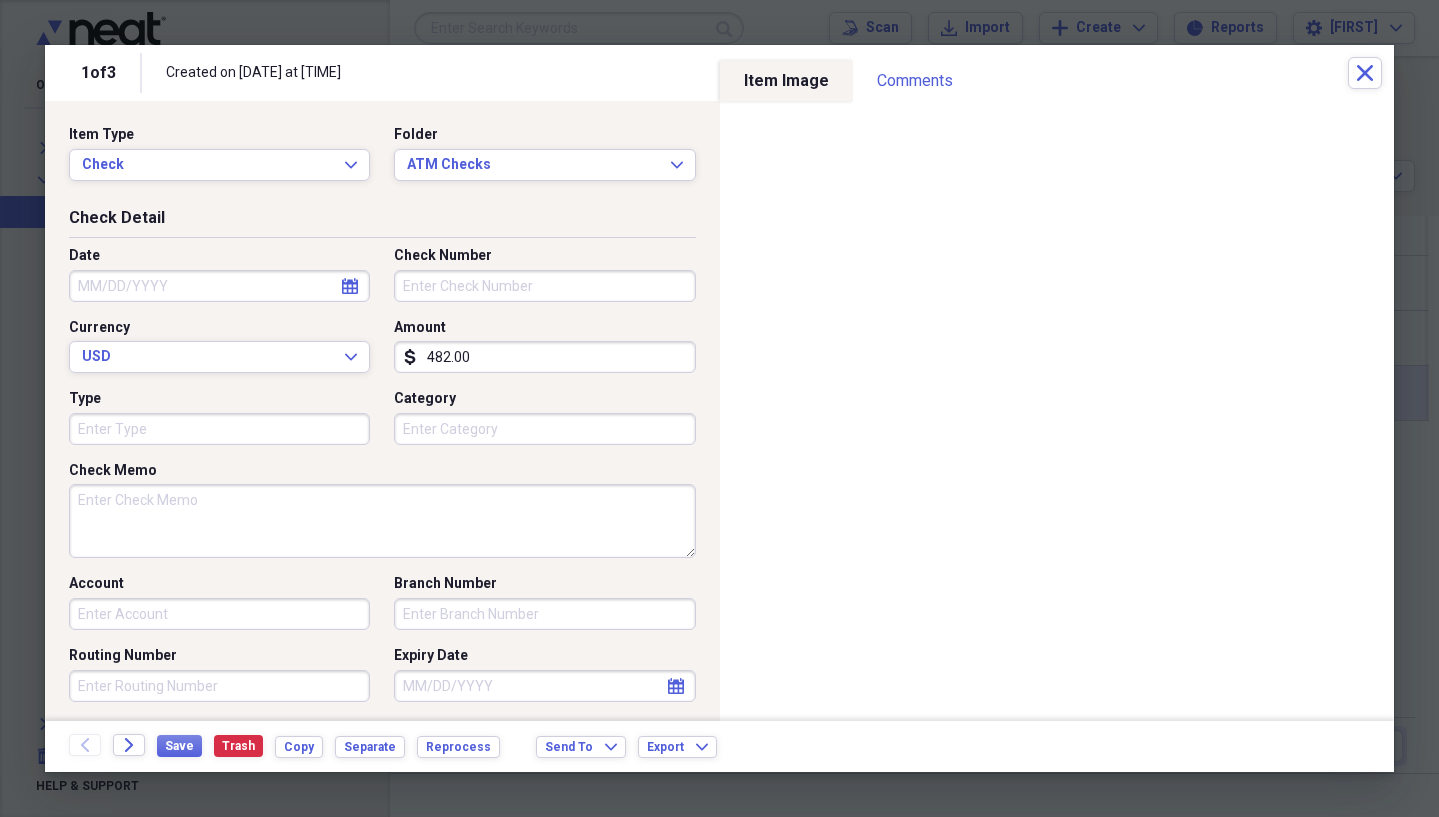 type on "482.00" 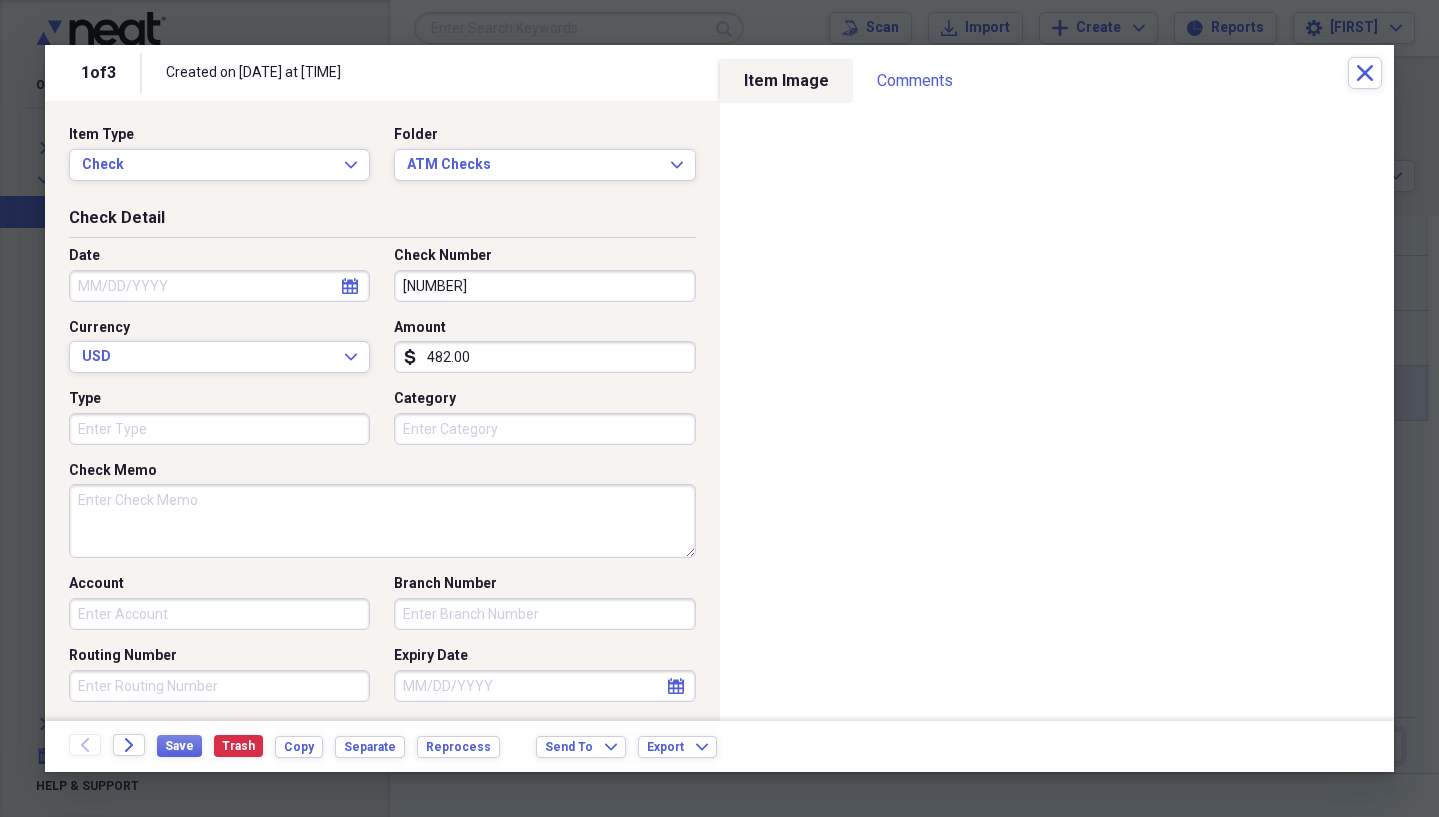 type on "[NUMBER]" 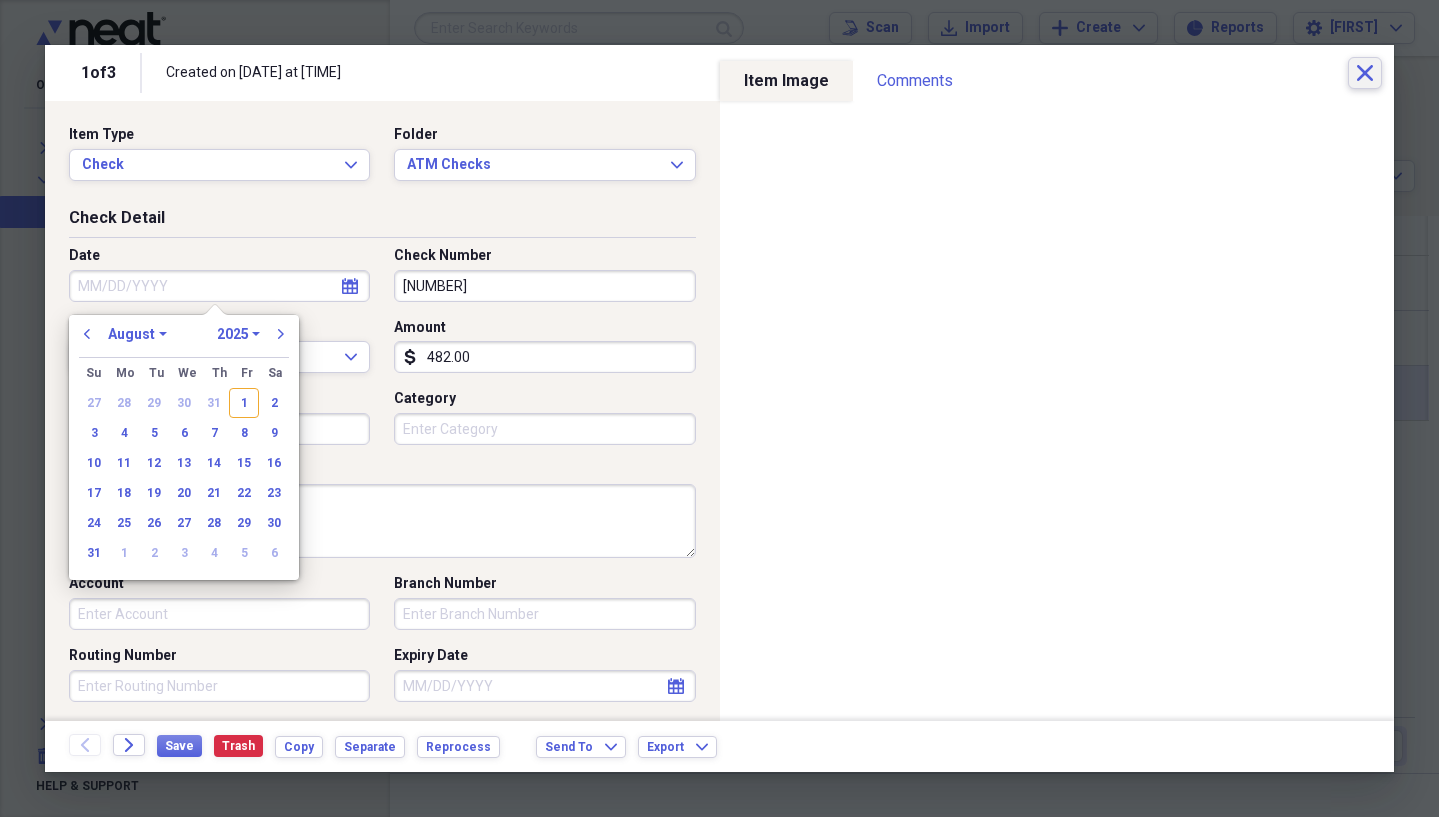 click on "Close" 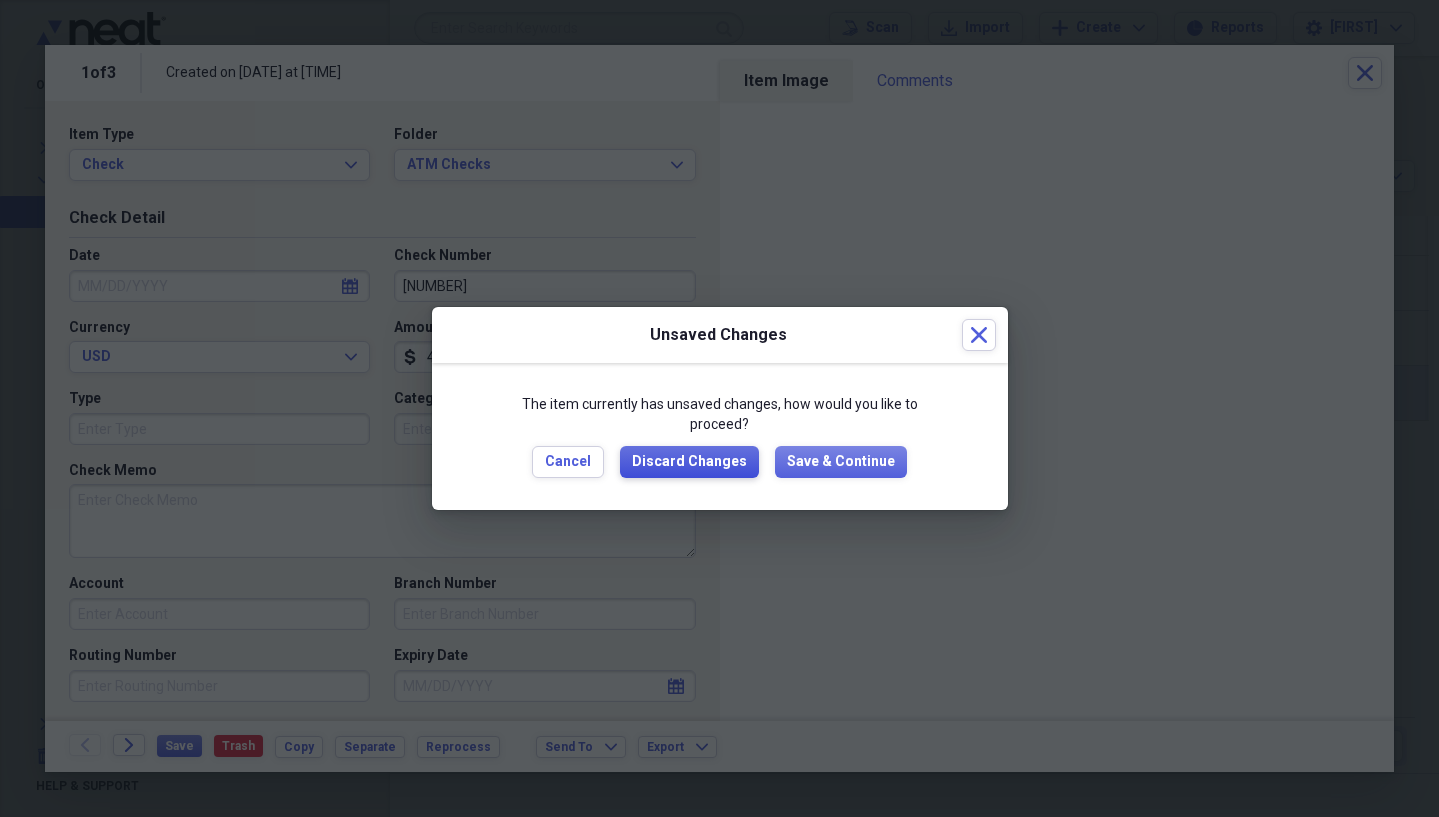 click on "Discard Changes" at bounding box center [689, 462] 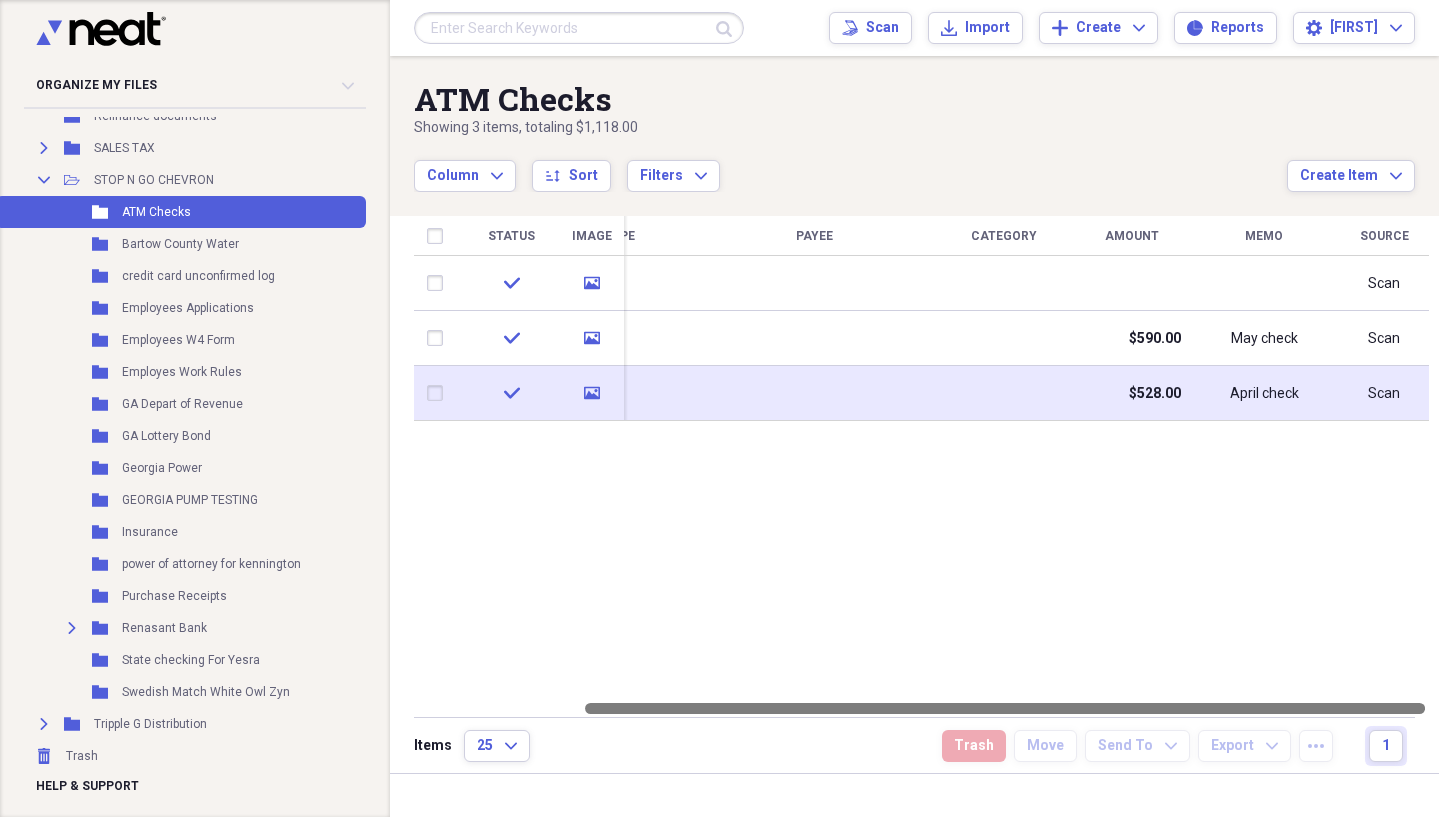 drag, startPoint x: 1008, startPoint y: 708, endPoint x: 1355, endPoint y: 700, distance: 347.0922 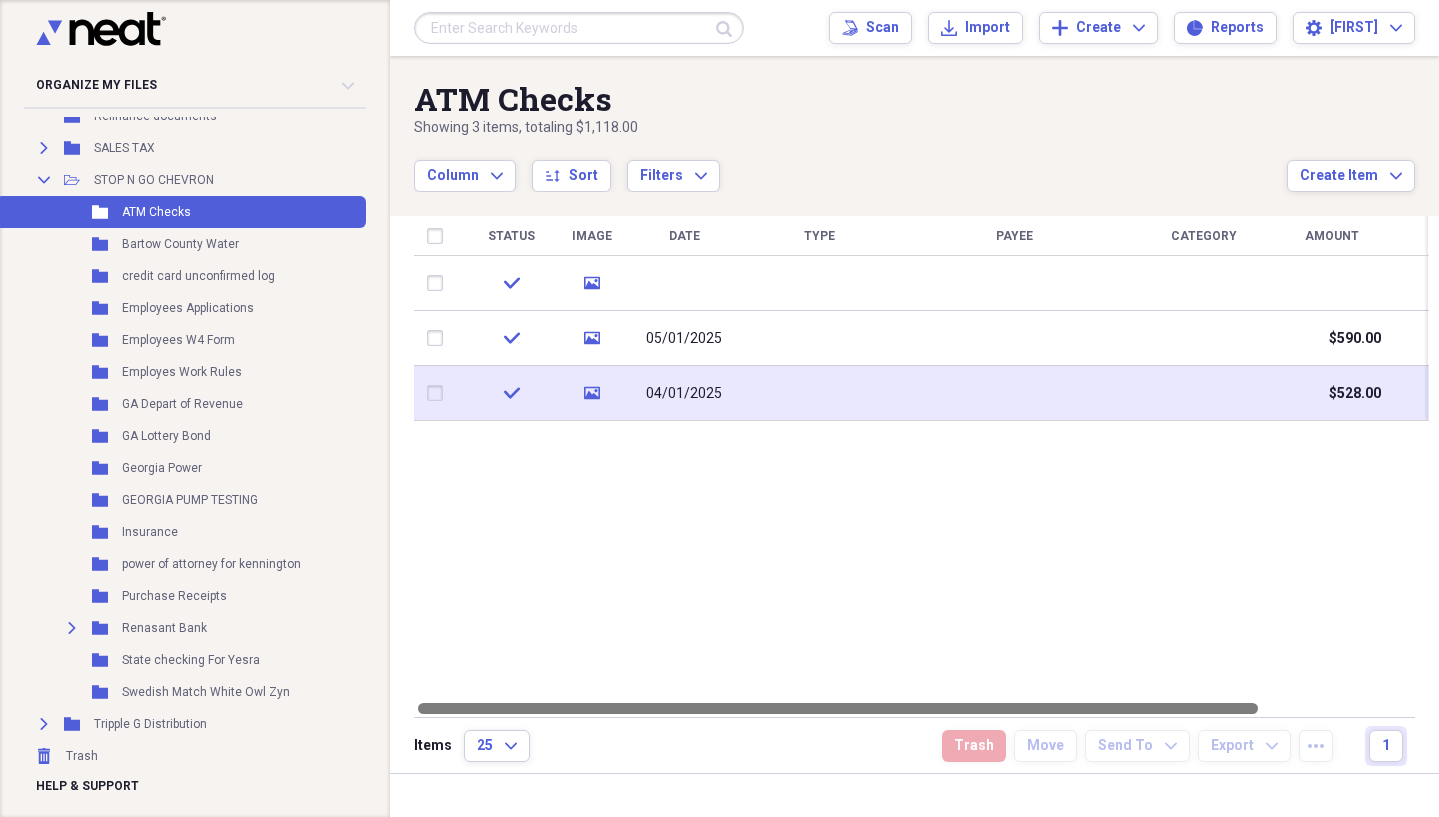 drag, startPoint x: 1275, startPoint y: 704, endPoint x: 747, endPoint y: 588, distance: 540.5923 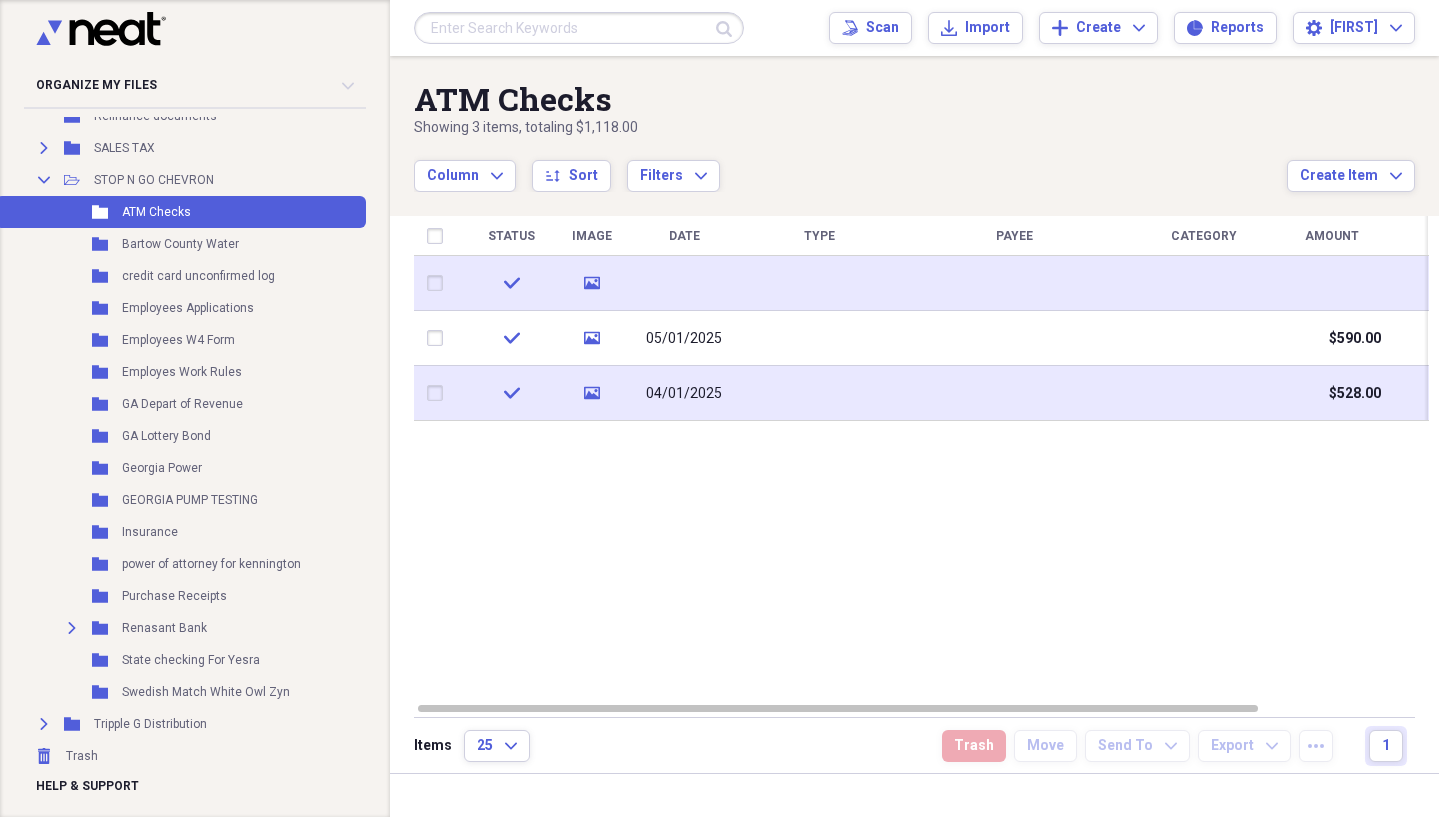 click 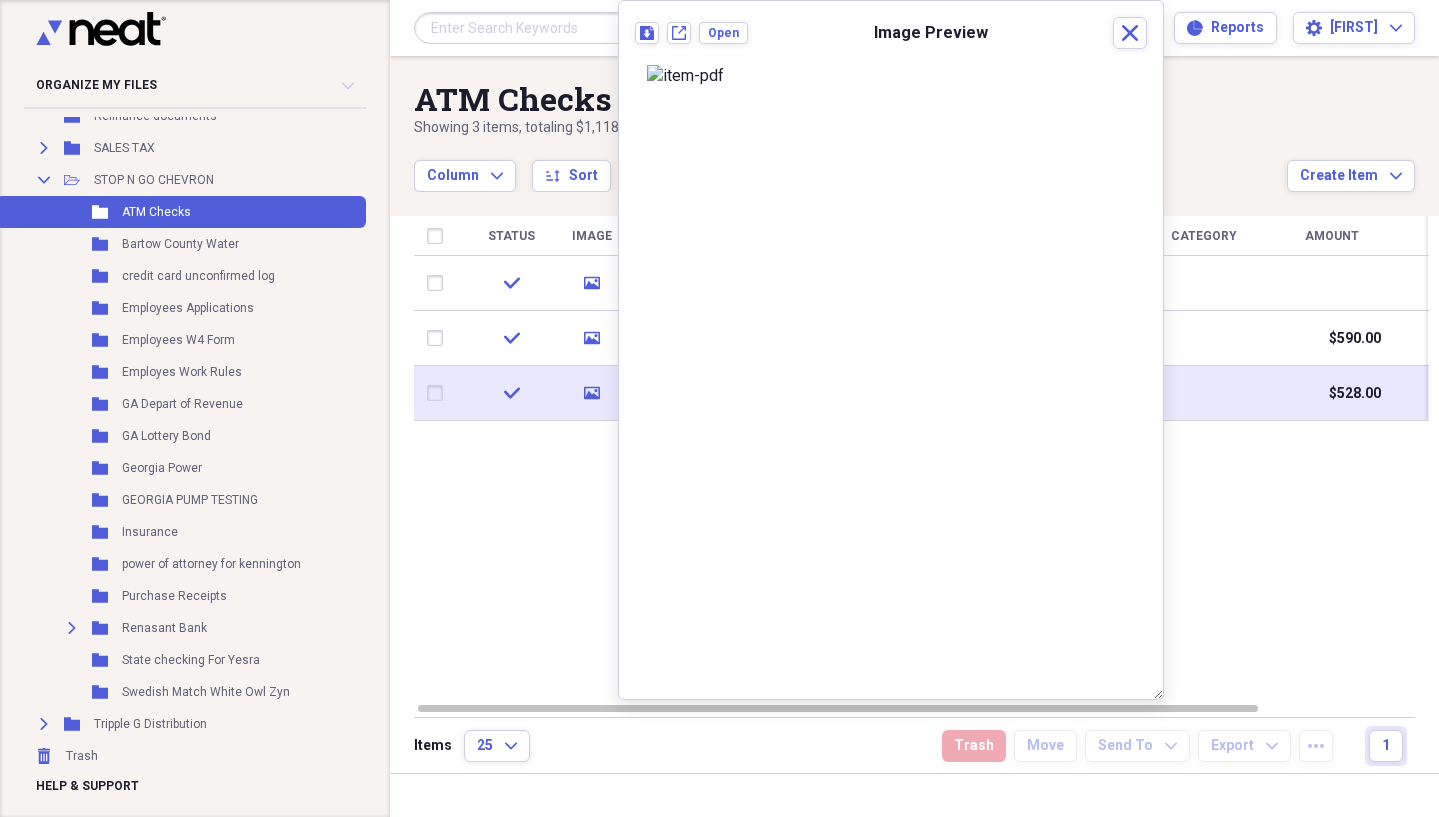 click on "Download New tab Open Image Preview Close" at bounding box center [891, 39] 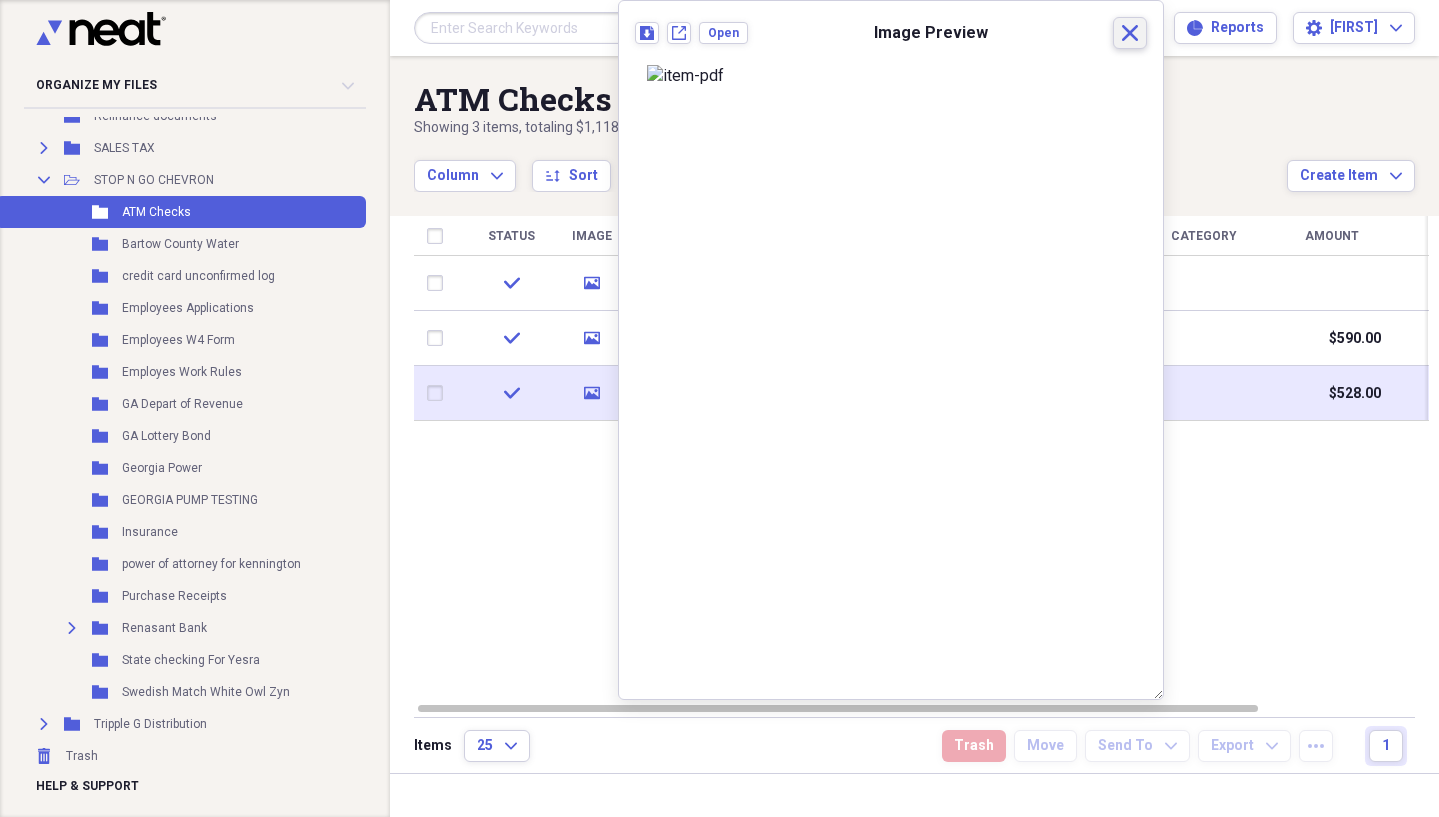 click 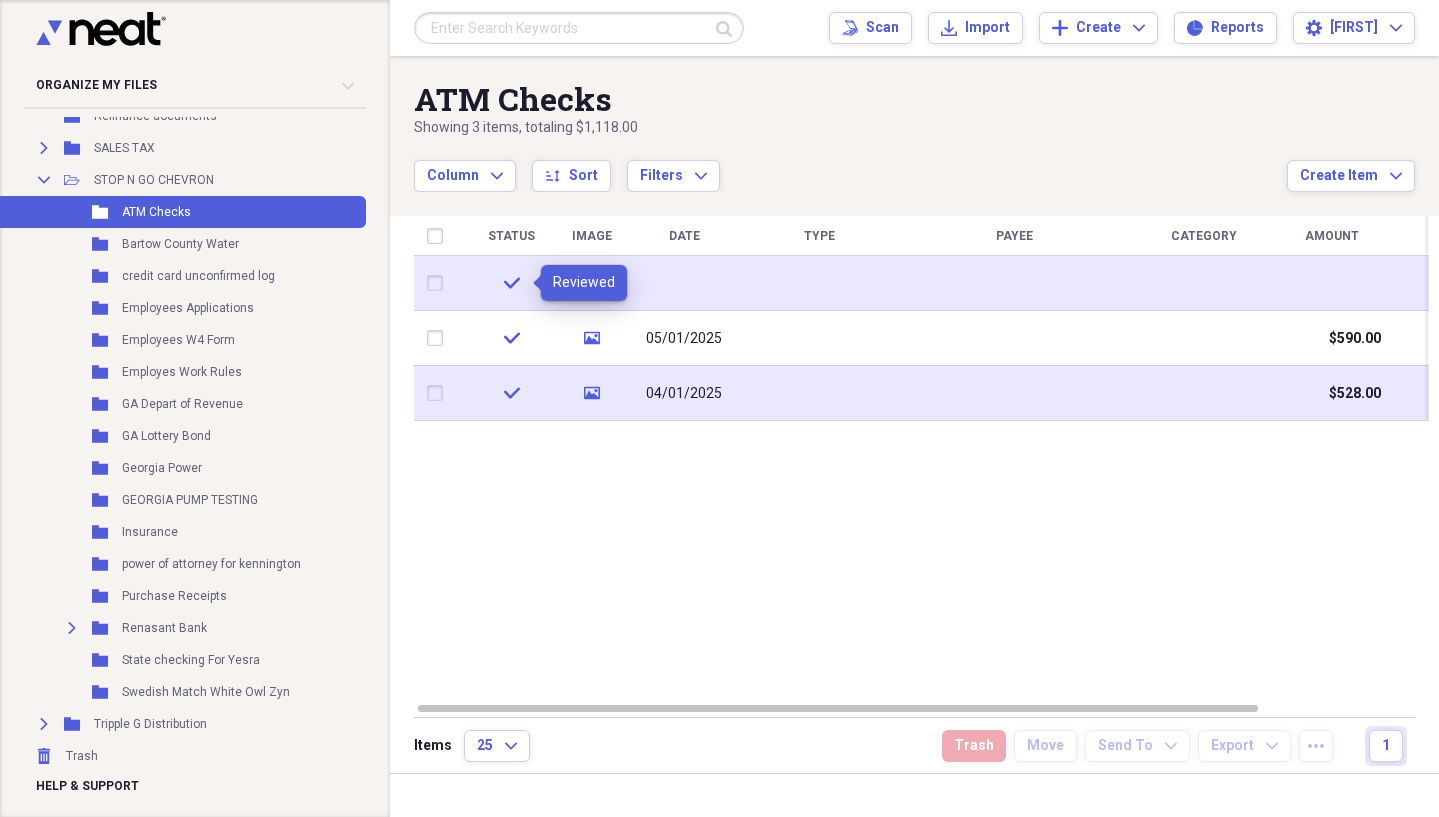 click on "check" 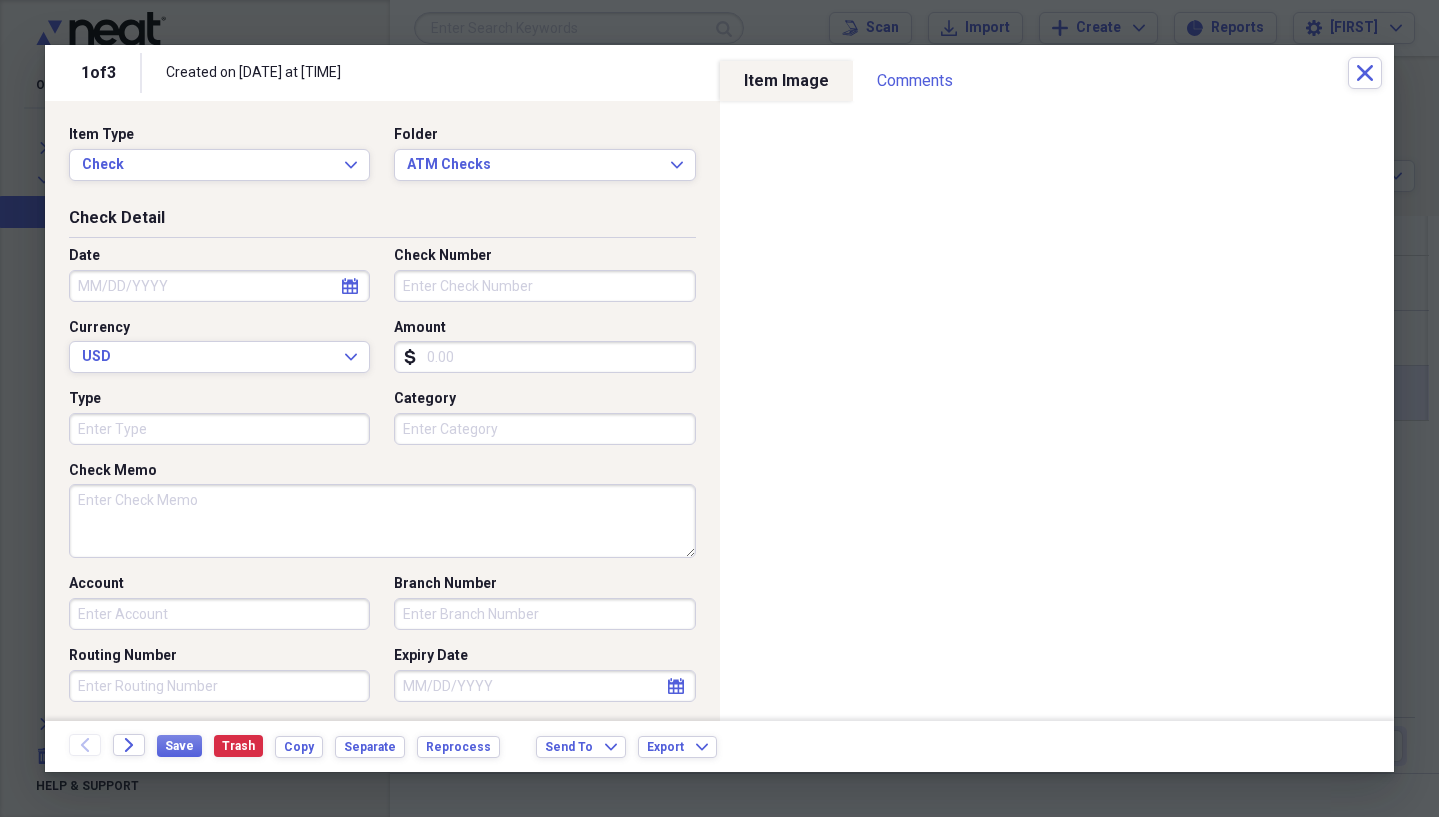 click on "Date" at bounding box center (219, 286) 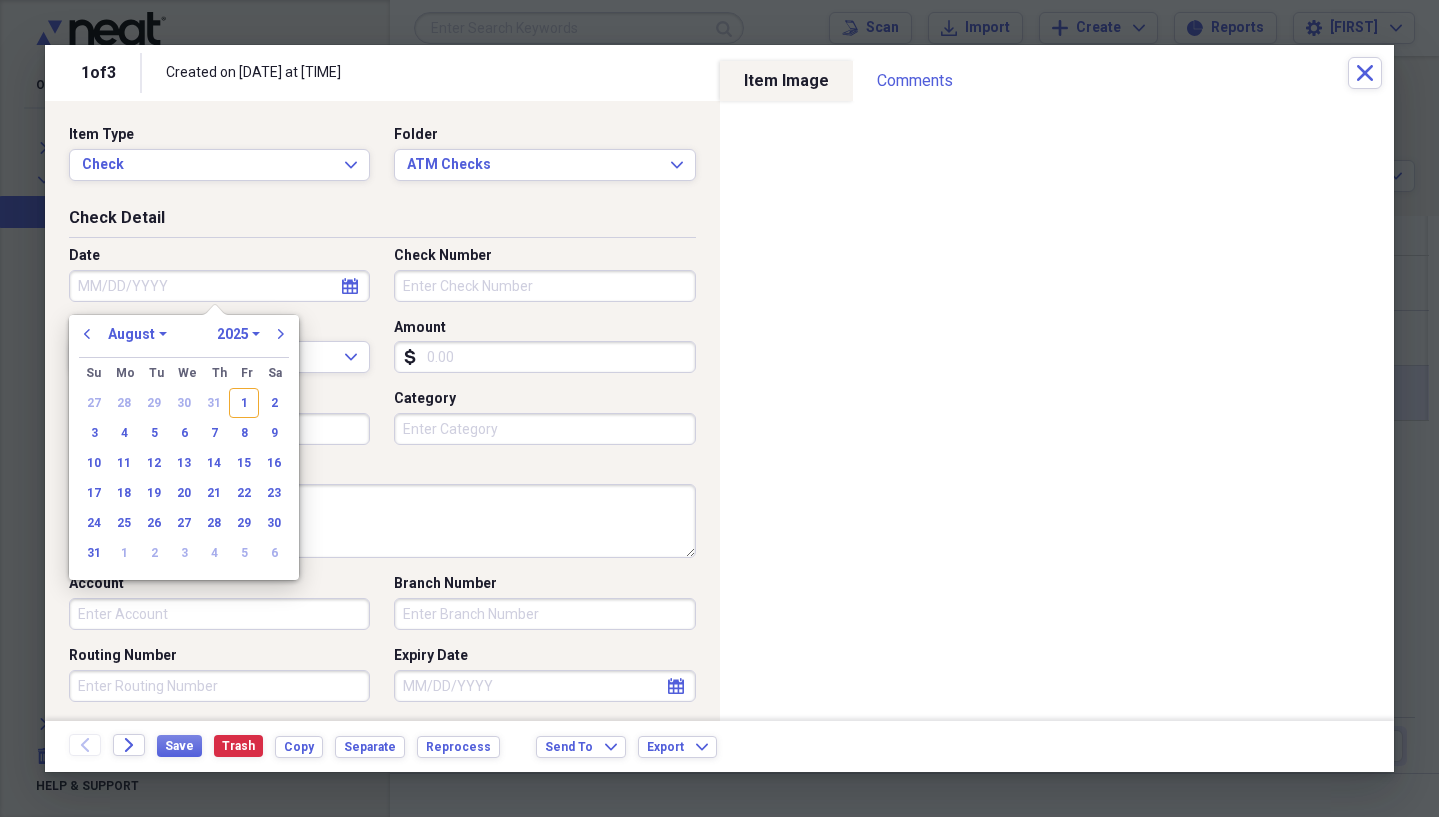 click on "January February March April May June July August September October November December" at bounding box center [137, 334] 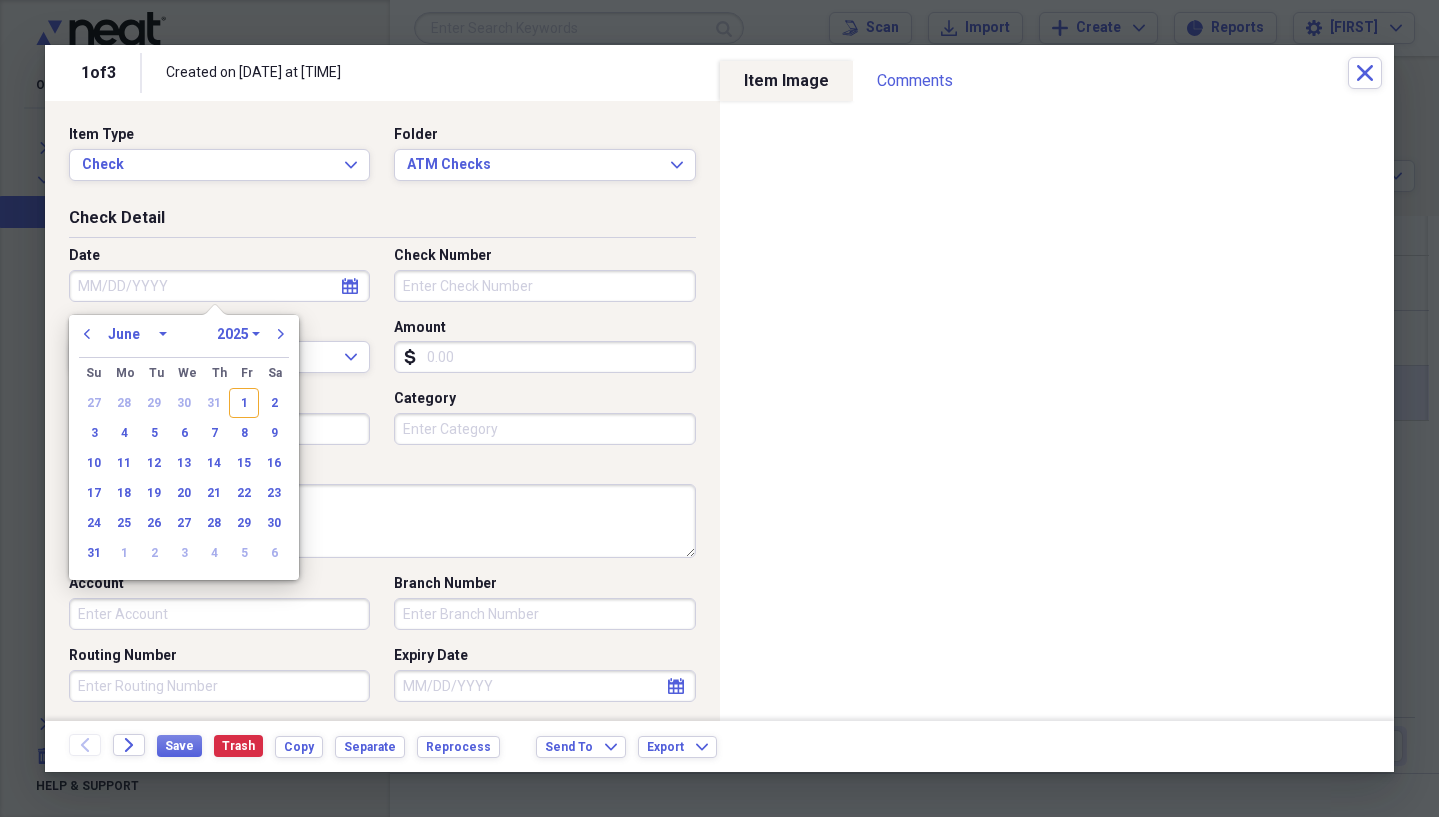 click on "January February March April May June July August September October November December" at bounding box center [137, 334] 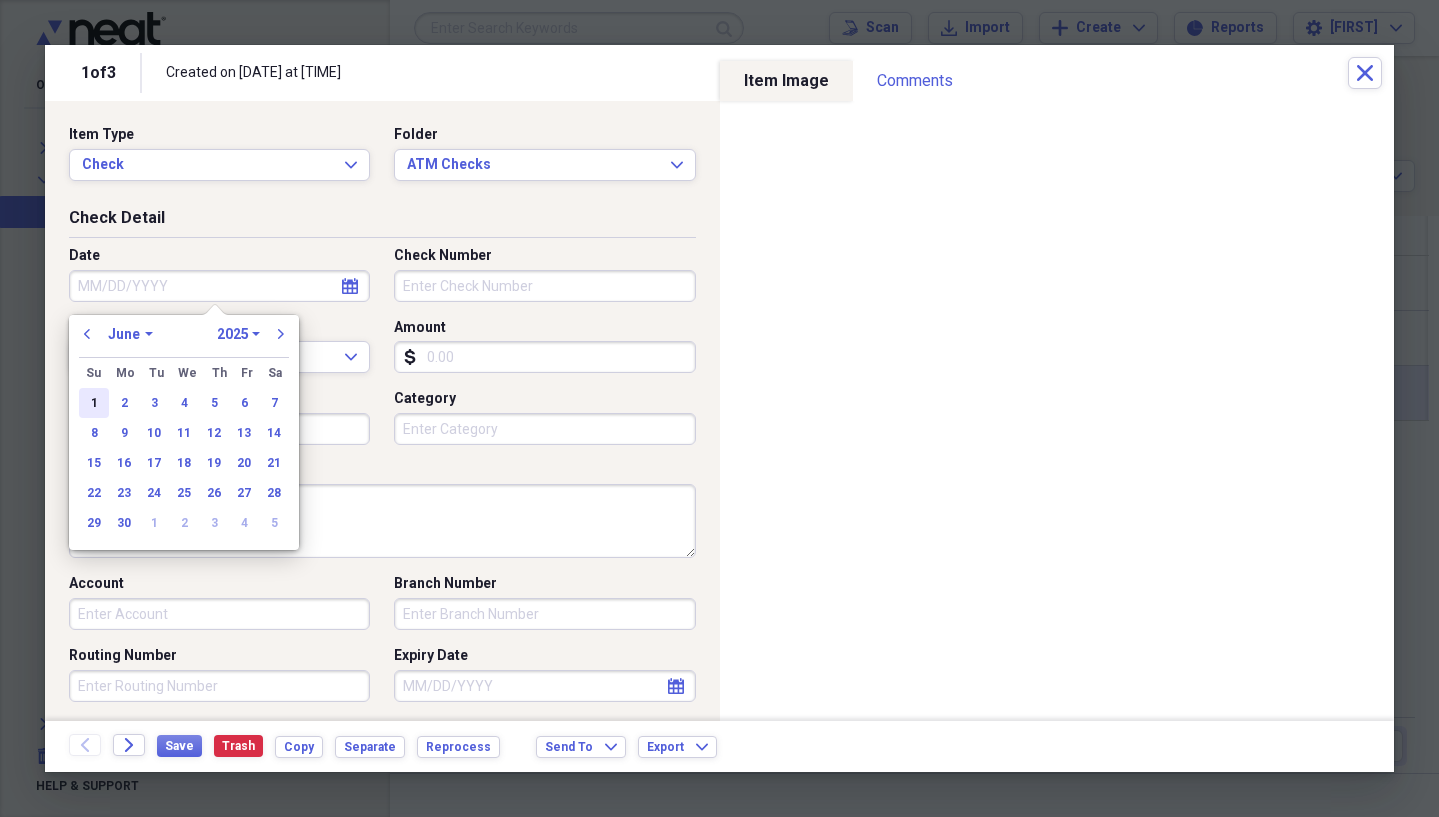 click on "1" at bounding box center (94, 403) 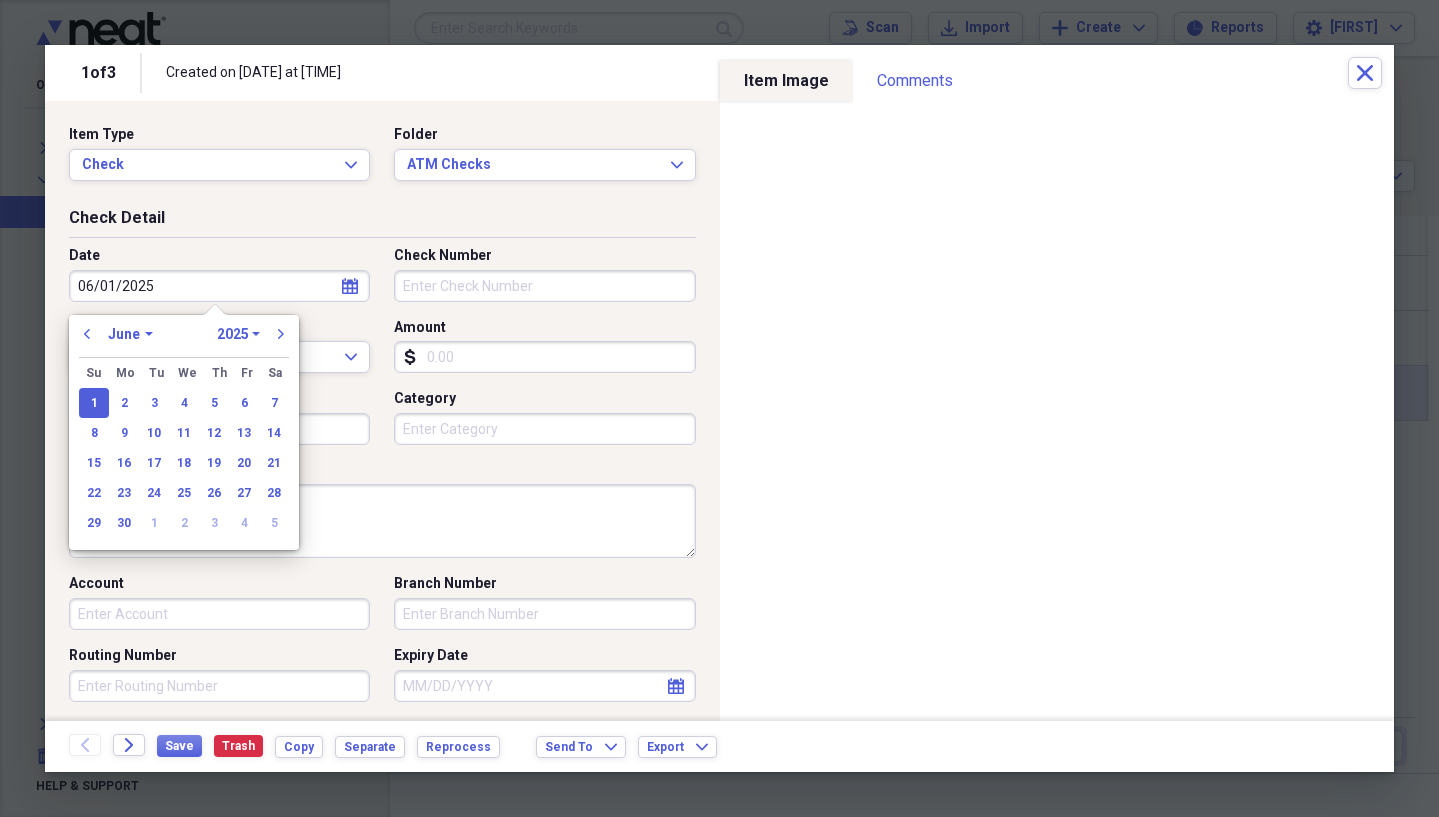 type on "06/01/2025" 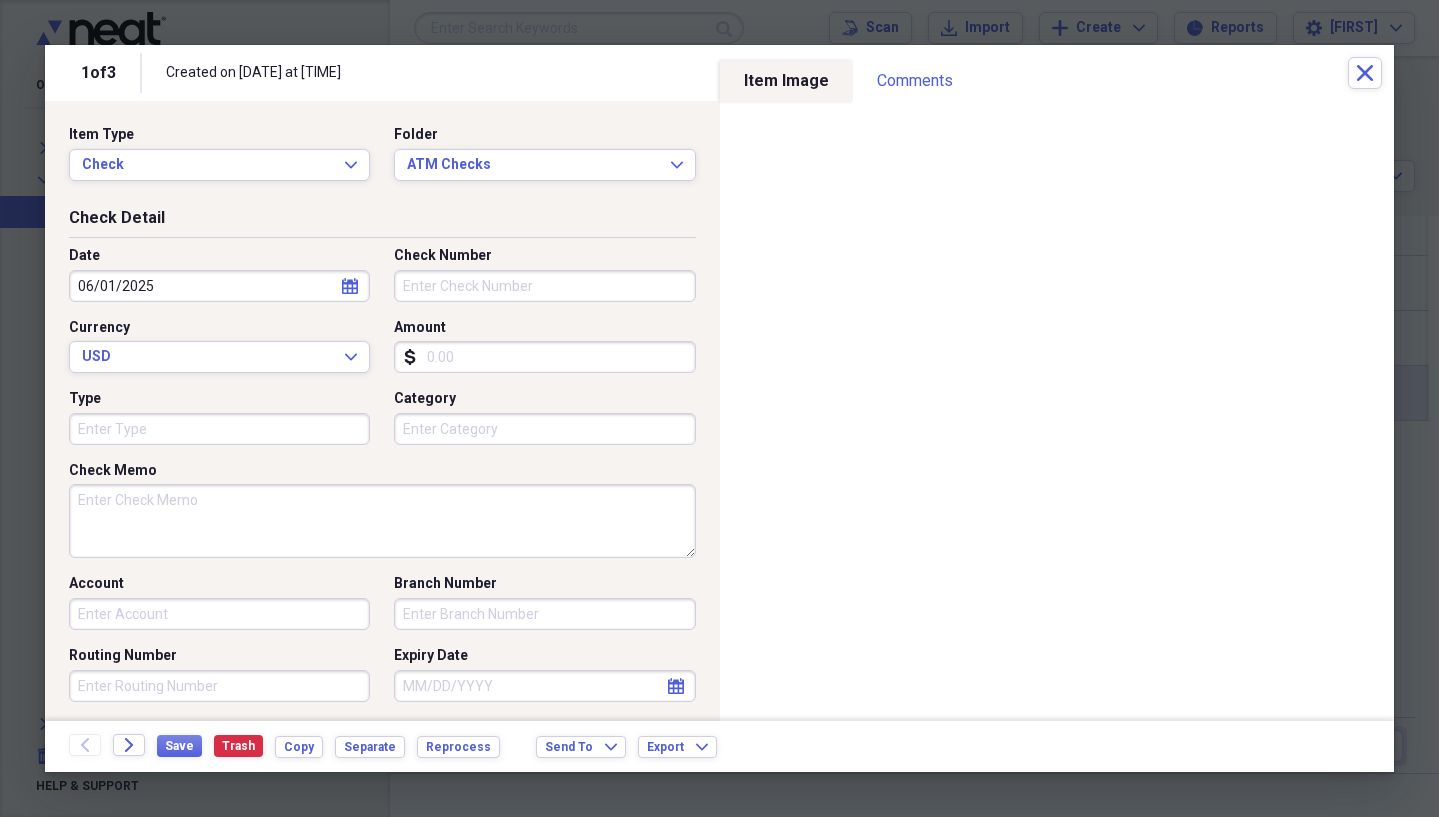 click on "Check Number" at bounding box center (544, 286) 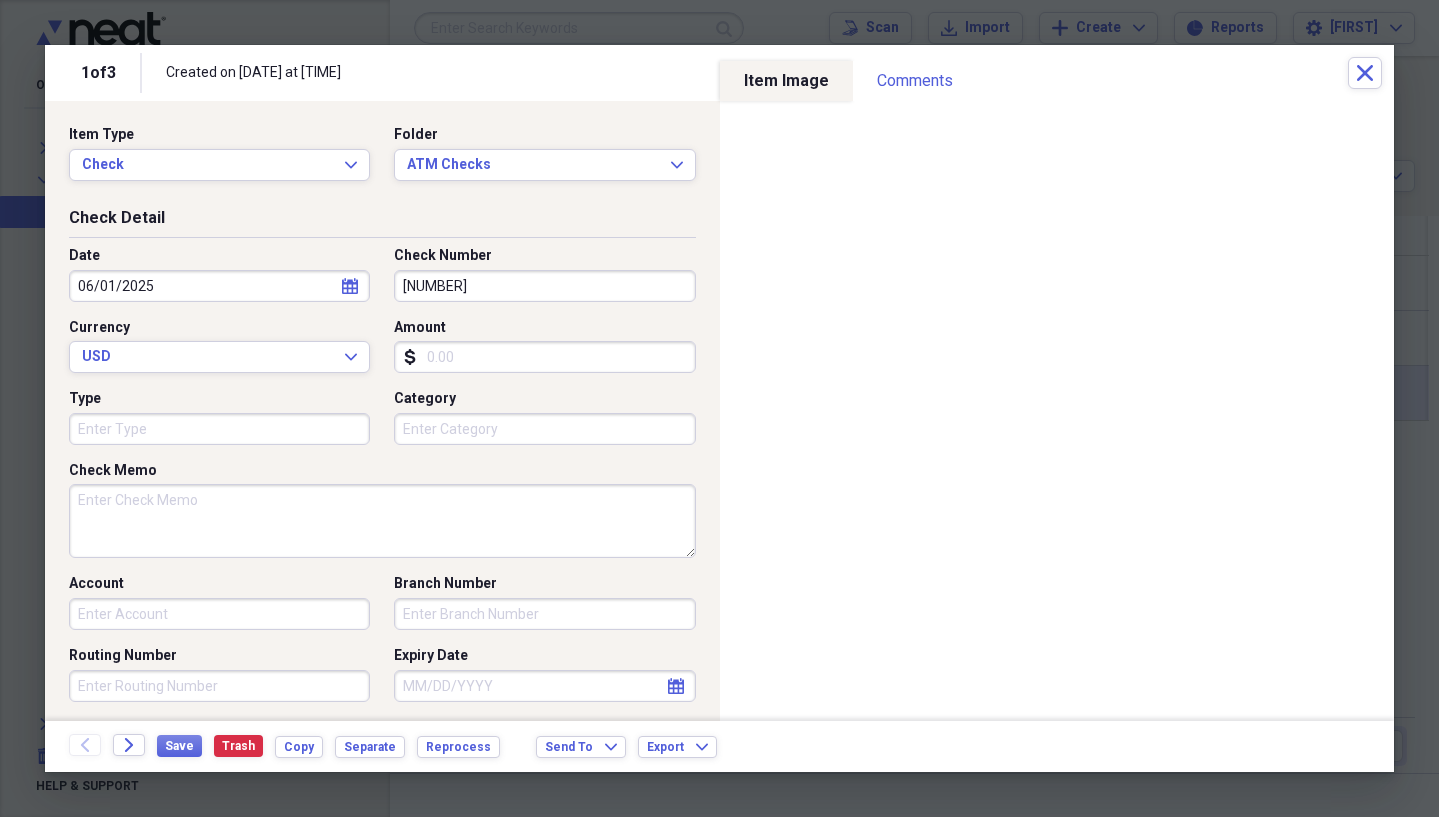 type on "[NUMBER]" 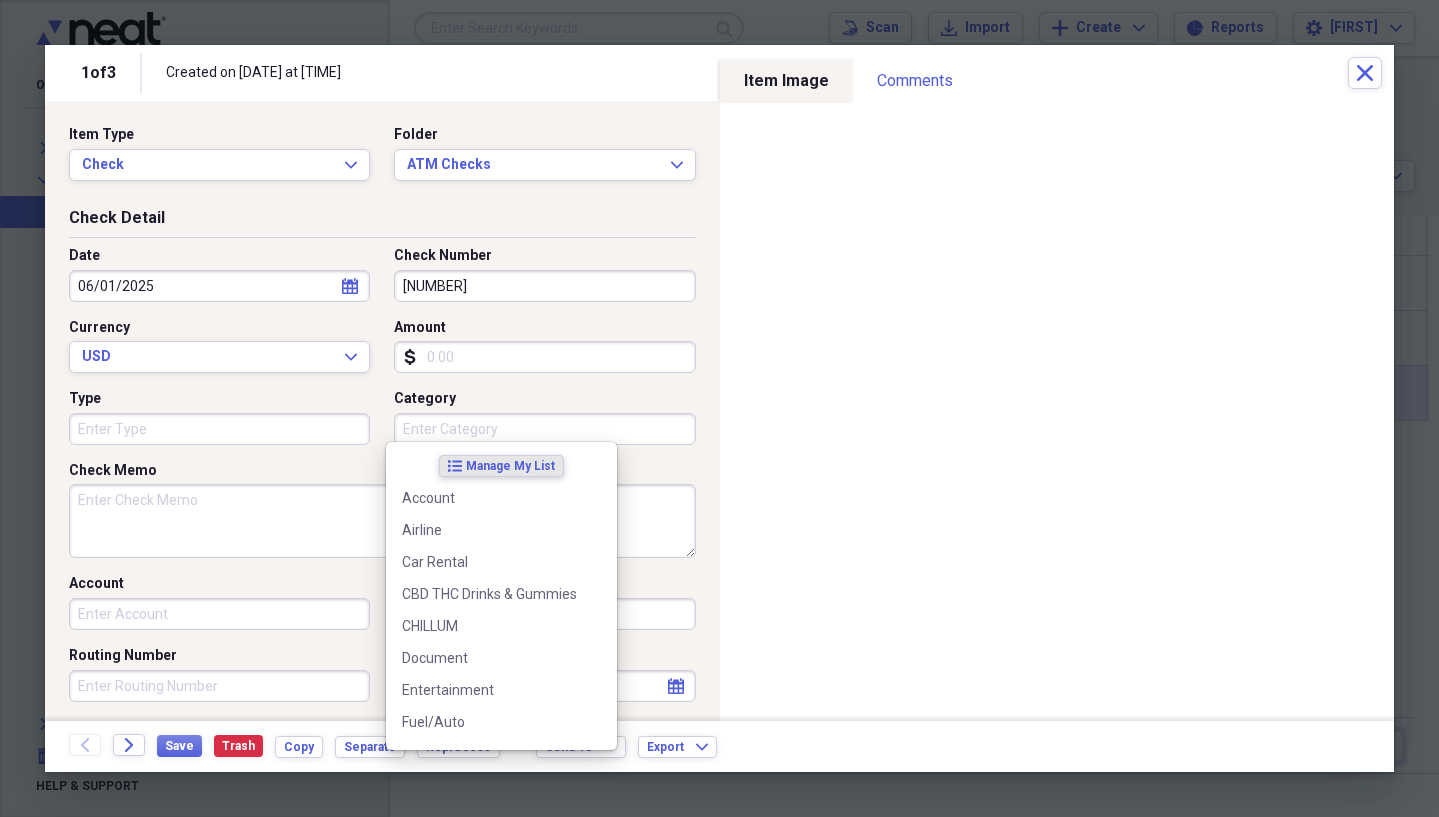 drag, startPoint x: 476, startPoint y: 437, endPoint x: 408, endPoint y: 431, distance: 68.26419 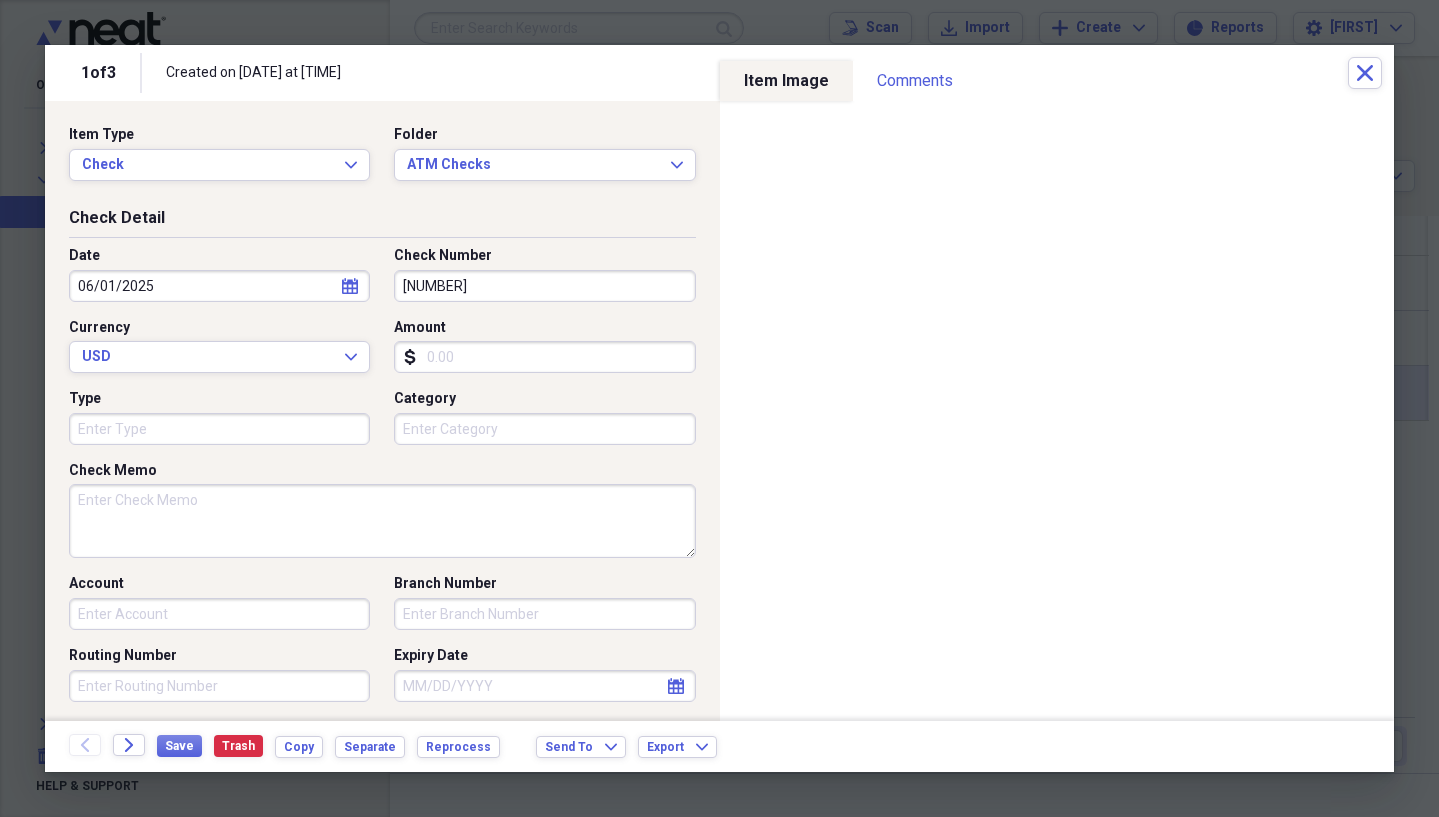 click on "Check Memo" at bounding box center [382, 521] 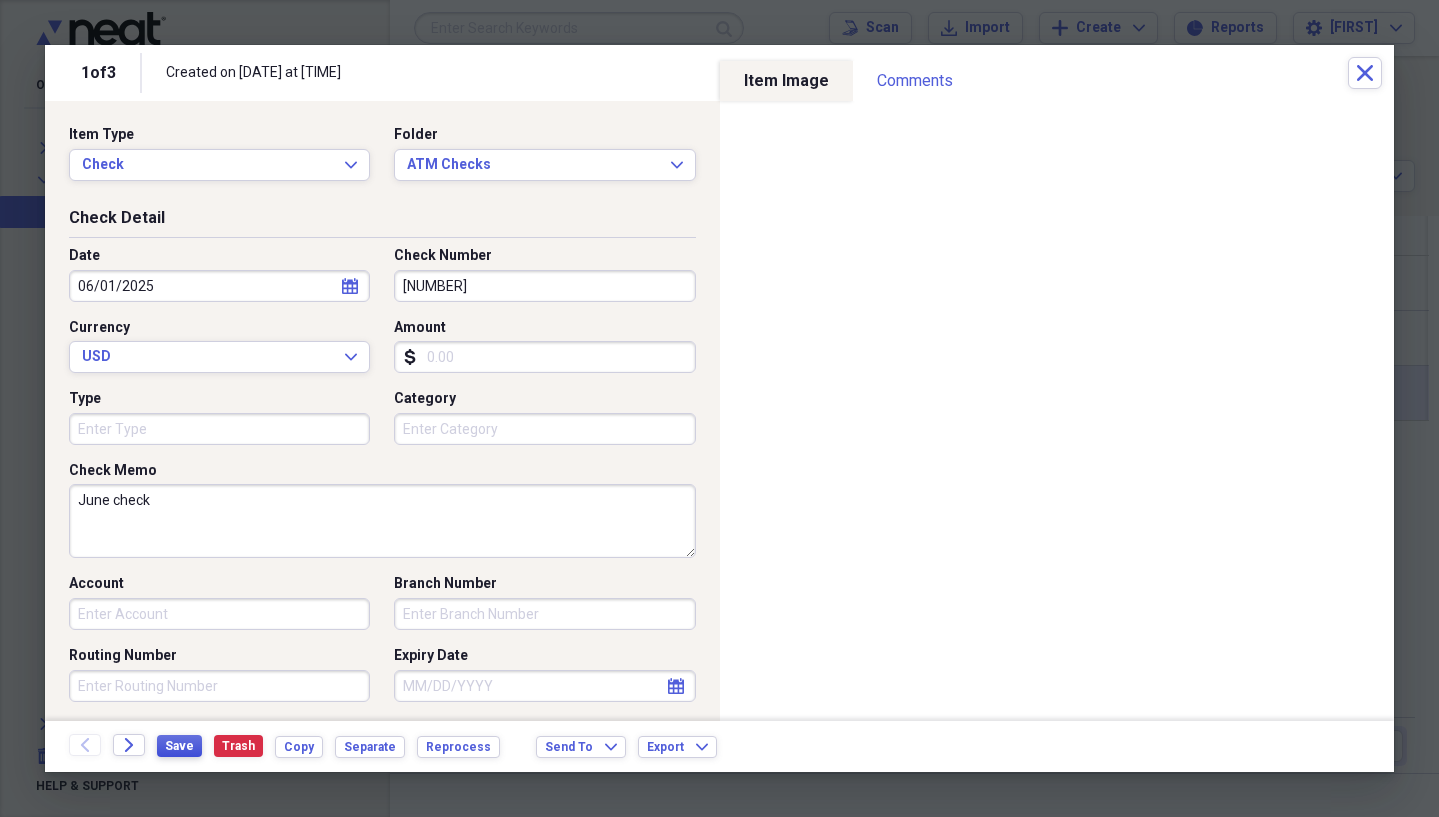 type on "June check" 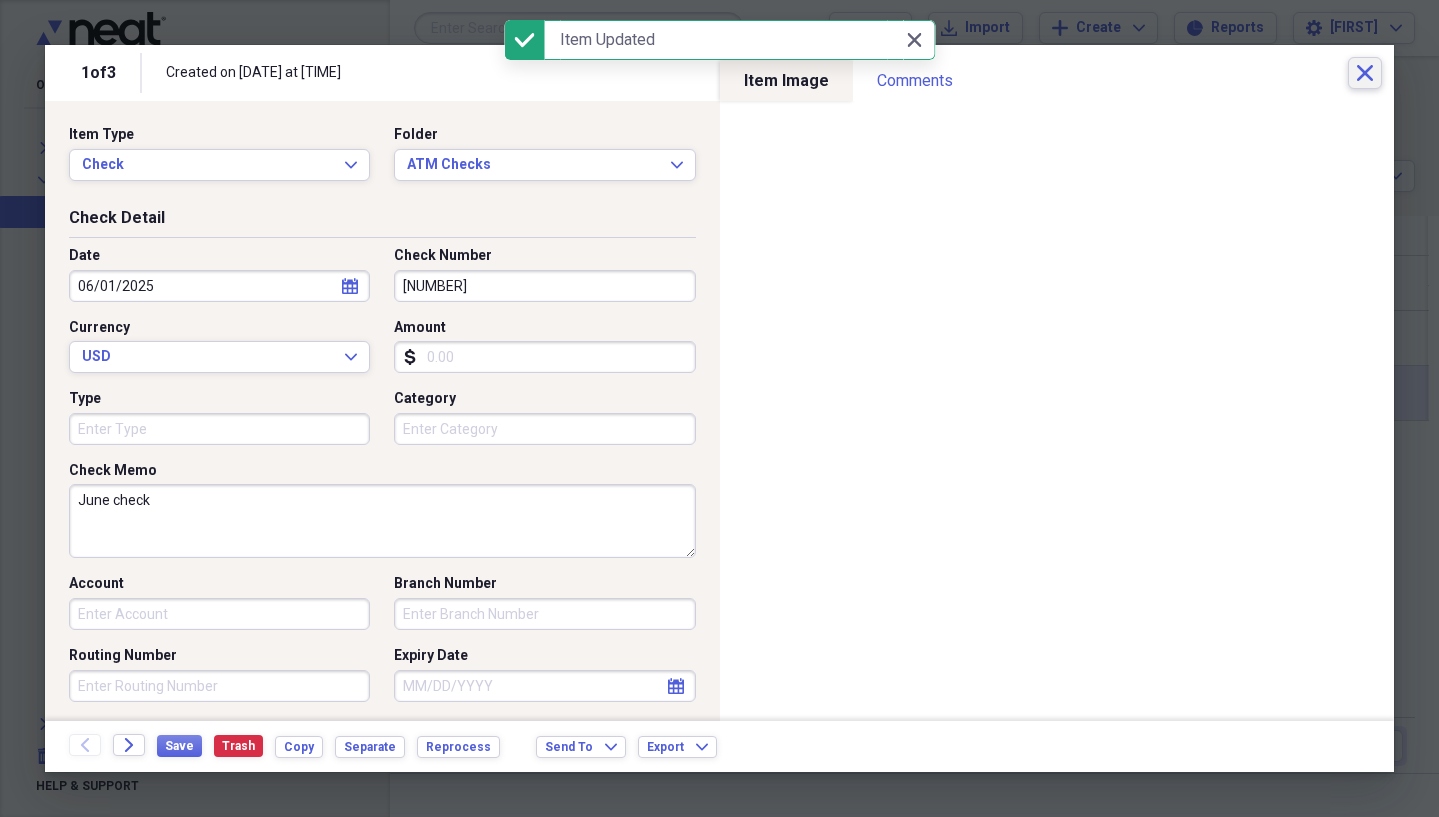 click on "Close" at bounding box center (1365, 73) 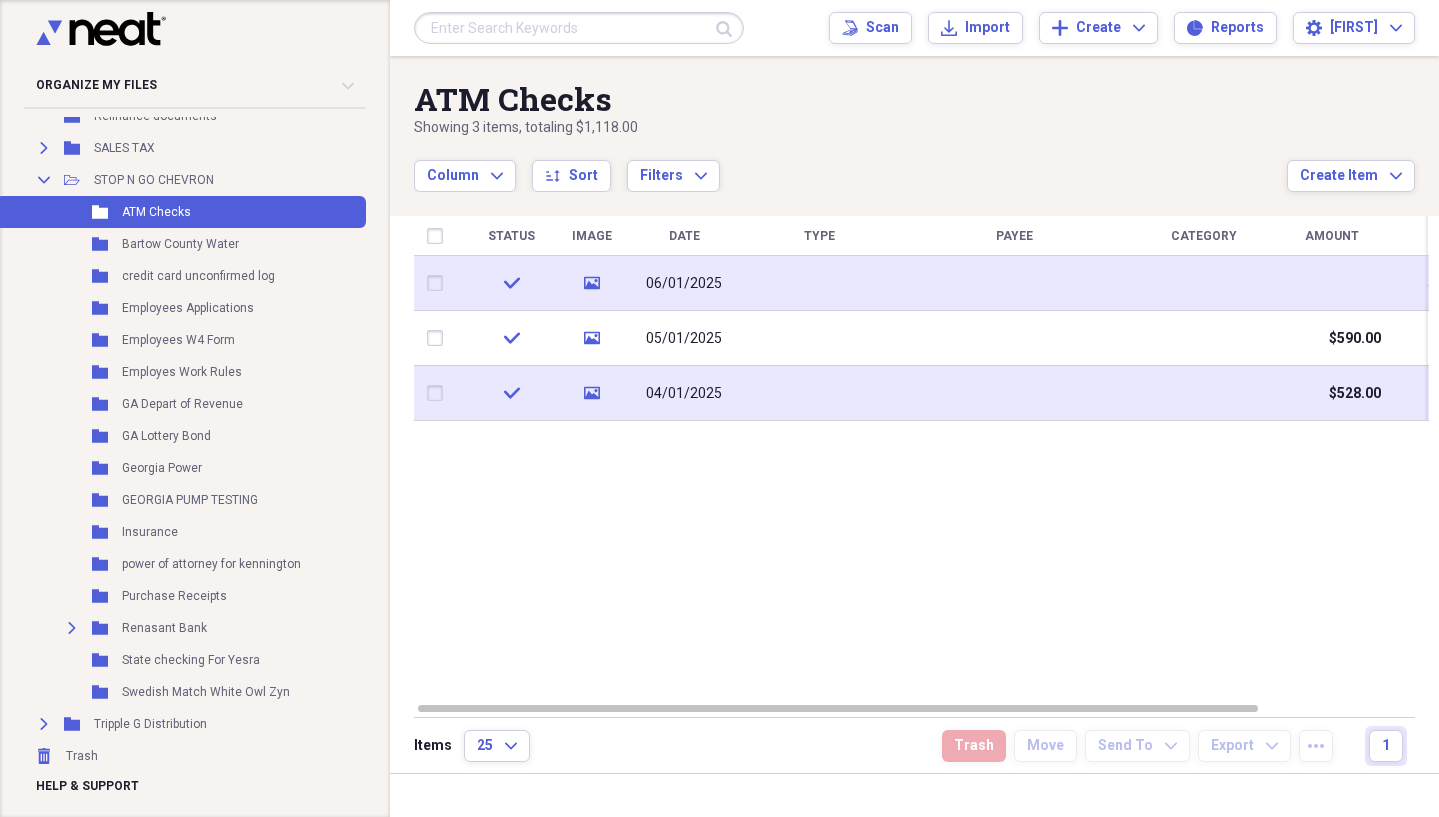 click on "media" 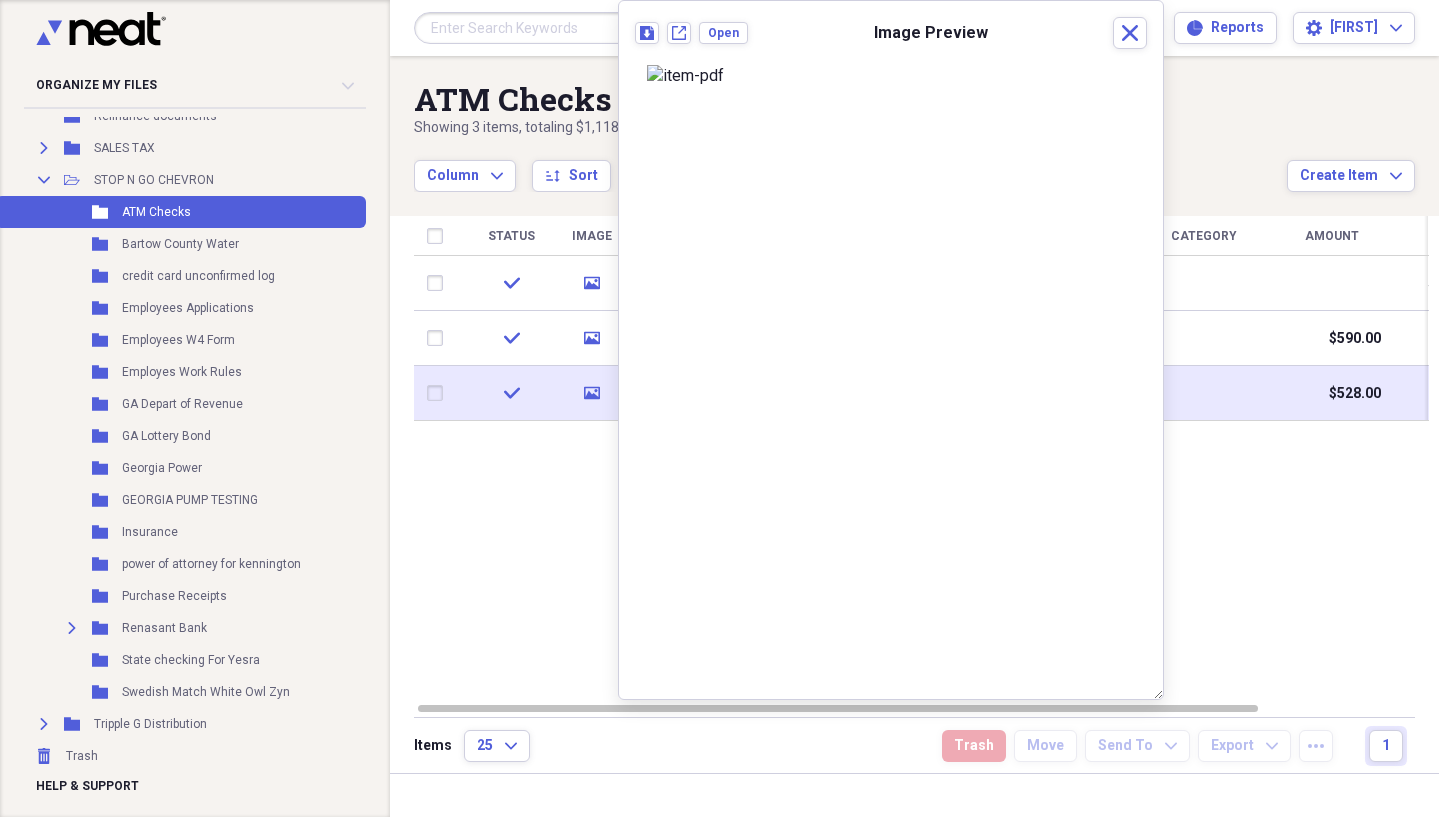 click on "Status Image Date Type Payee Category Amount Memo Source check media [DATE] June check Scan check media [DATE] $590.00 May check Scan check media [DATE] $528.00 April check Scan" at bounding box center (921, 458) 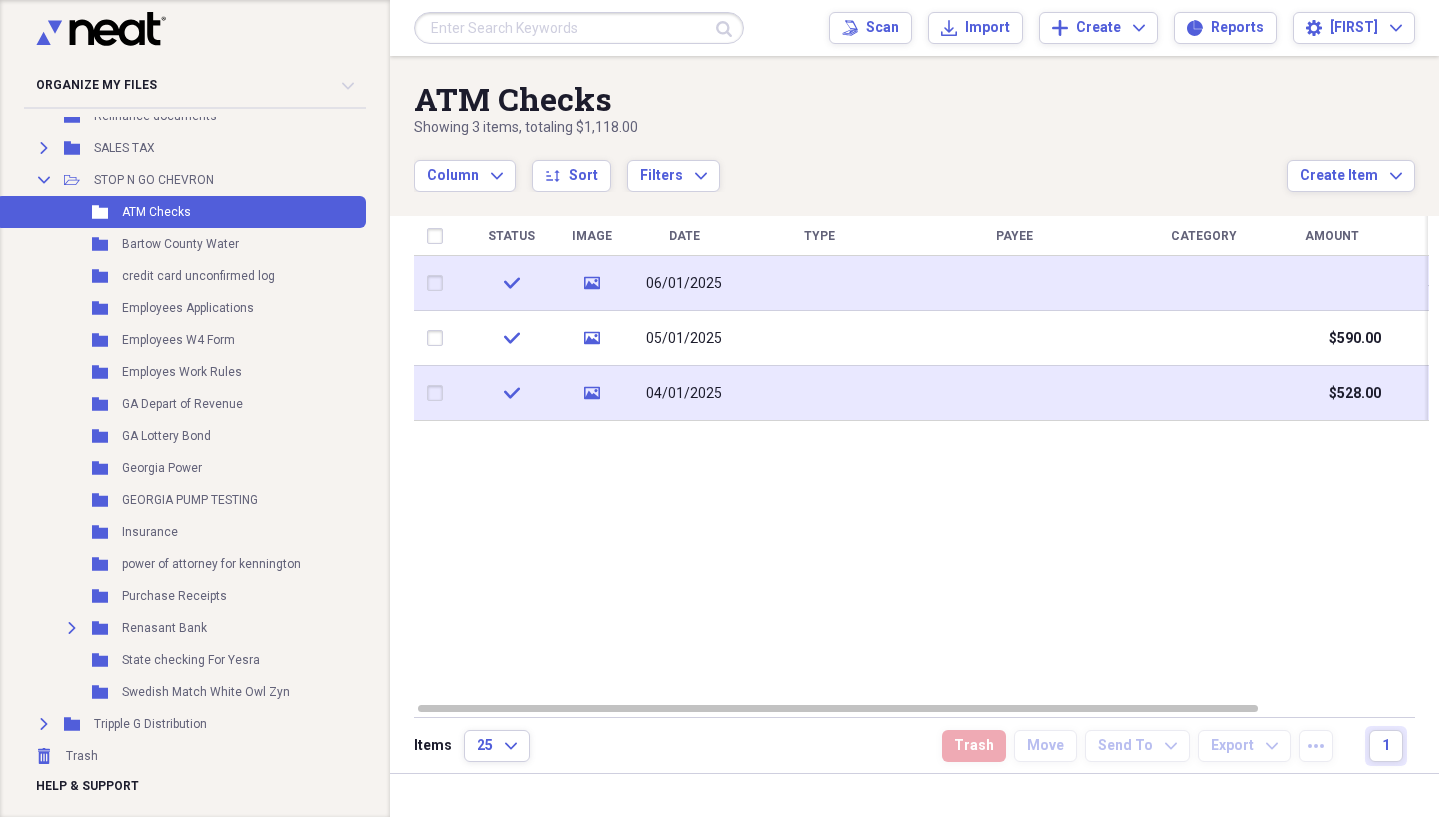 click 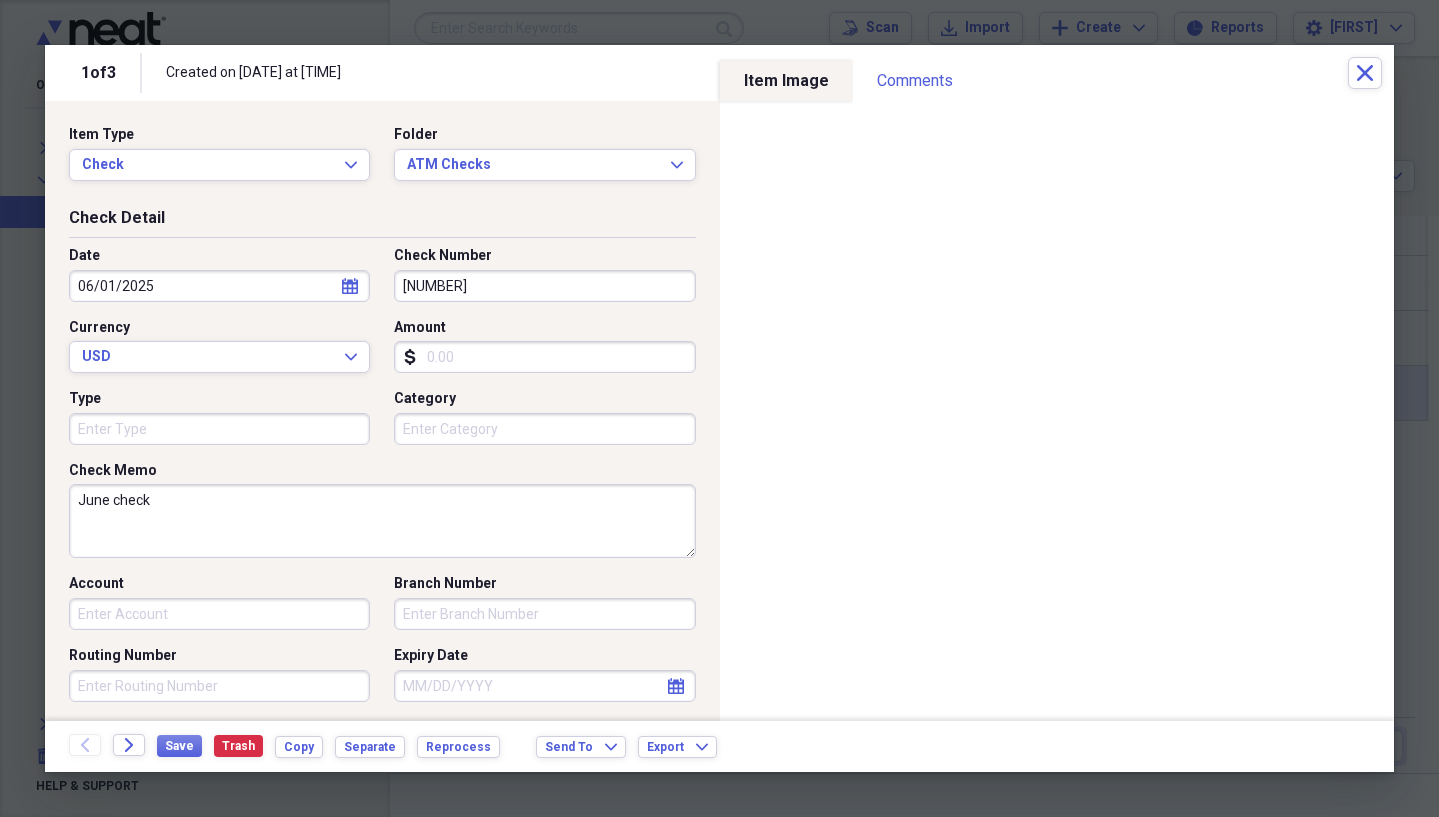 click on "Amount" at bounding box center (544, 357) 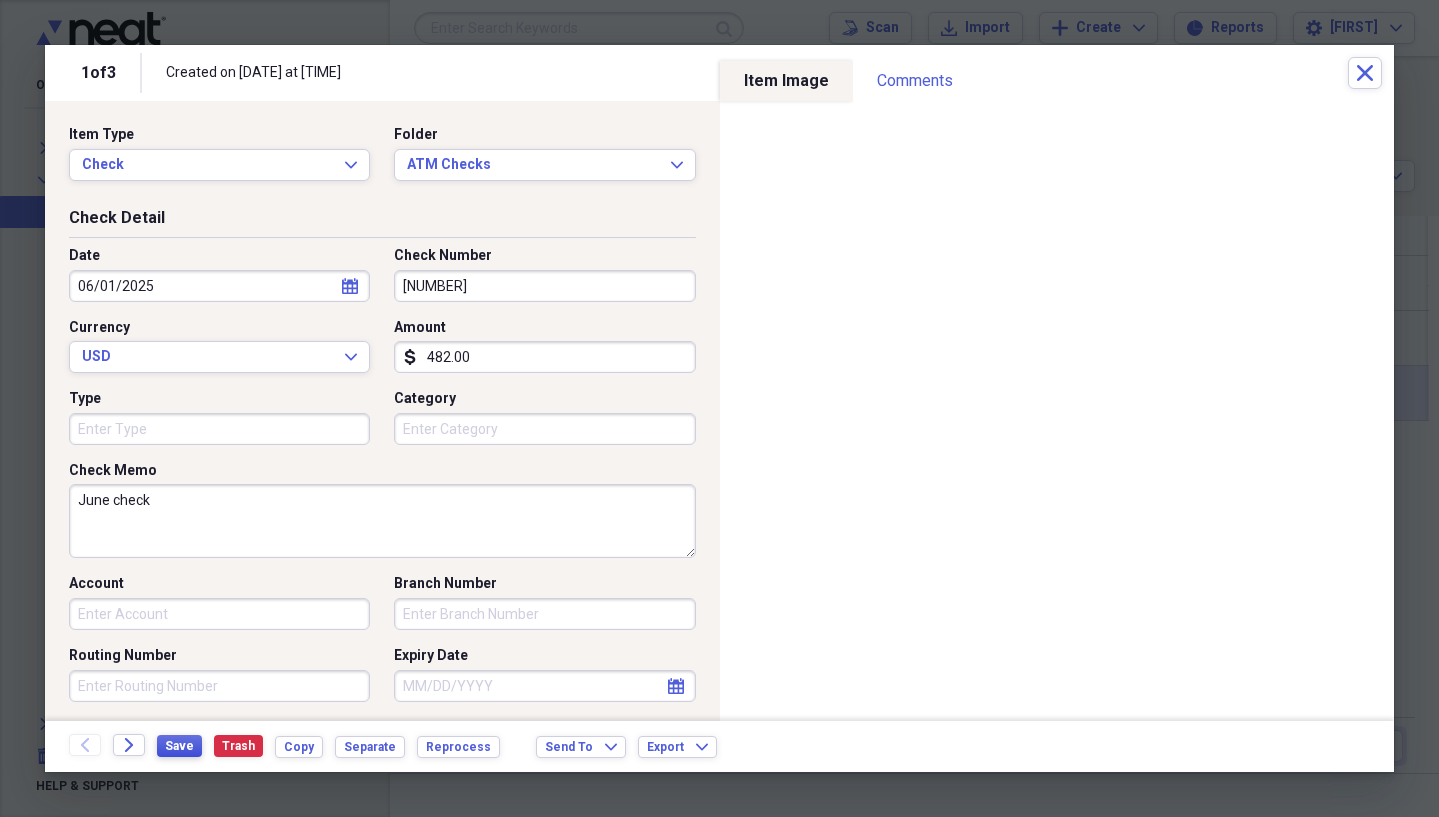type on "482.00" 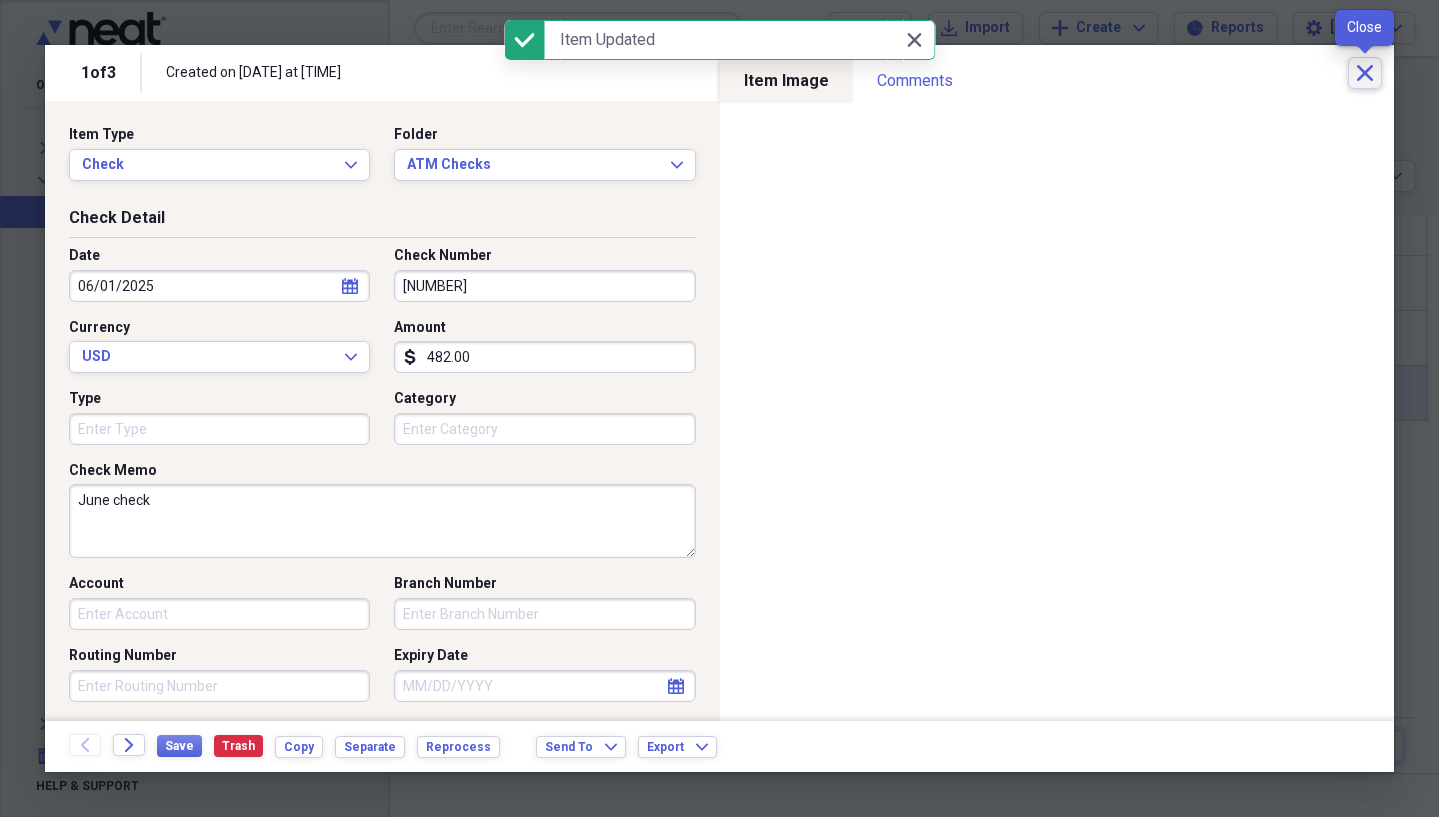 click on "Close" 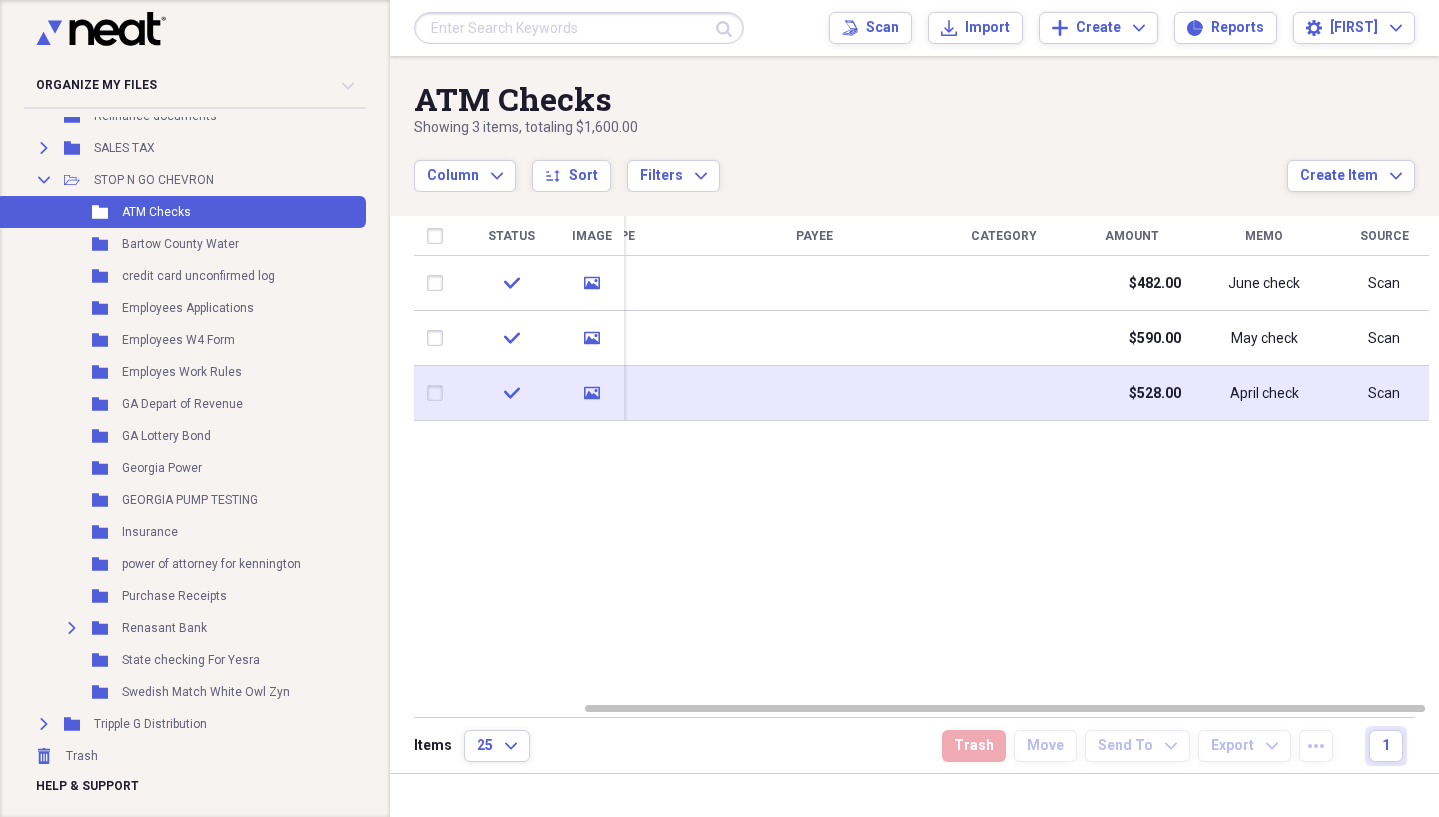 drag, startPoint x: 1182, startPoint y: 714, endPoint x: 1065, endPoint y: 726, distance: 117.61378 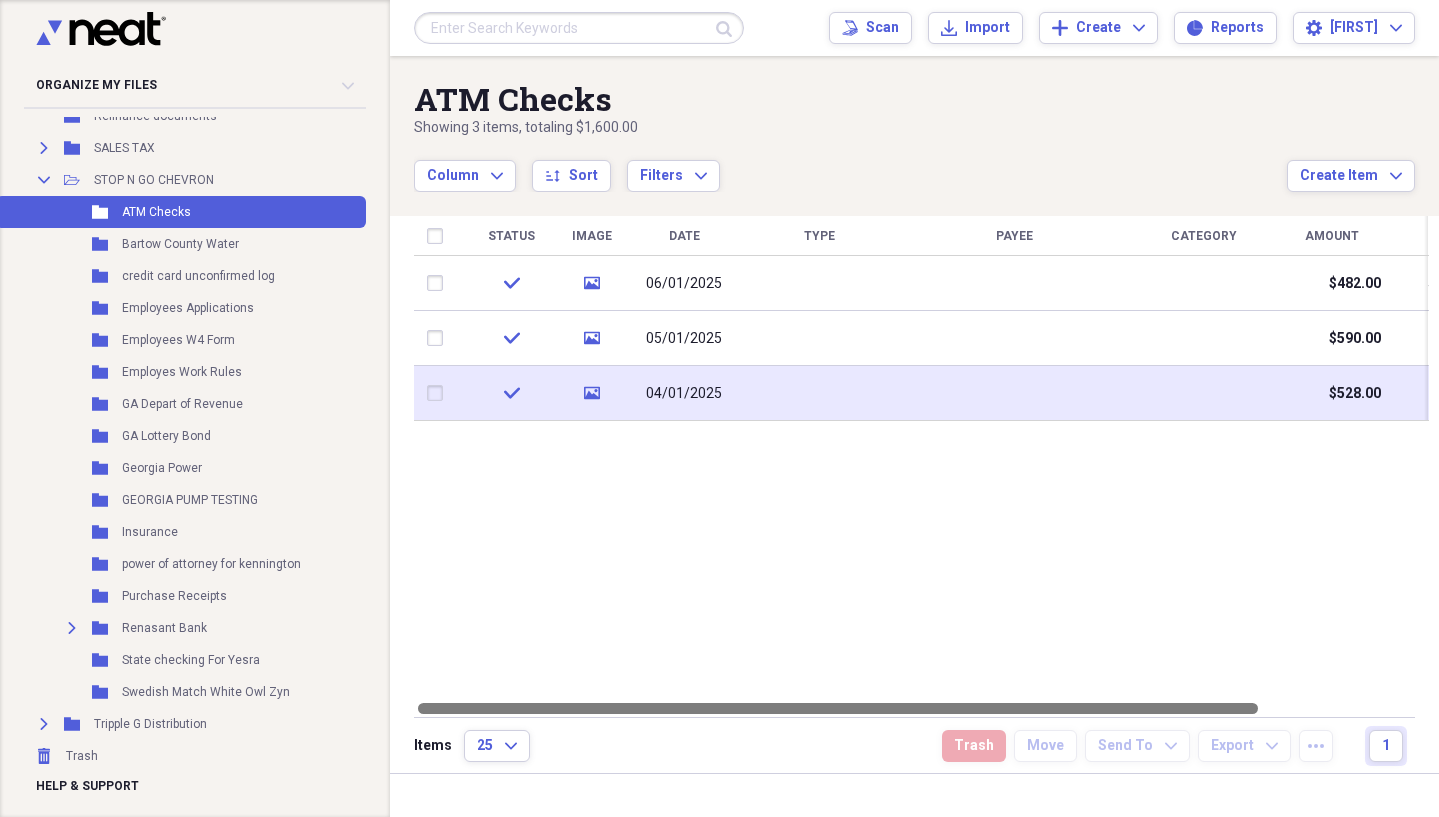 drag, startPoint x: 1042, startPoint y: 709, endPoint x: 719, endPoint y: 713, distance: 323.02478 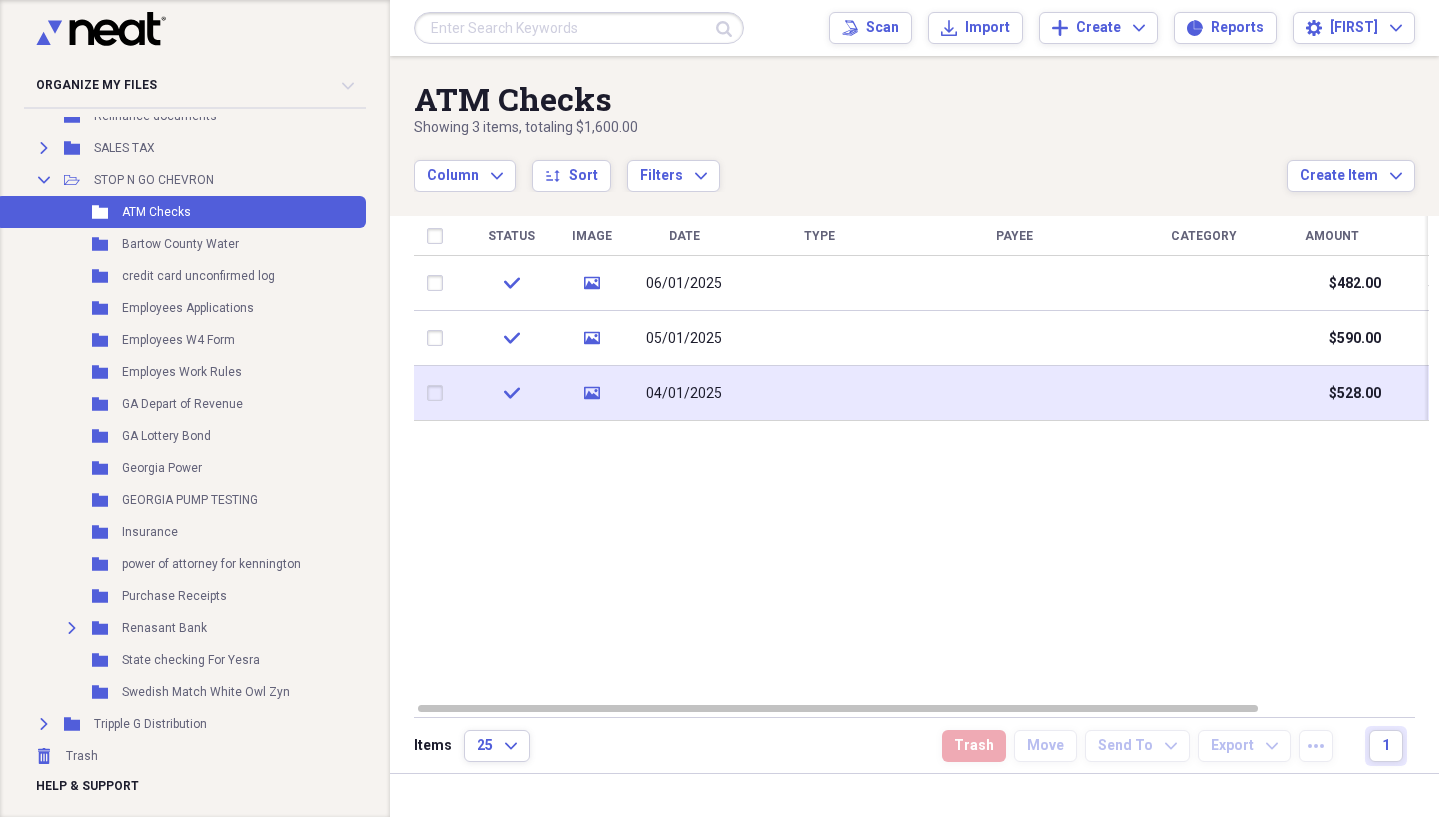 drag, startPoint x: 784, startPoint y: 608, endPoint x: 816, endPoint y: 589, distance: 37.215588 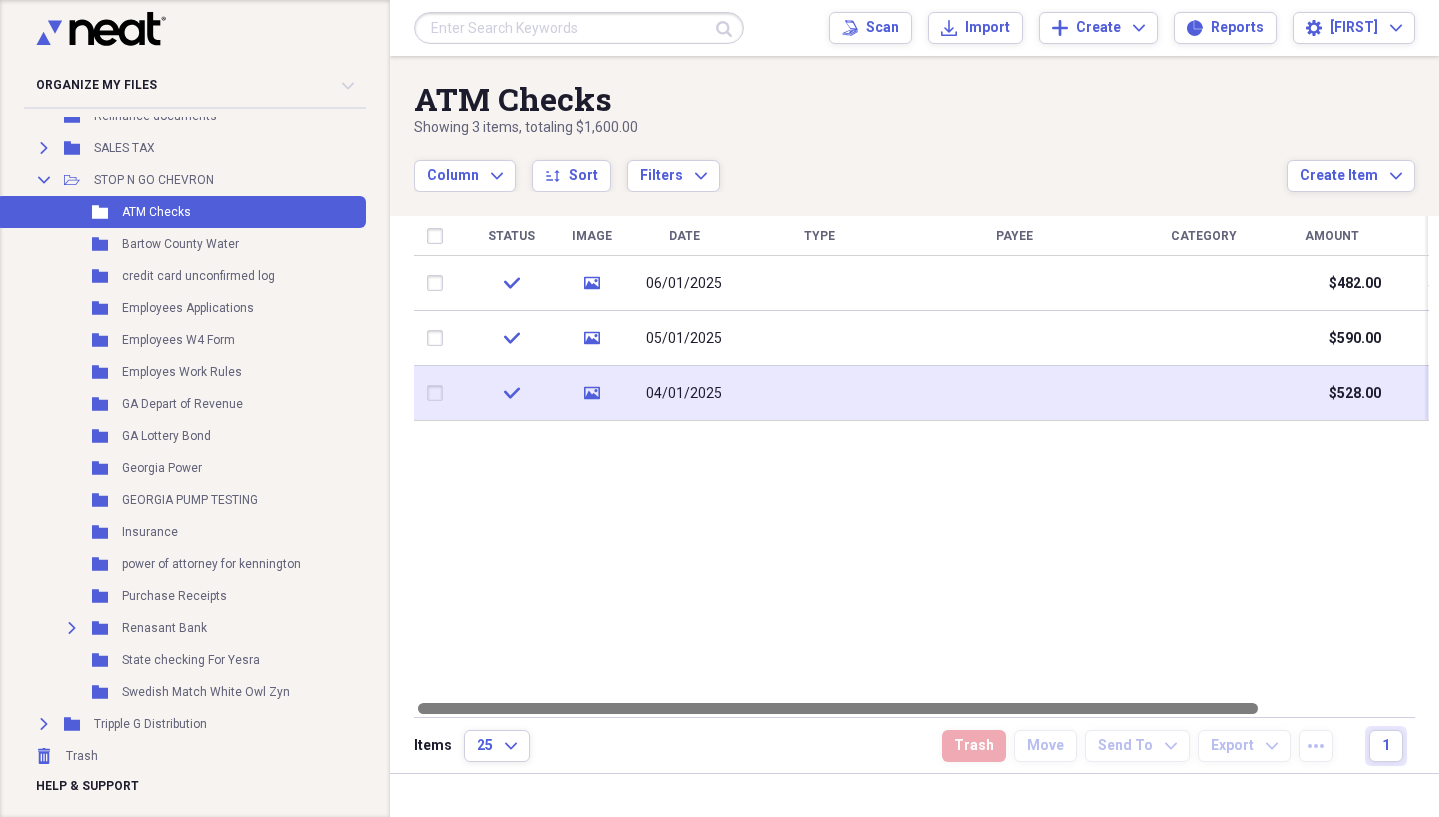 drag, startPoint x: 884, startPoint y: 706, endPoint x: 744, endPoint y: 762, distance: 150.78462 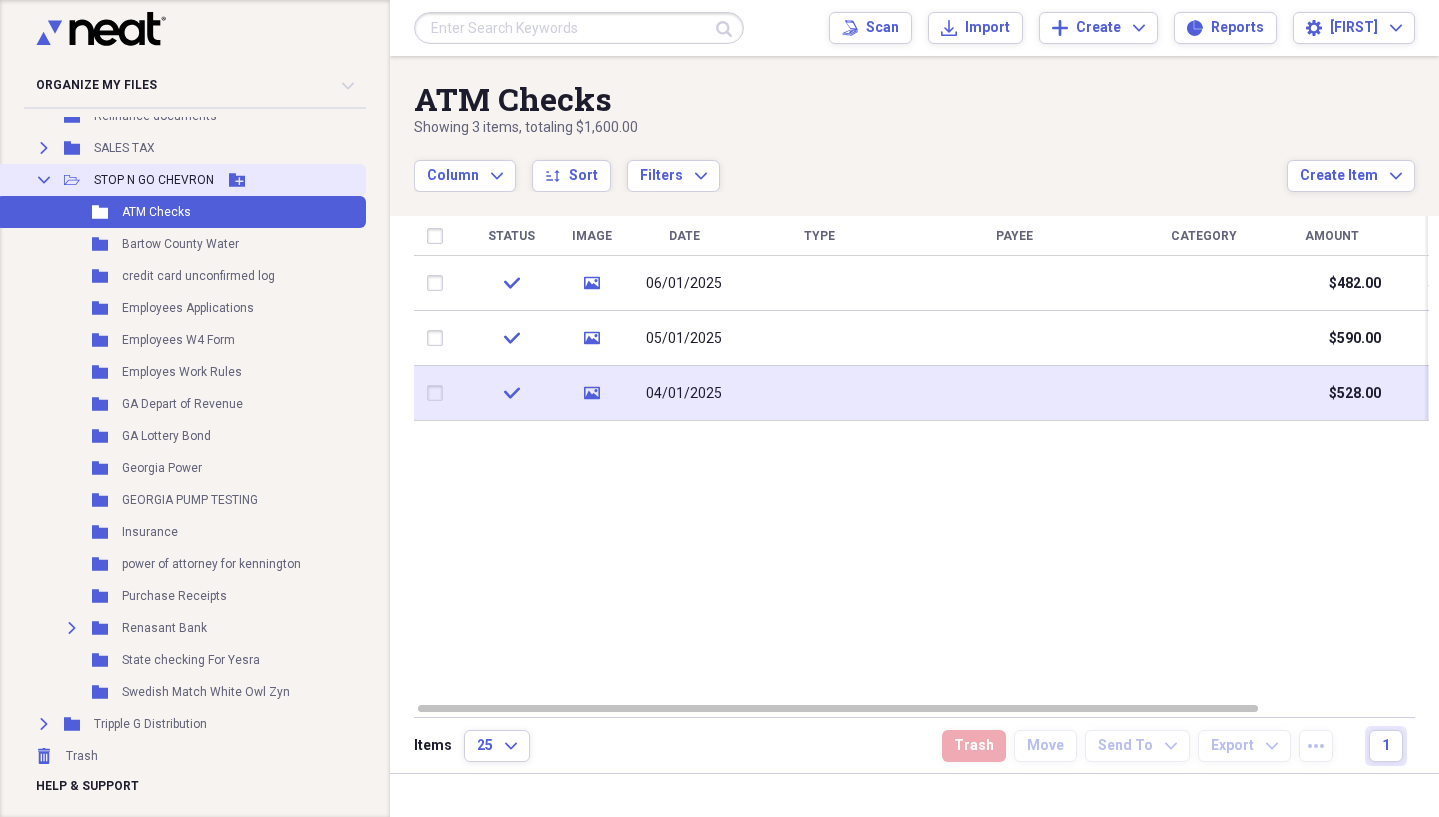 click 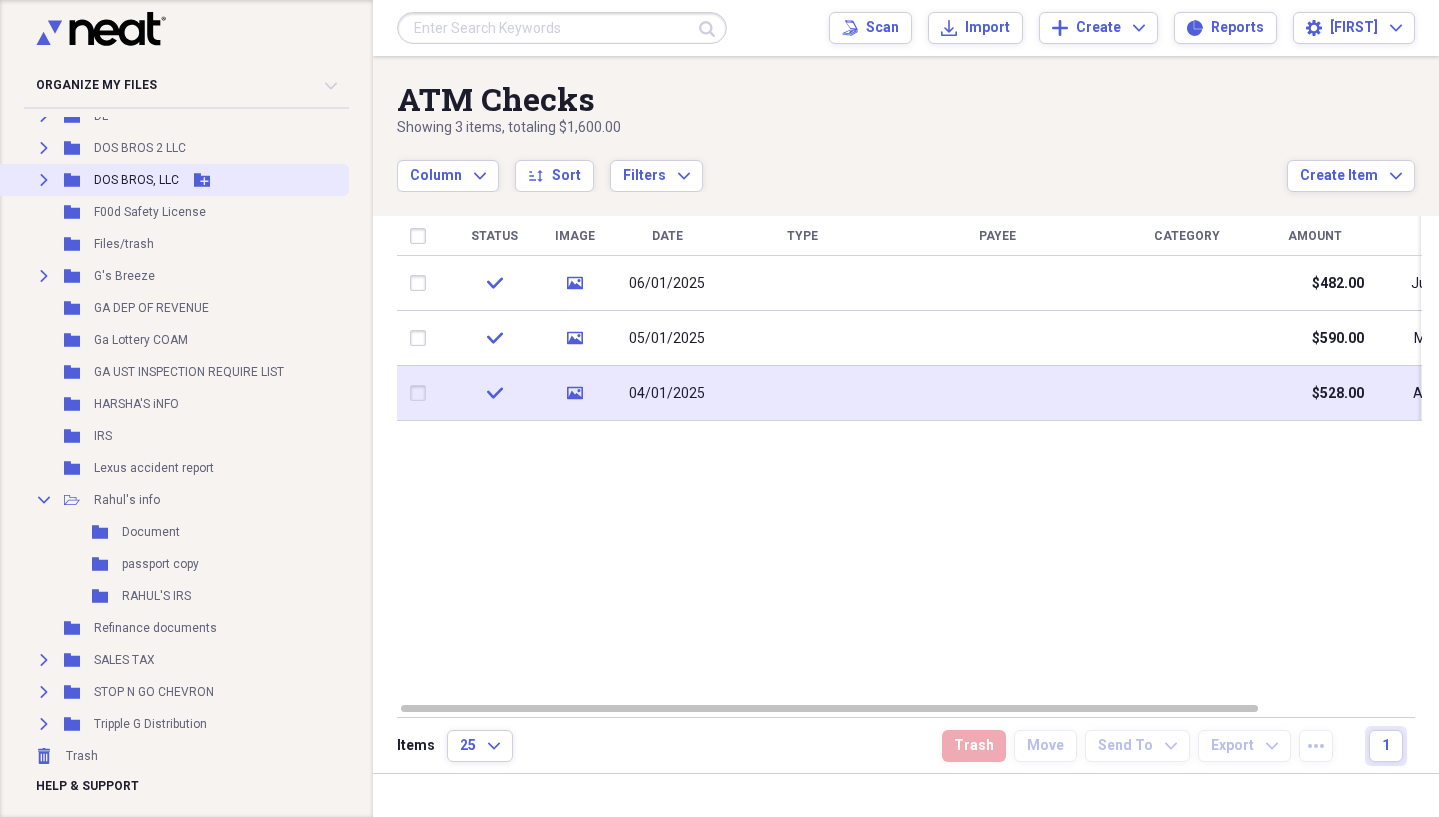 click 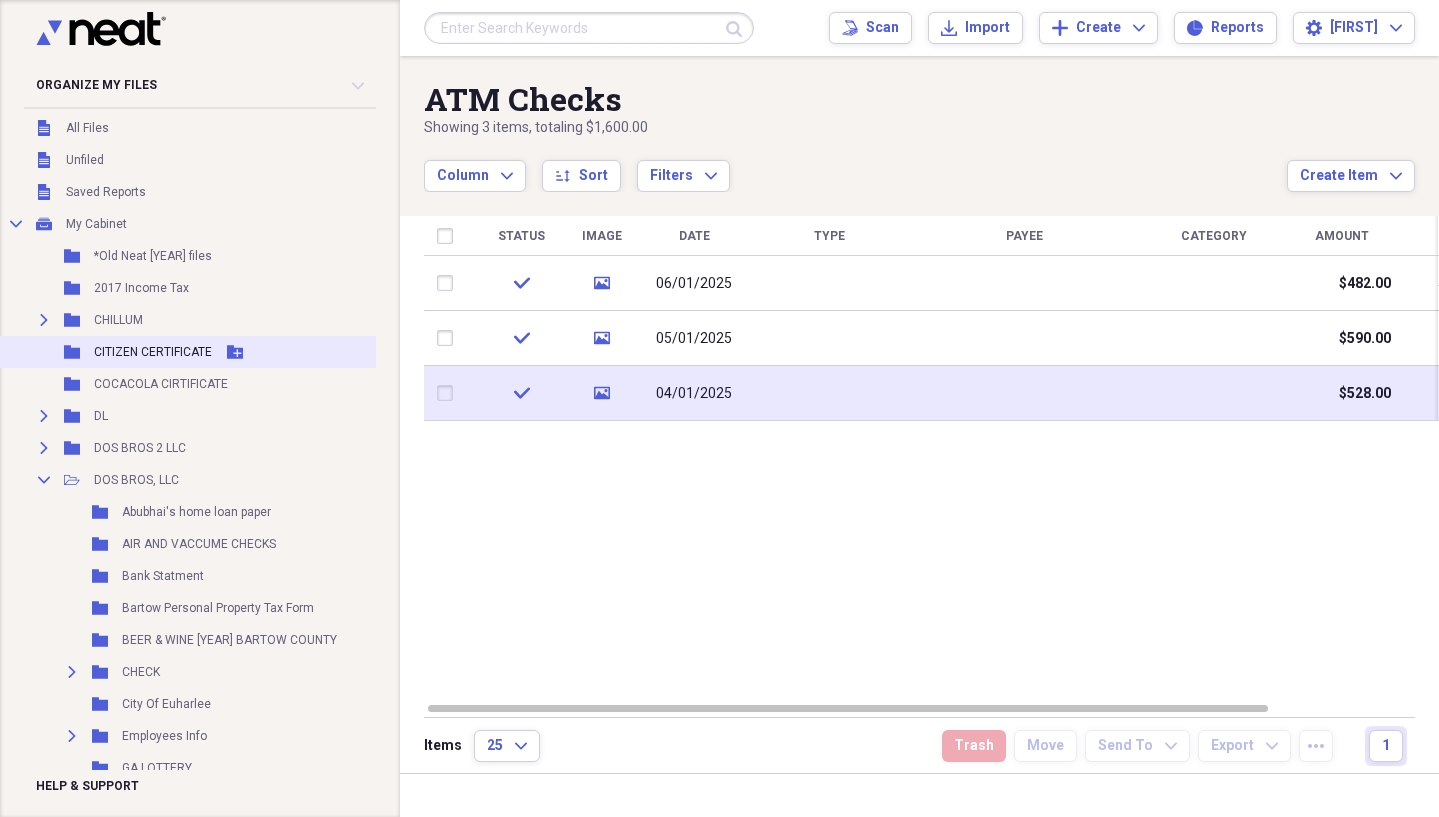 scroll, scrollTop: 0, scrollLeft: 0, axis: both 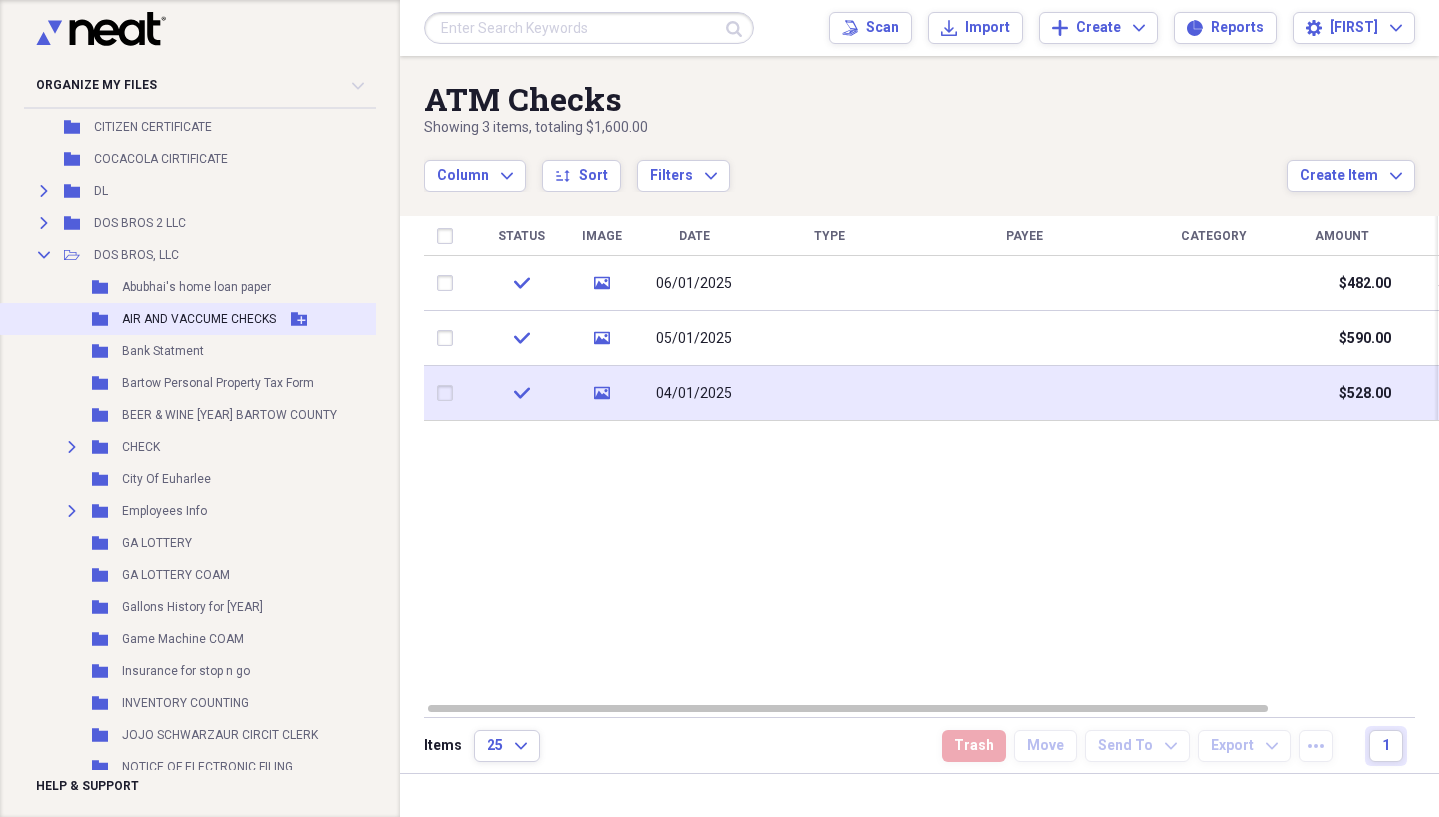 click on "AIR AND VACCUME CHECKS" at bounding box center (199, 319) 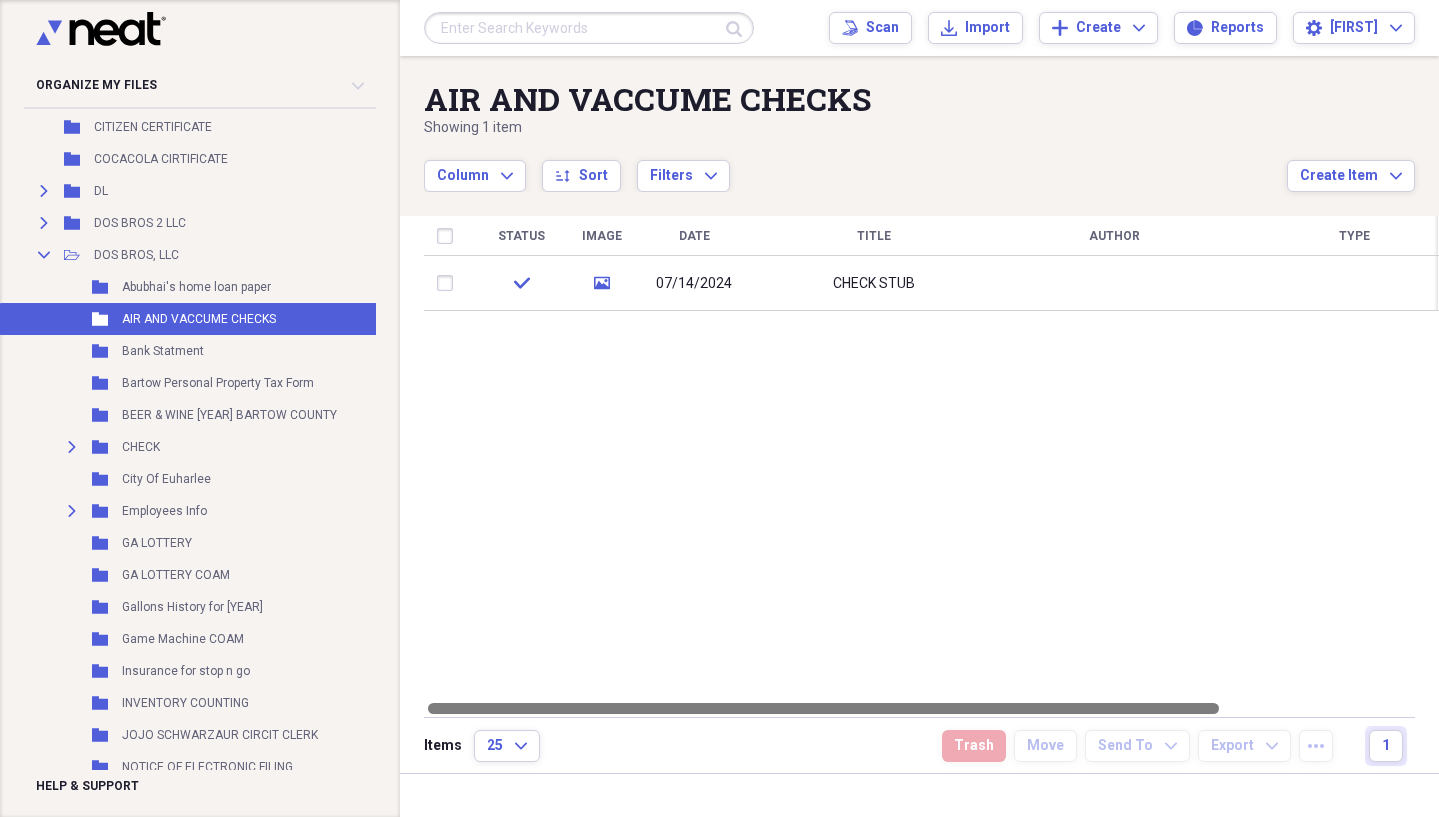 drag, startPoint x: 839, startPoint y: 705, endPoint x: 756, endPoint y: 667, distance: 91.28527 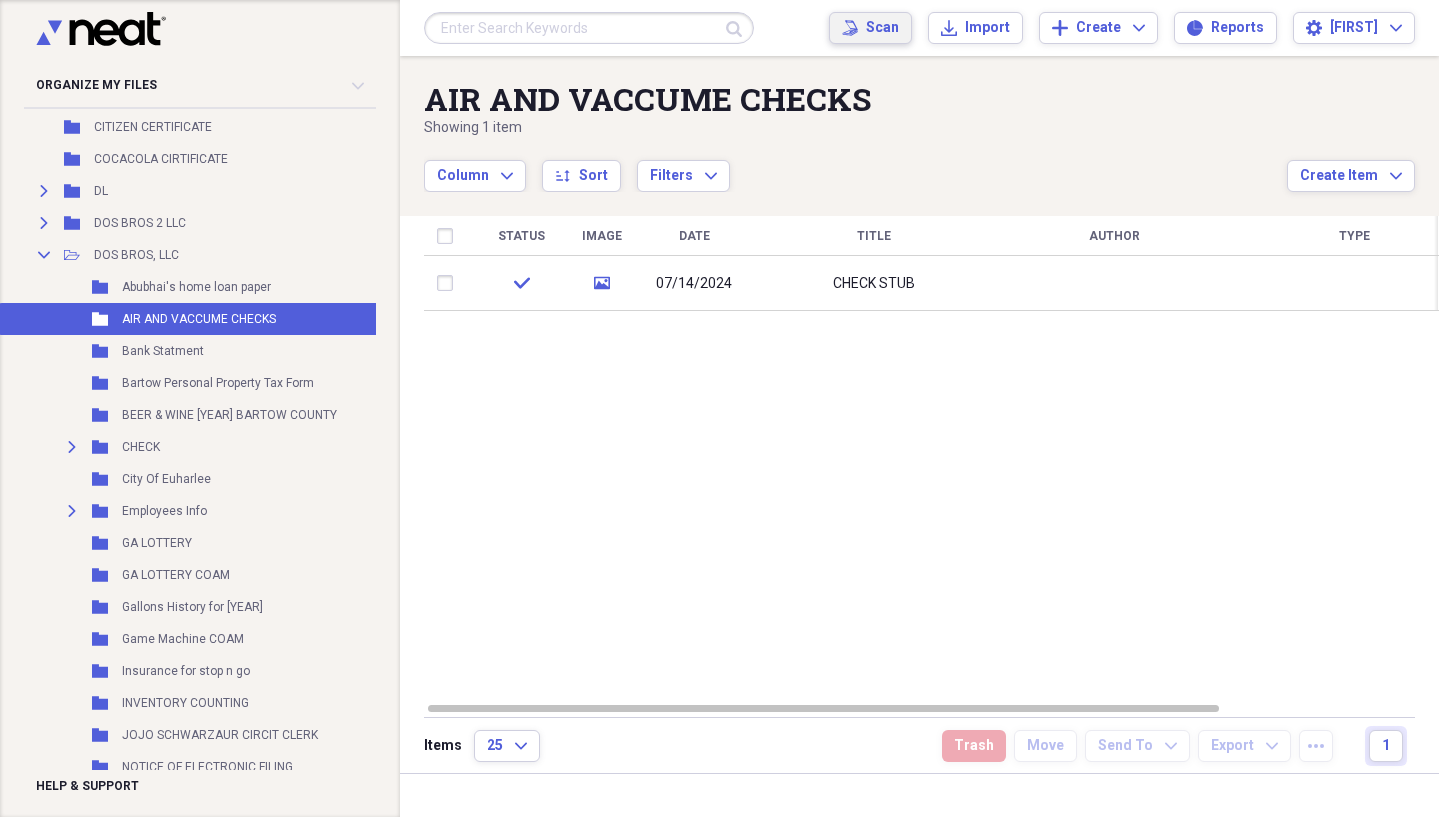 click on "Scan" at bounding box center (882, 28) 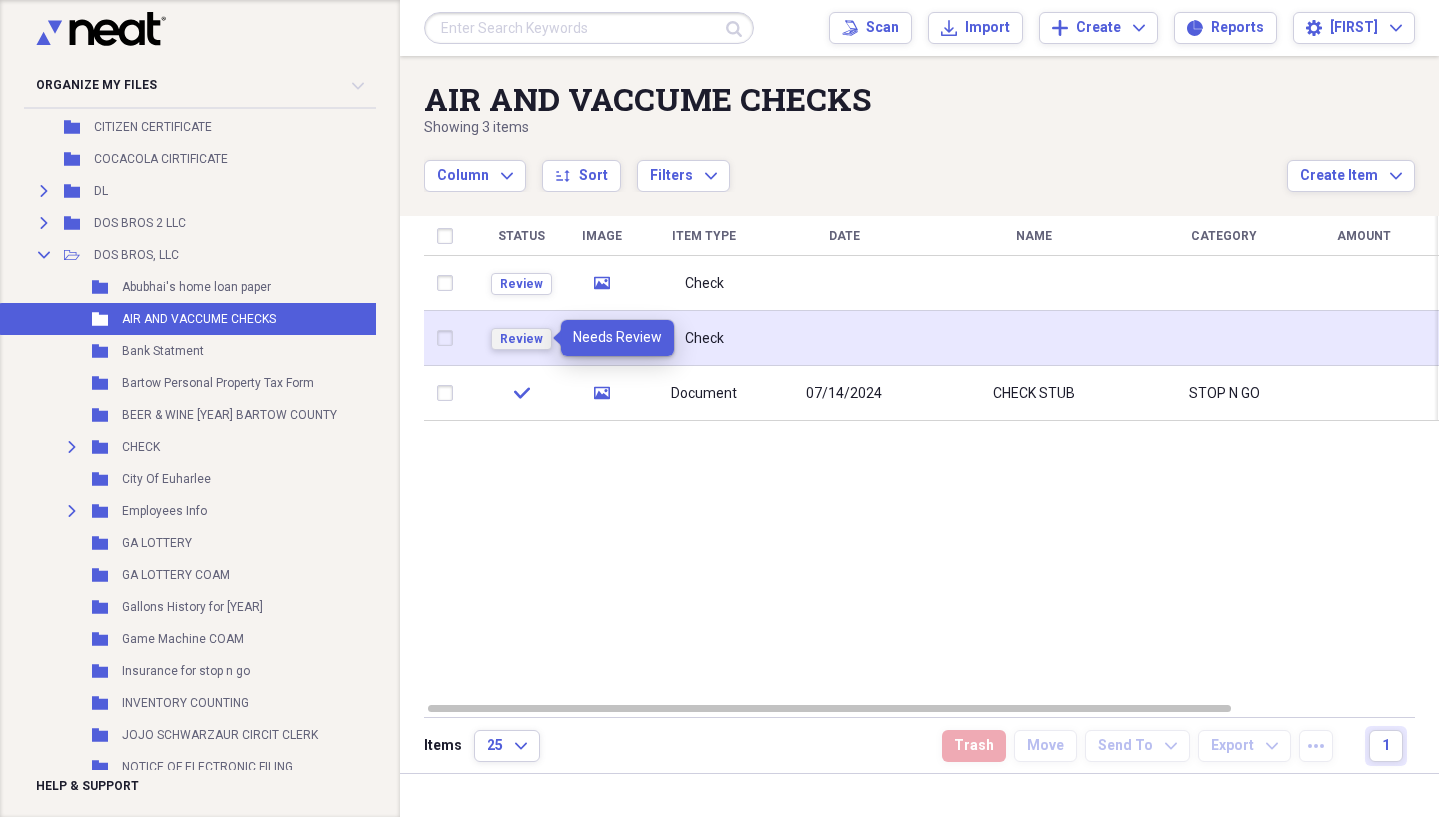 click on "Review" at bounding box center (521, 339) 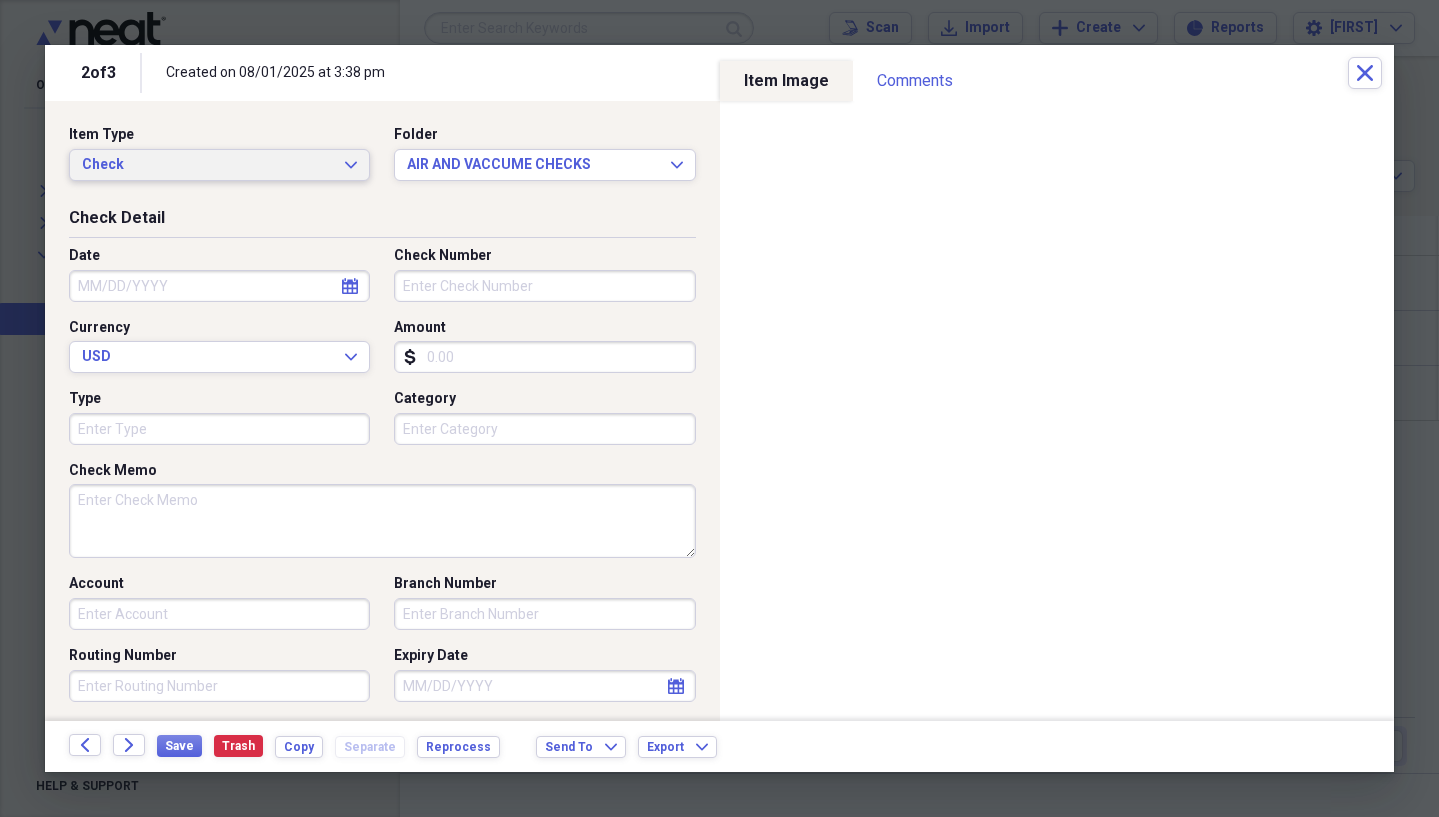click on "Expand" 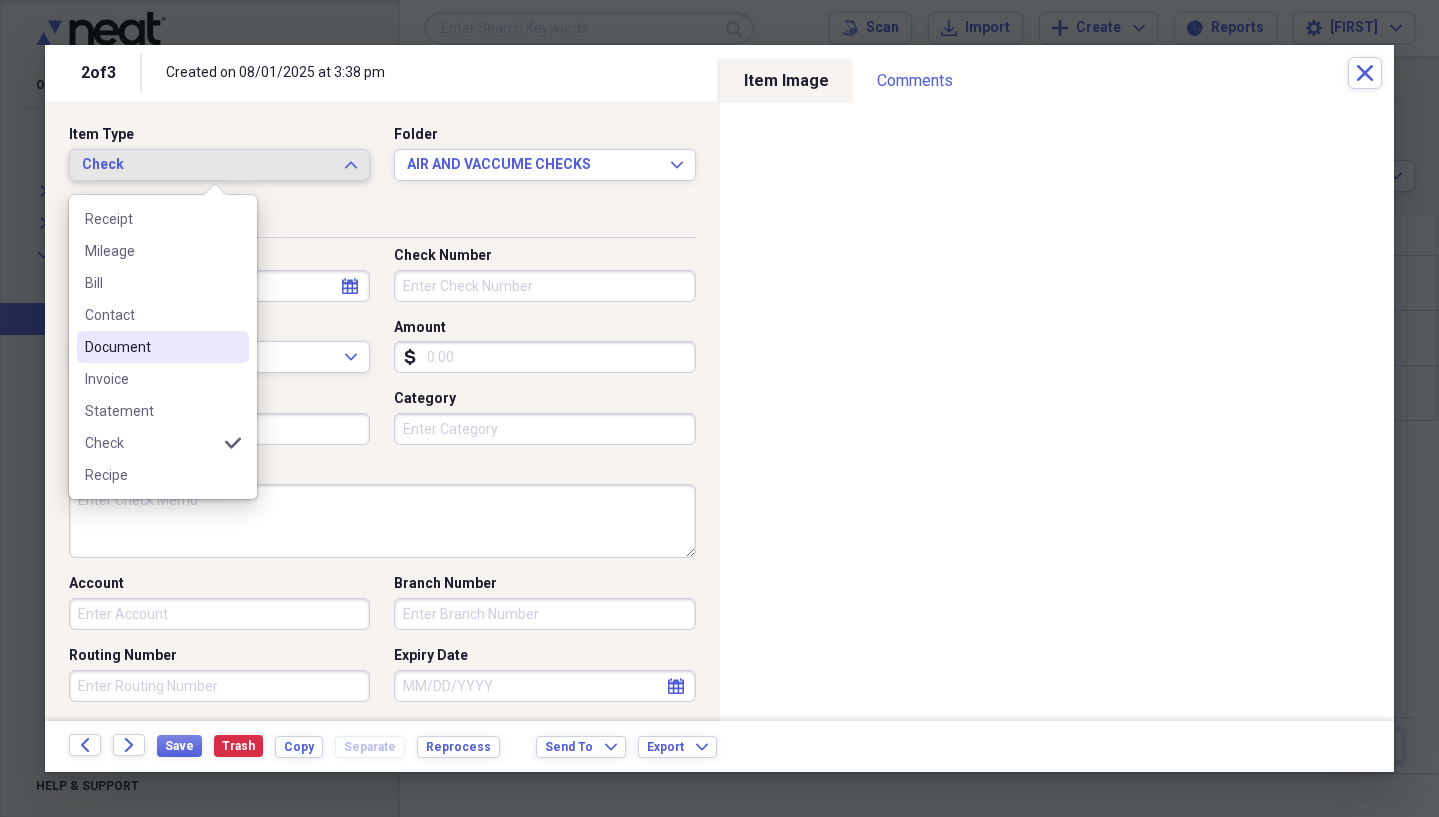 click on "Document" at bounding box center [163, 347] 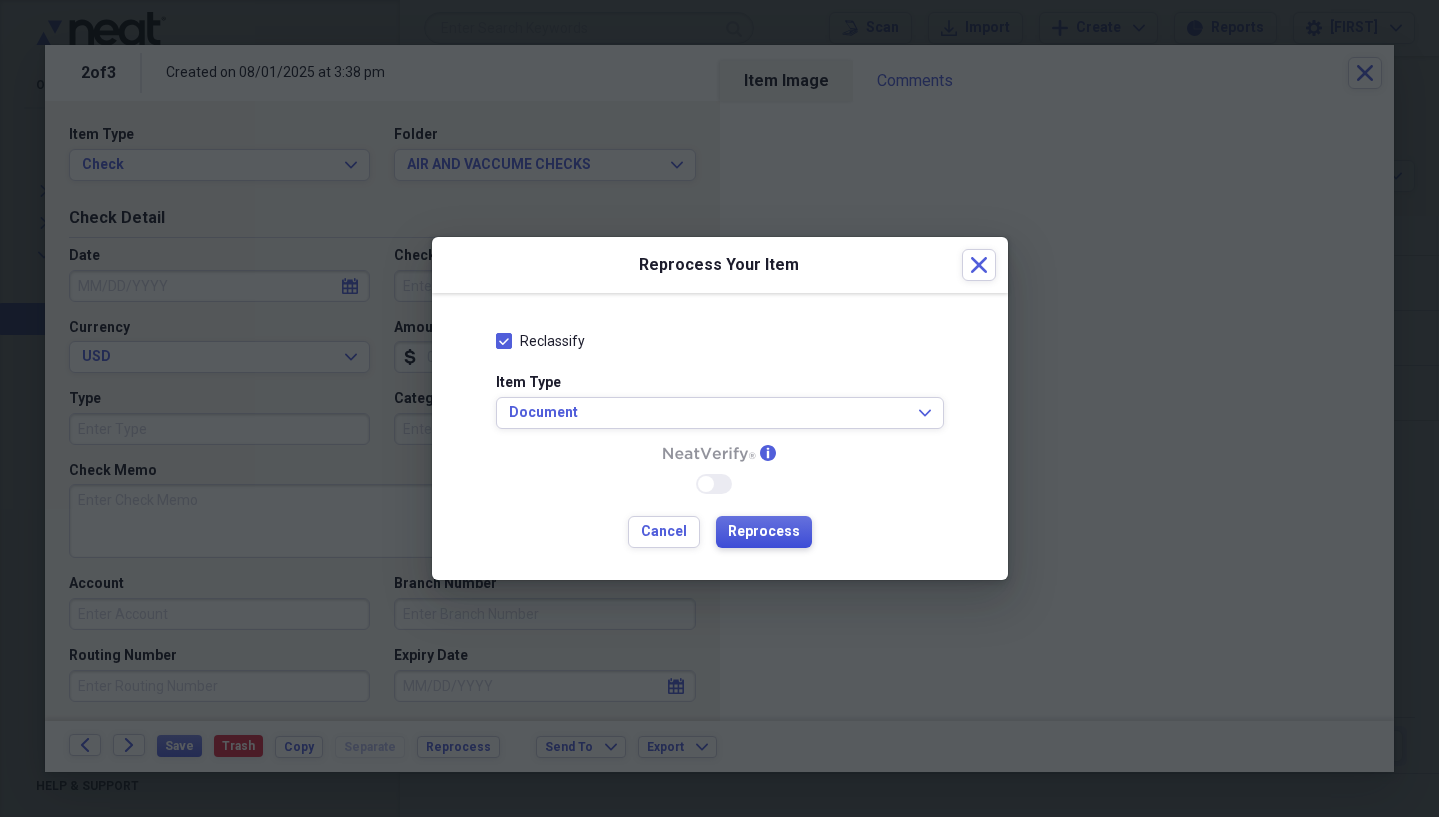 click on "Reprocess" at bounding box center [764, 532] 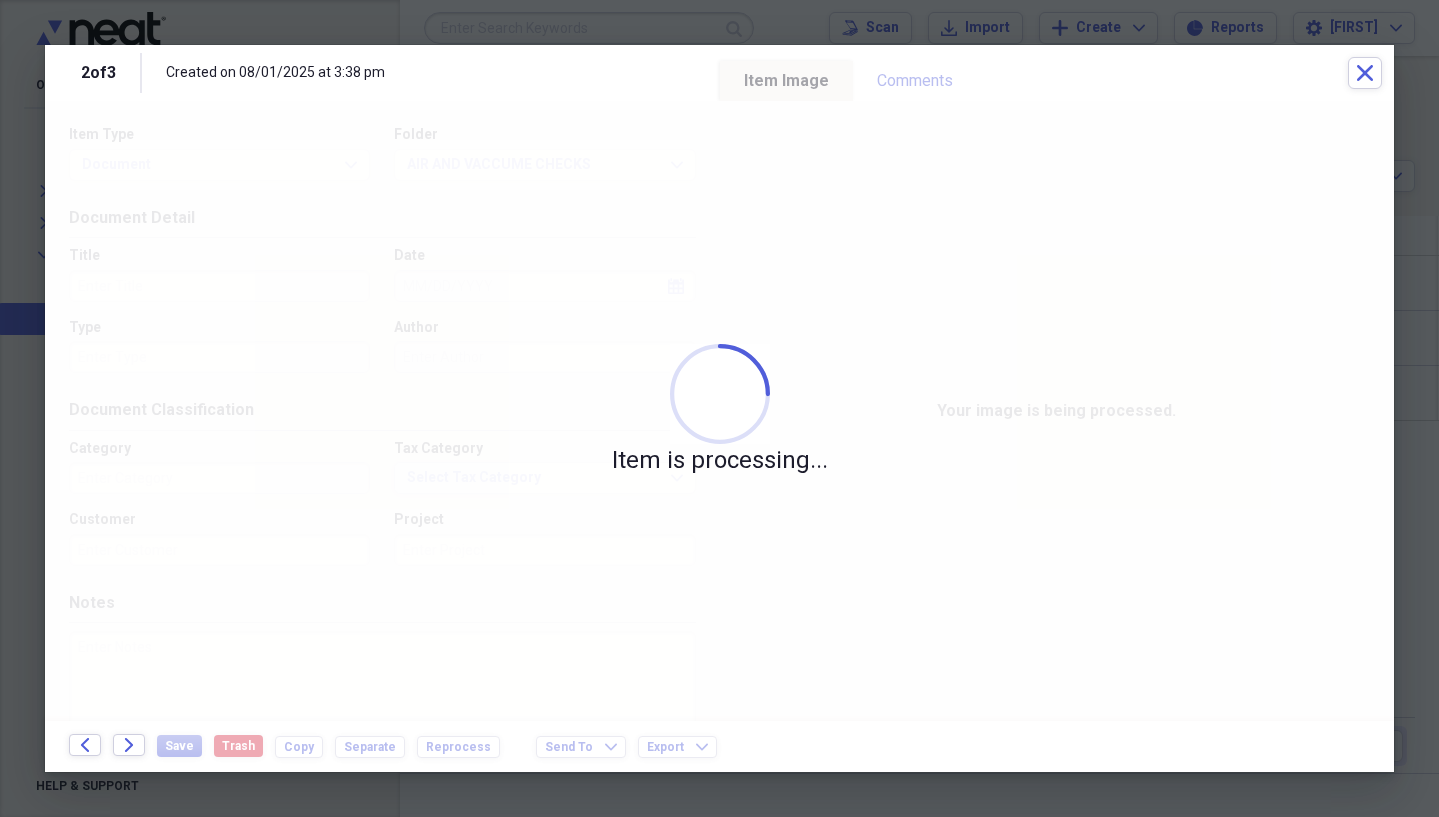 type on "Sports" 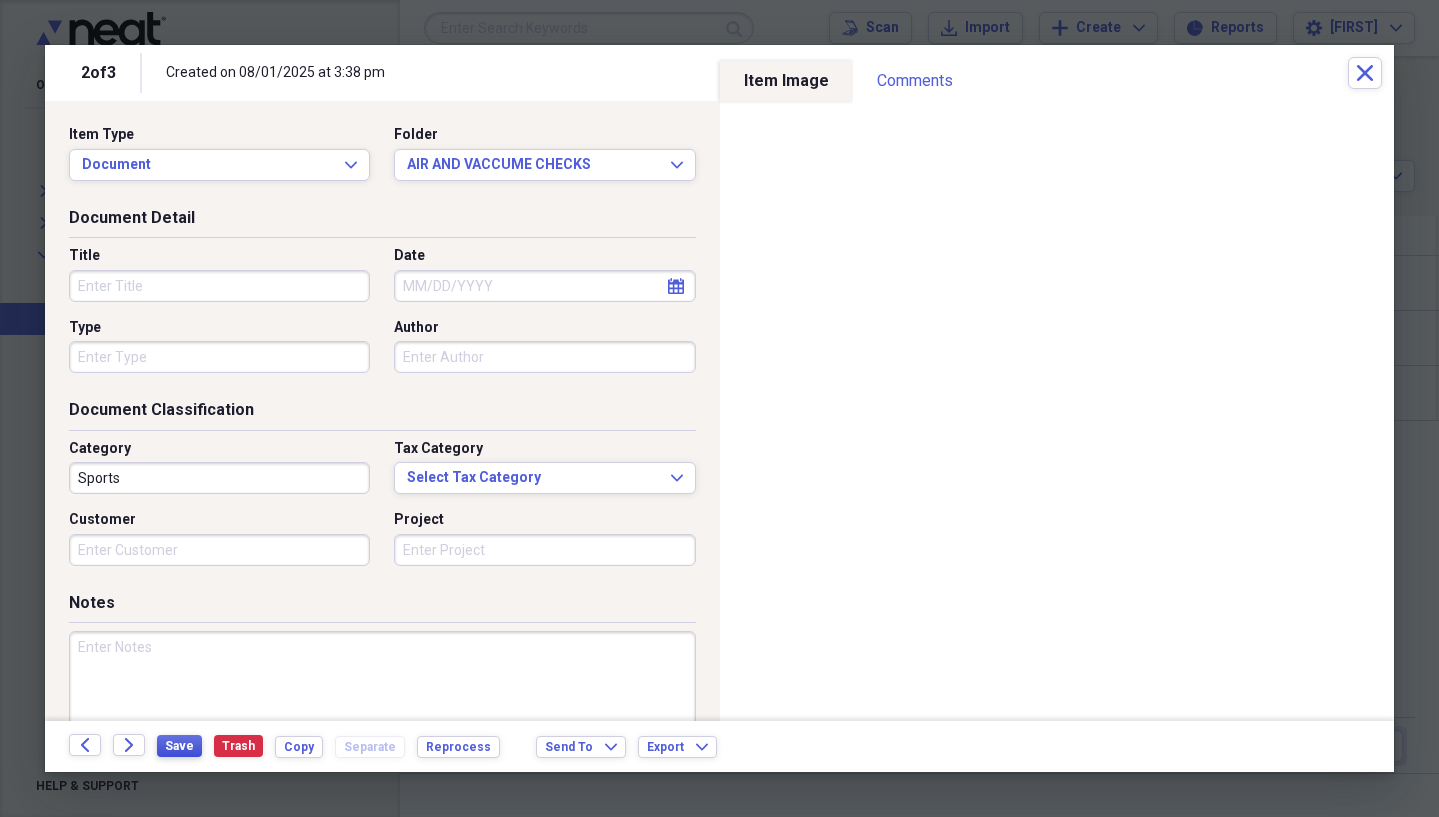 click on "Save" at bounding box center [179, 746] 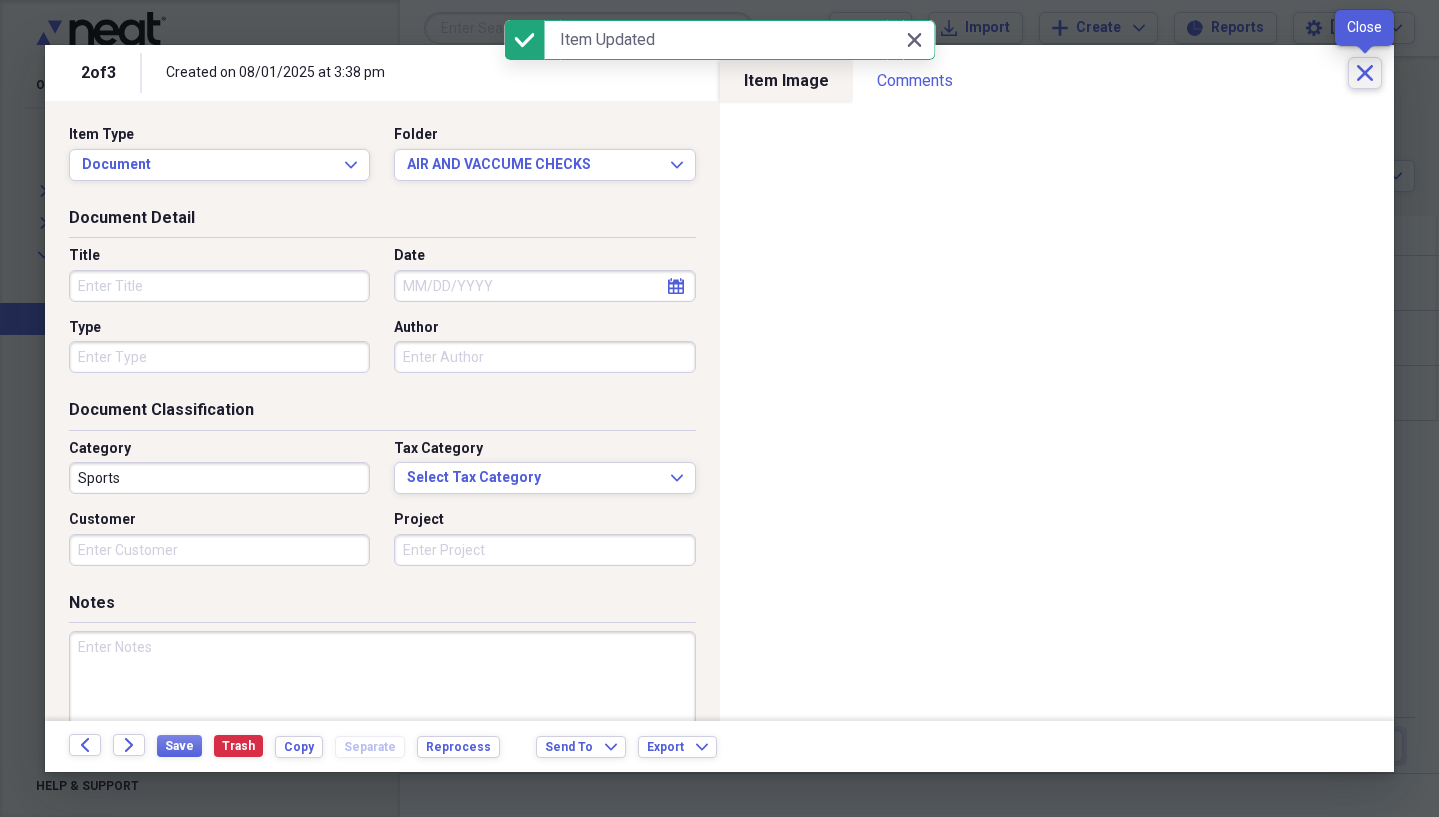 click on "Close" 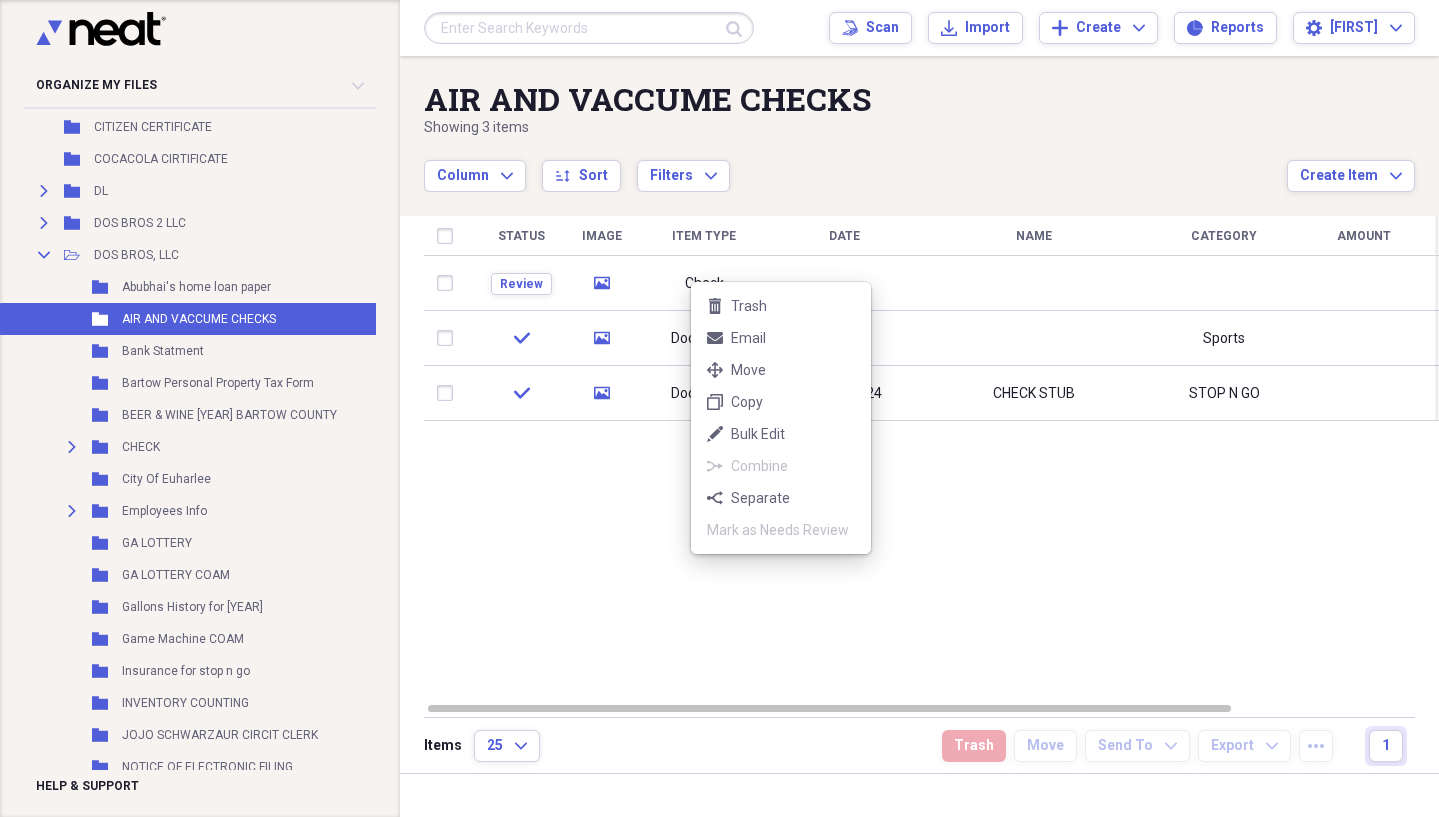 click on "Organize My Files 52 Collapse Unfiled Needs Review 52 Unfiled All Files Unfiled Unfiled Unfiled Saved Reports Collapse My Cabinet My Cabinet Add Folder Folder *Old Neat [YEAR] files Add Folder Folder [YEAR] Income Tax Add Folder Expand Folder CHILLUM Add Folder Folder CITIZEN CERTIFICATE Add Folder Folder COCACOLA CIRTIFICATE Add Folder Expand Folder DL Add Folder Expand Folder DOS BROS 2 LLC Add Folder Collapse Open Folder DOS BROS, LLC Add Folder Folder Abubhai's home loan paper Add Folder Folder AIR AND VACCUME CHECKS Add Folder Folder Bank Statment Add Folder Folder Bartow Personal Property Tax Form Add Folder Folder BEER & WINE [YEAR] BARTOW COUNTY Add Folder Expand Folder CHECK Add Folder Folder City Of Euharlee Add Folder Expand Folder Employees Info Add Folder Folder GA LOTTERY Add Folder Folder GA LOTTERY COAM Add Folder Folder Gallons History for [YEAR] Add Folder Folder Game Machine COAM Add Folder Folder Insurance for stop n go Add Folder Folder INVENTORY COUNTING Add Folder Folder Add Folder Folder W9 25" at bounding box center [719, 408] 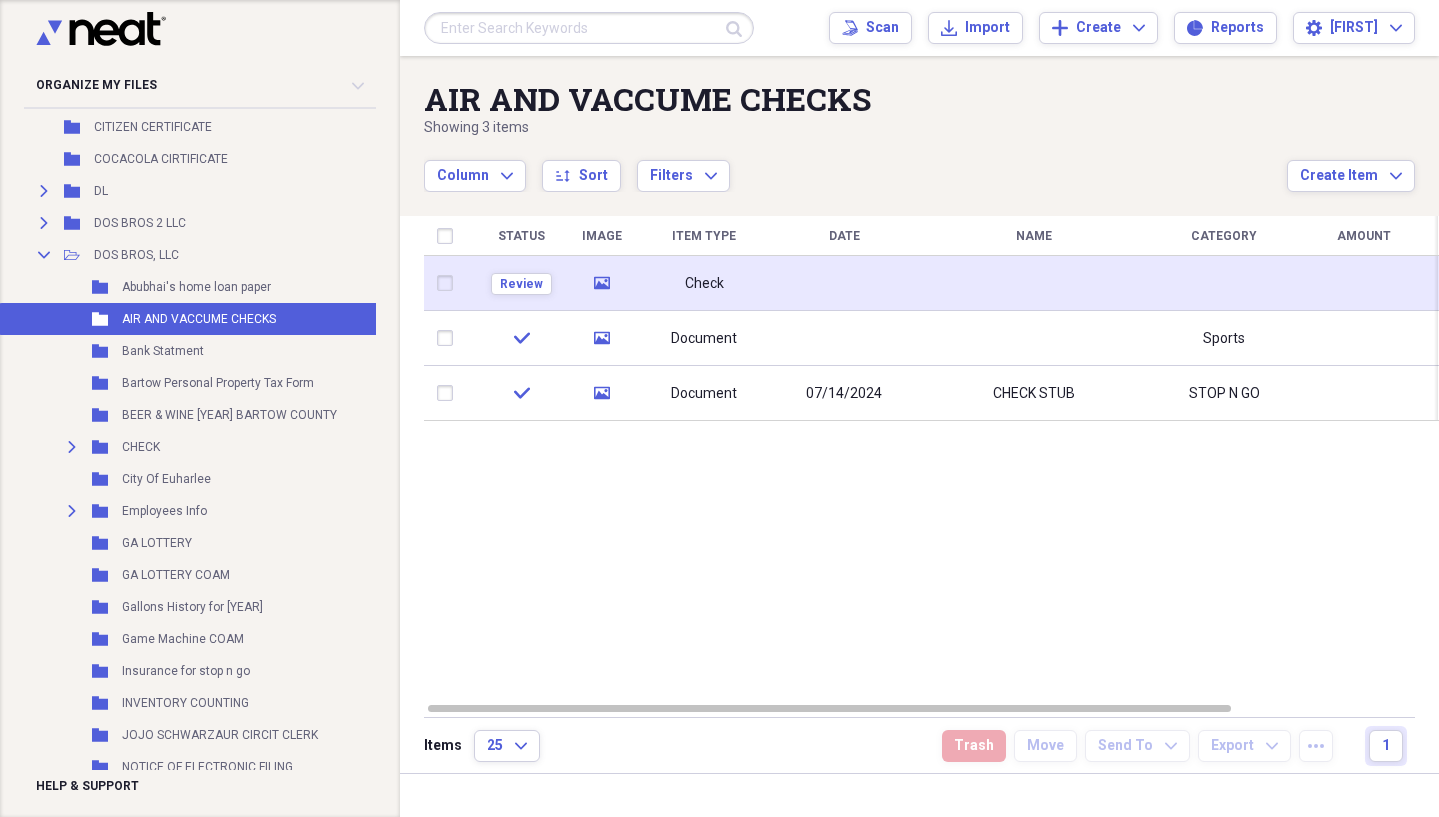 click on "Check" at bounding box center [704, 283] 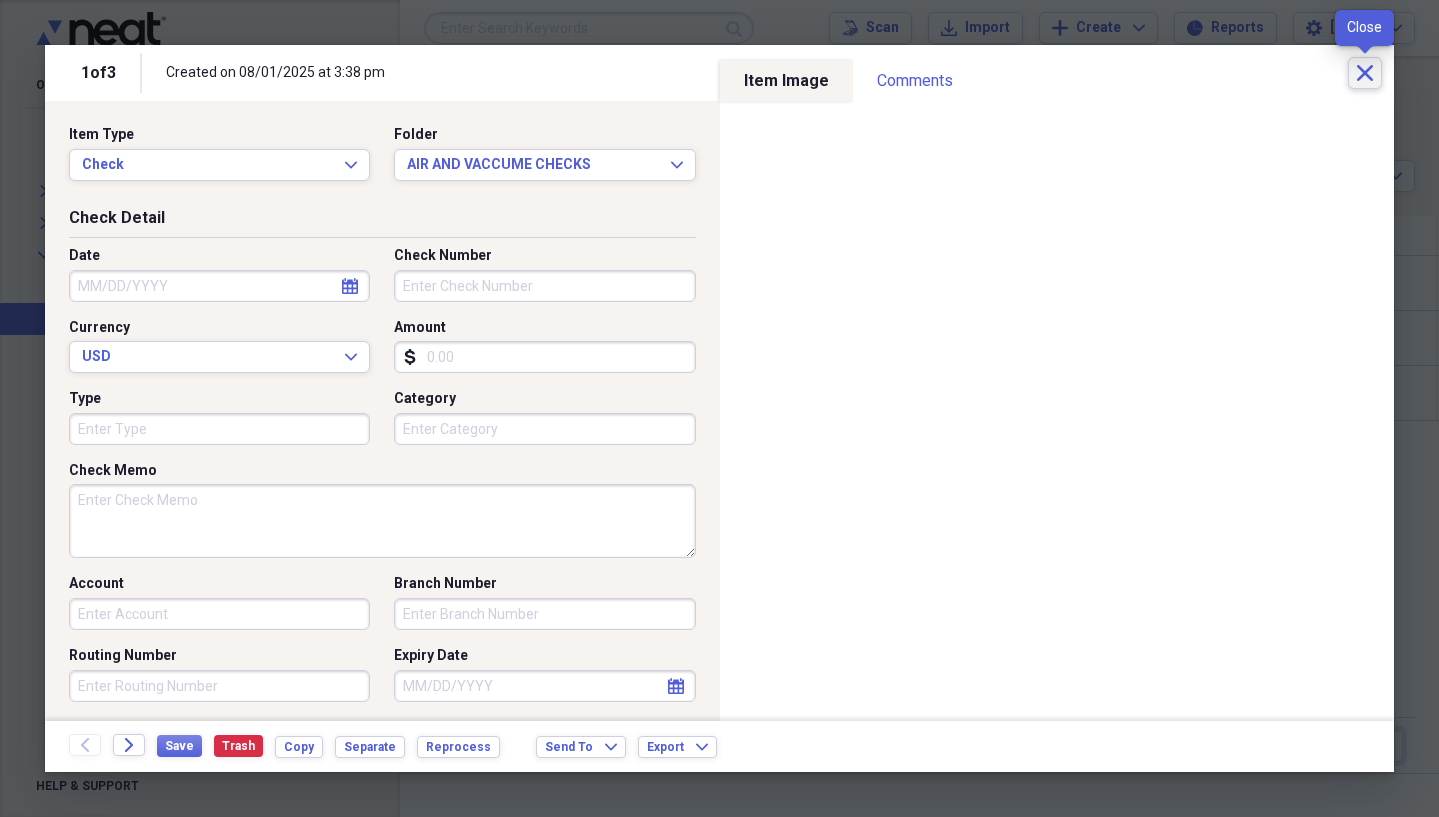 click on "Close" 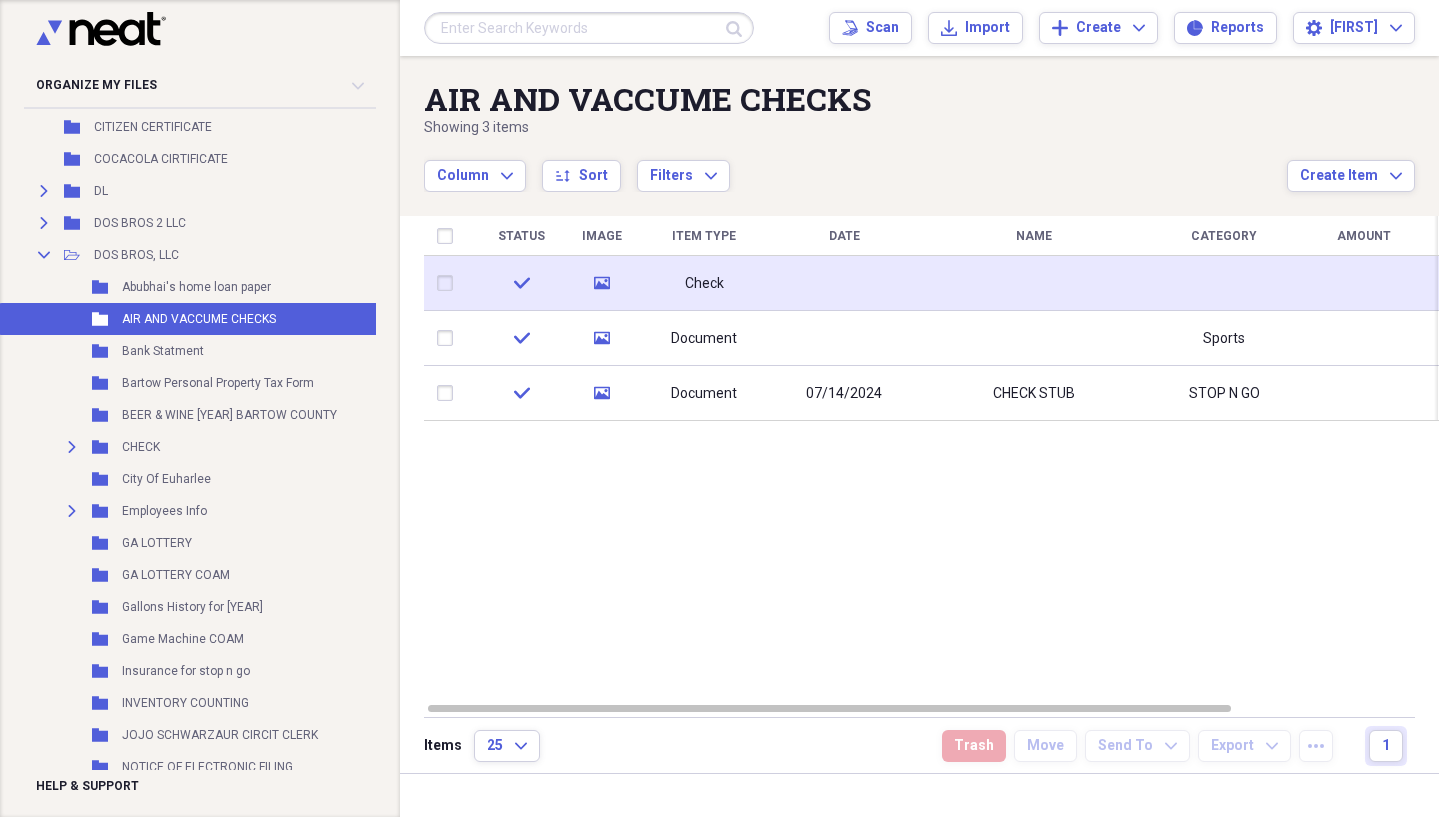click at bounding box center (1034, 283) 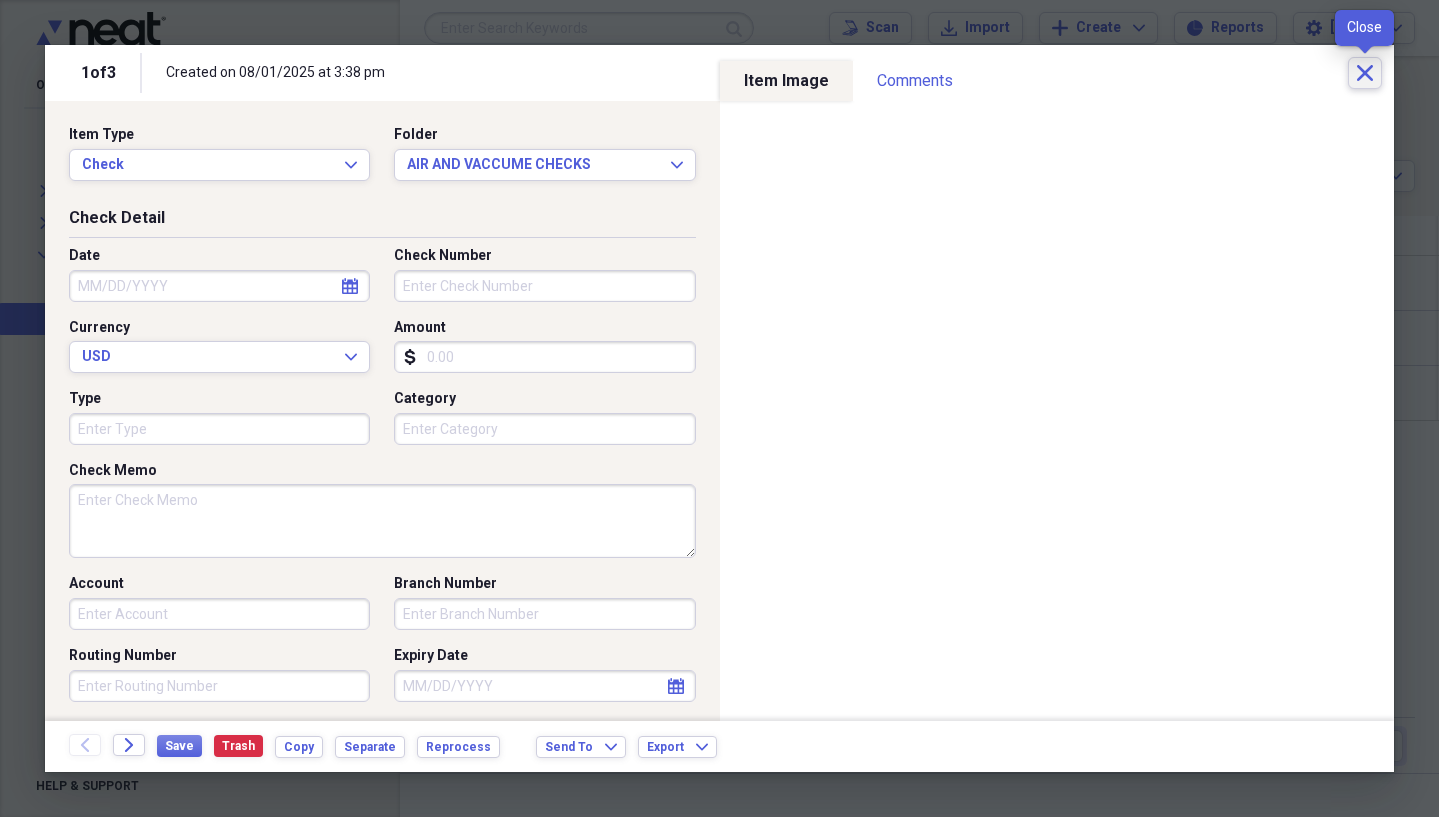 click 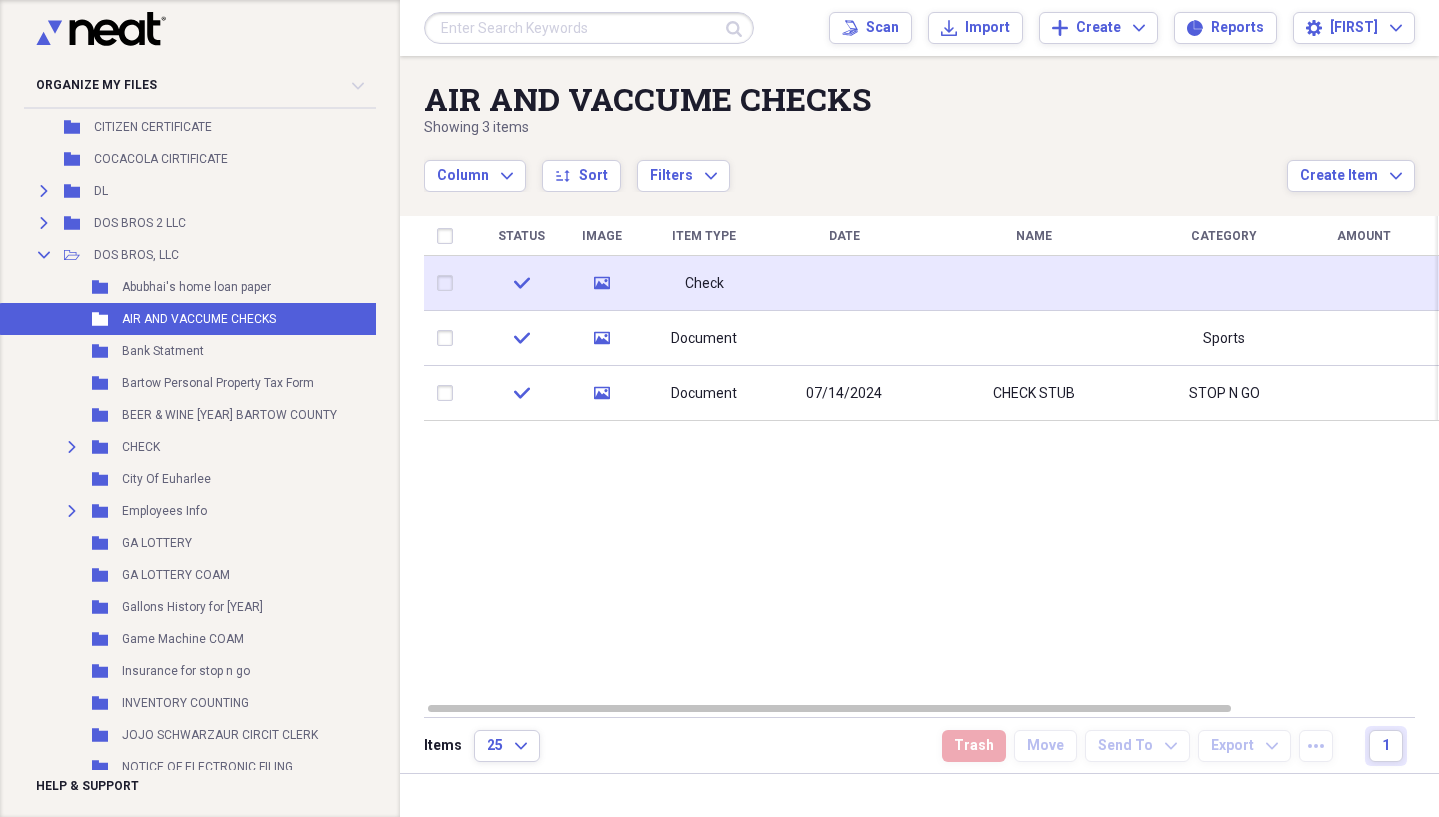 click at bounding box center (449, 283) 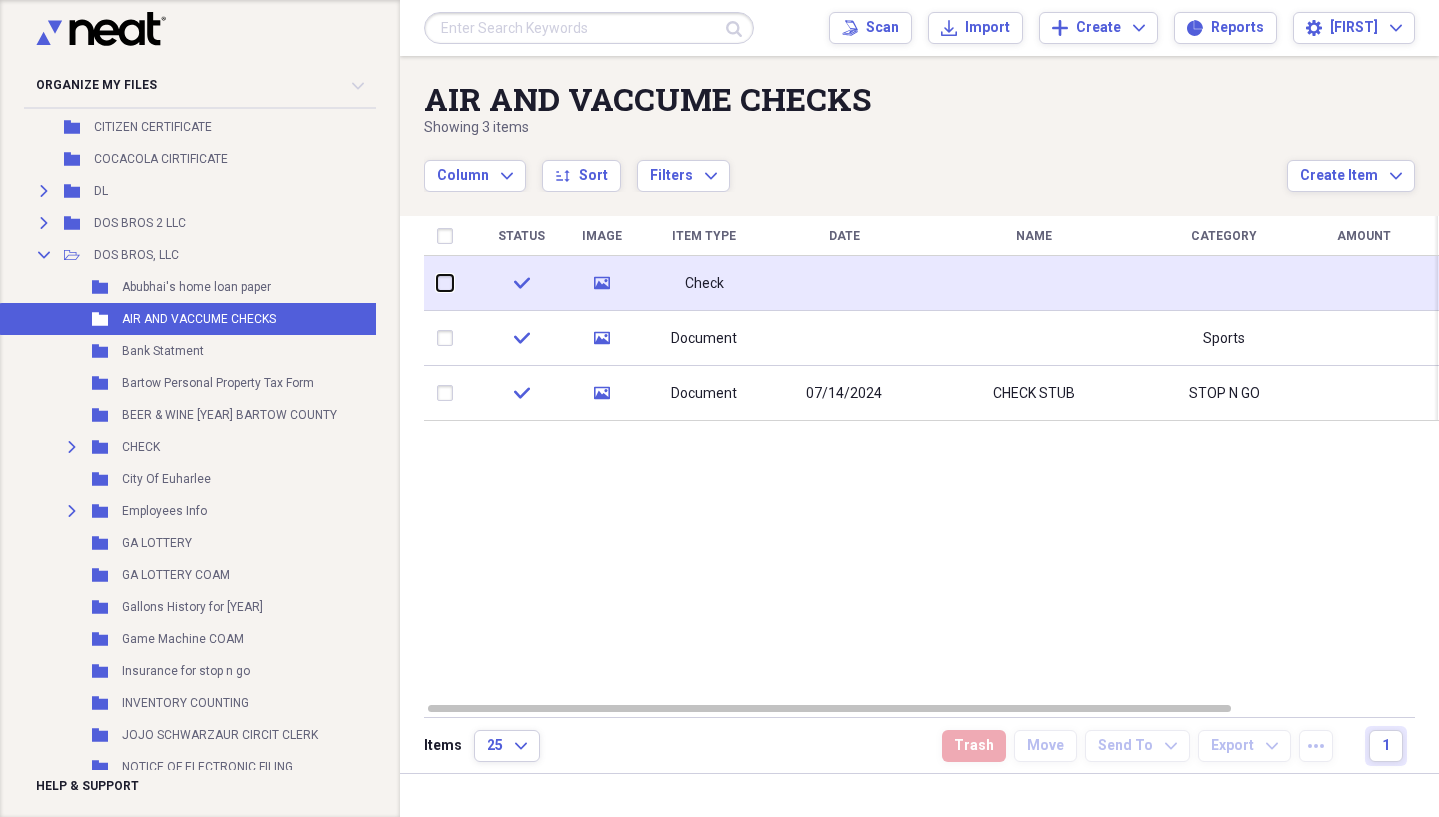 click at bounding box center (437, 283) 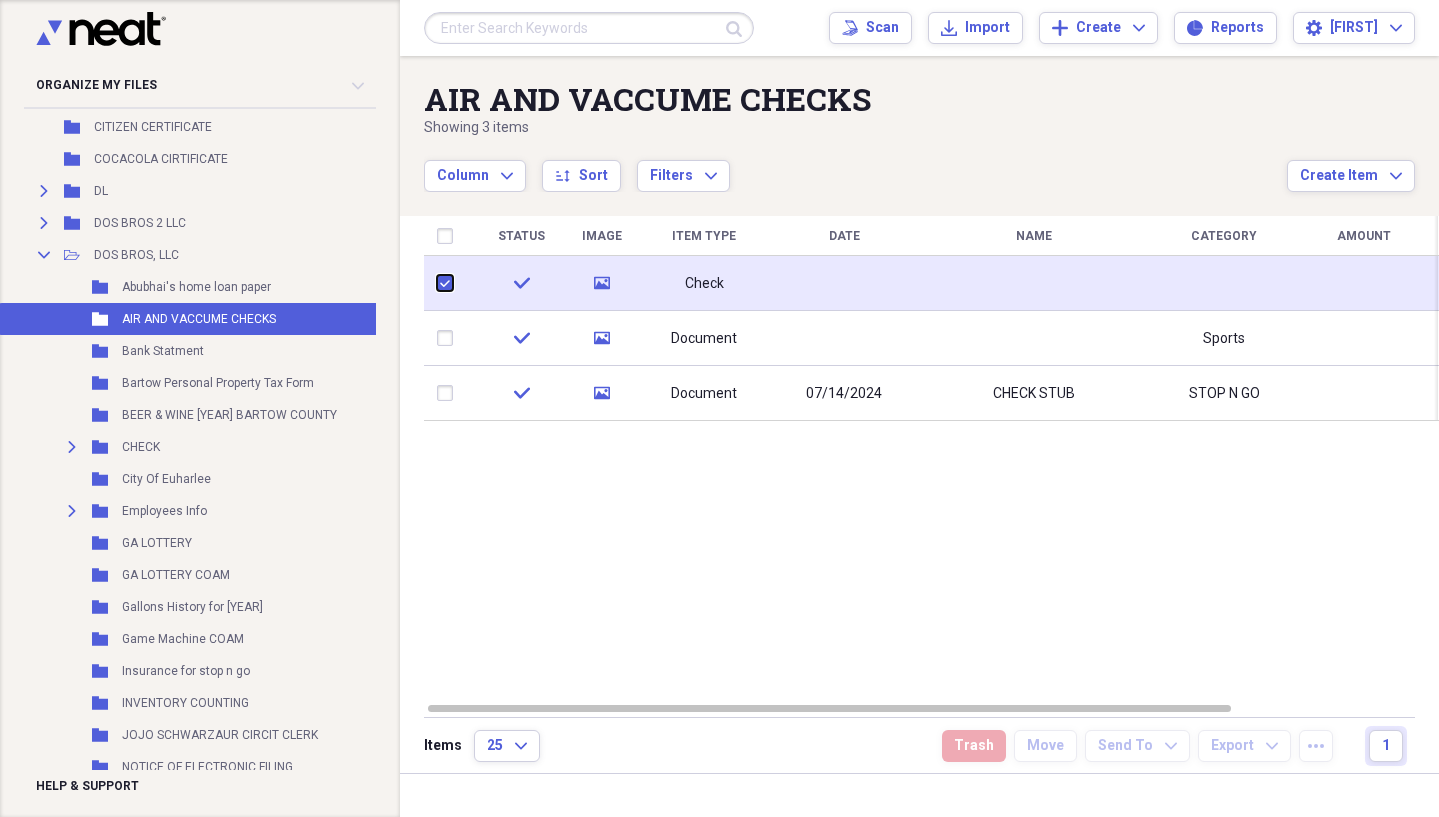 checkbox on "true" 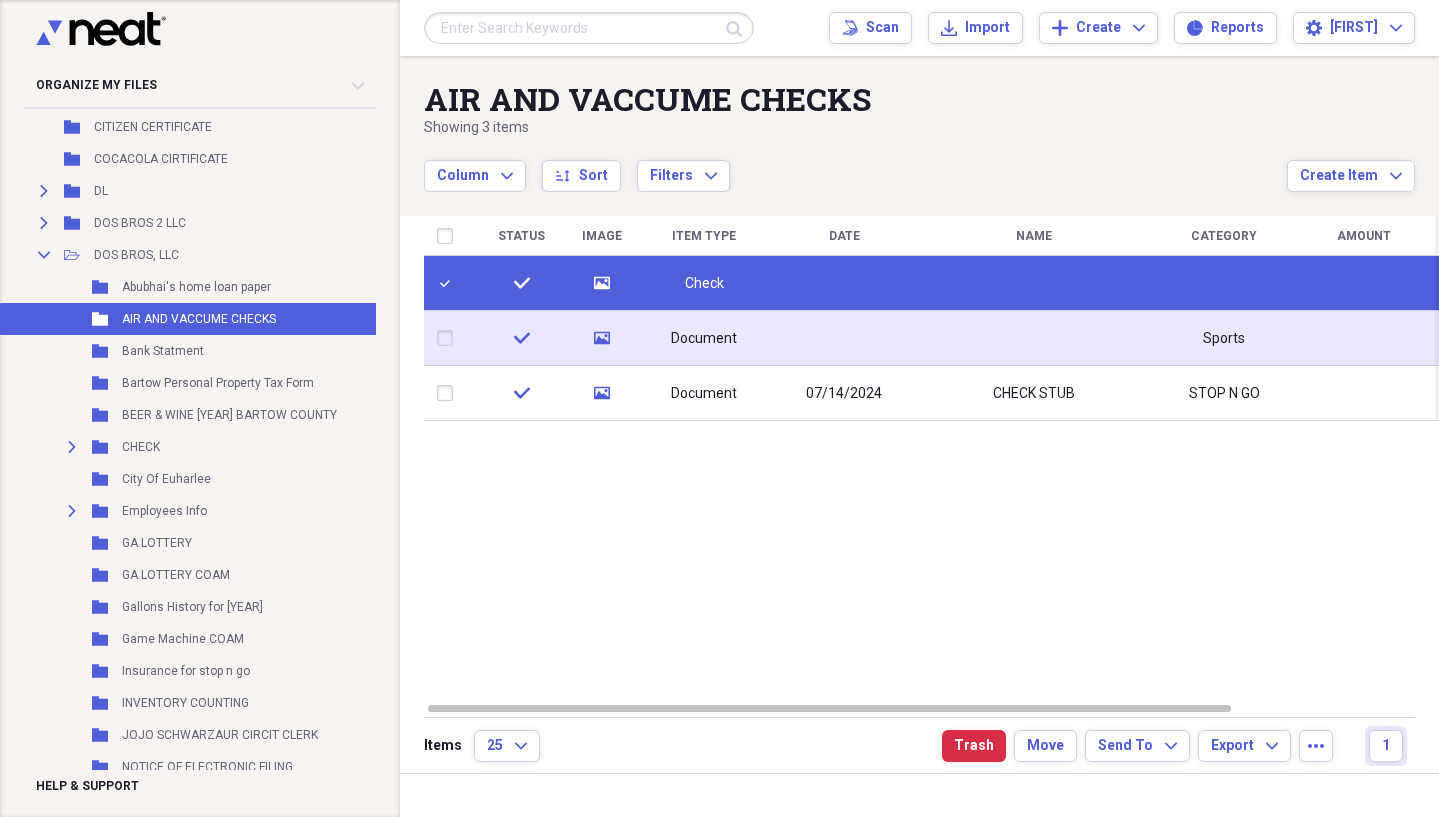 click at bounding box center (449, 338) 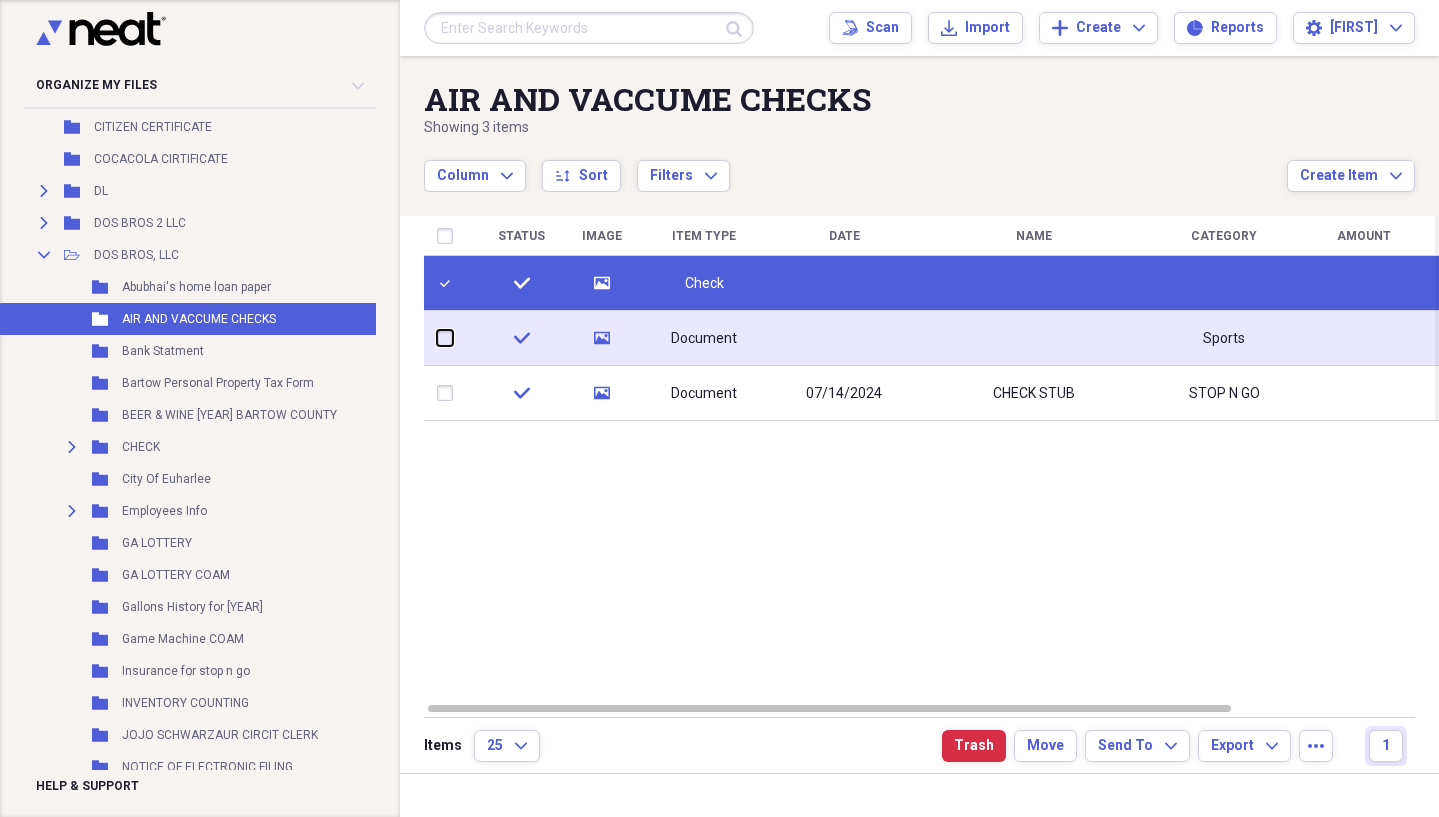 click at bounding box center [437, 338] 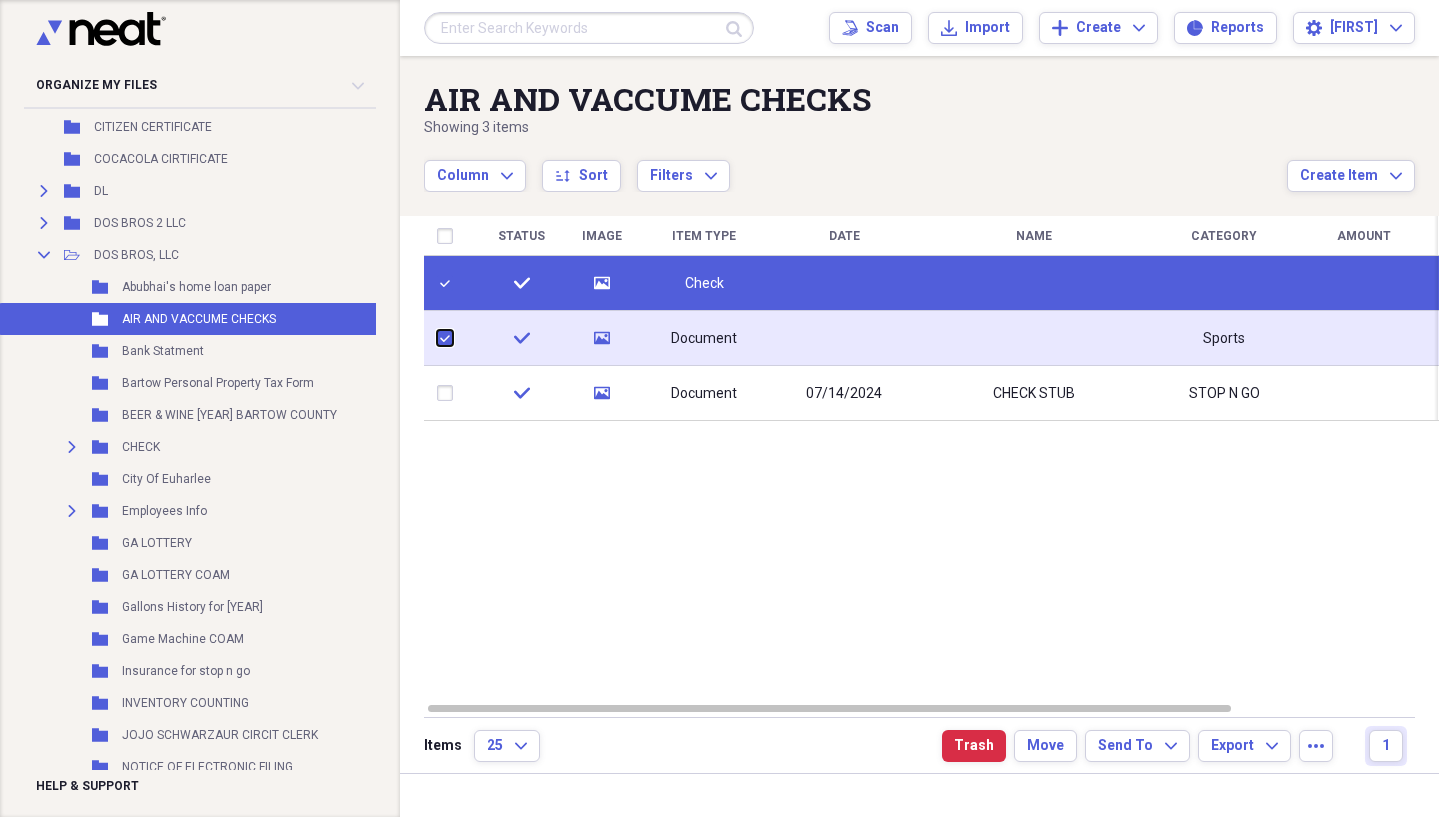 checkbox on "true" 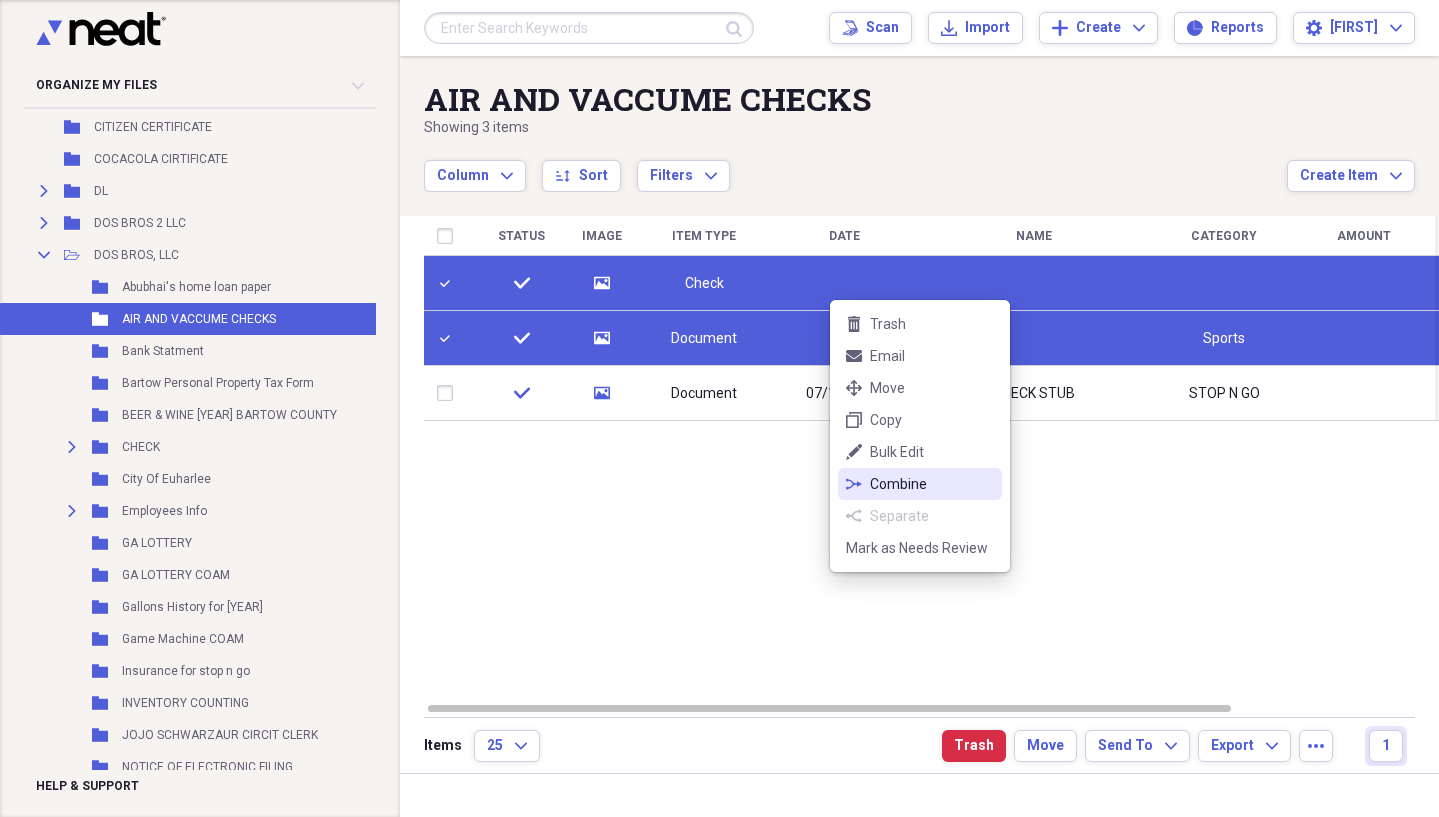 click on "combine Combine" at bounding box center [920, 484] 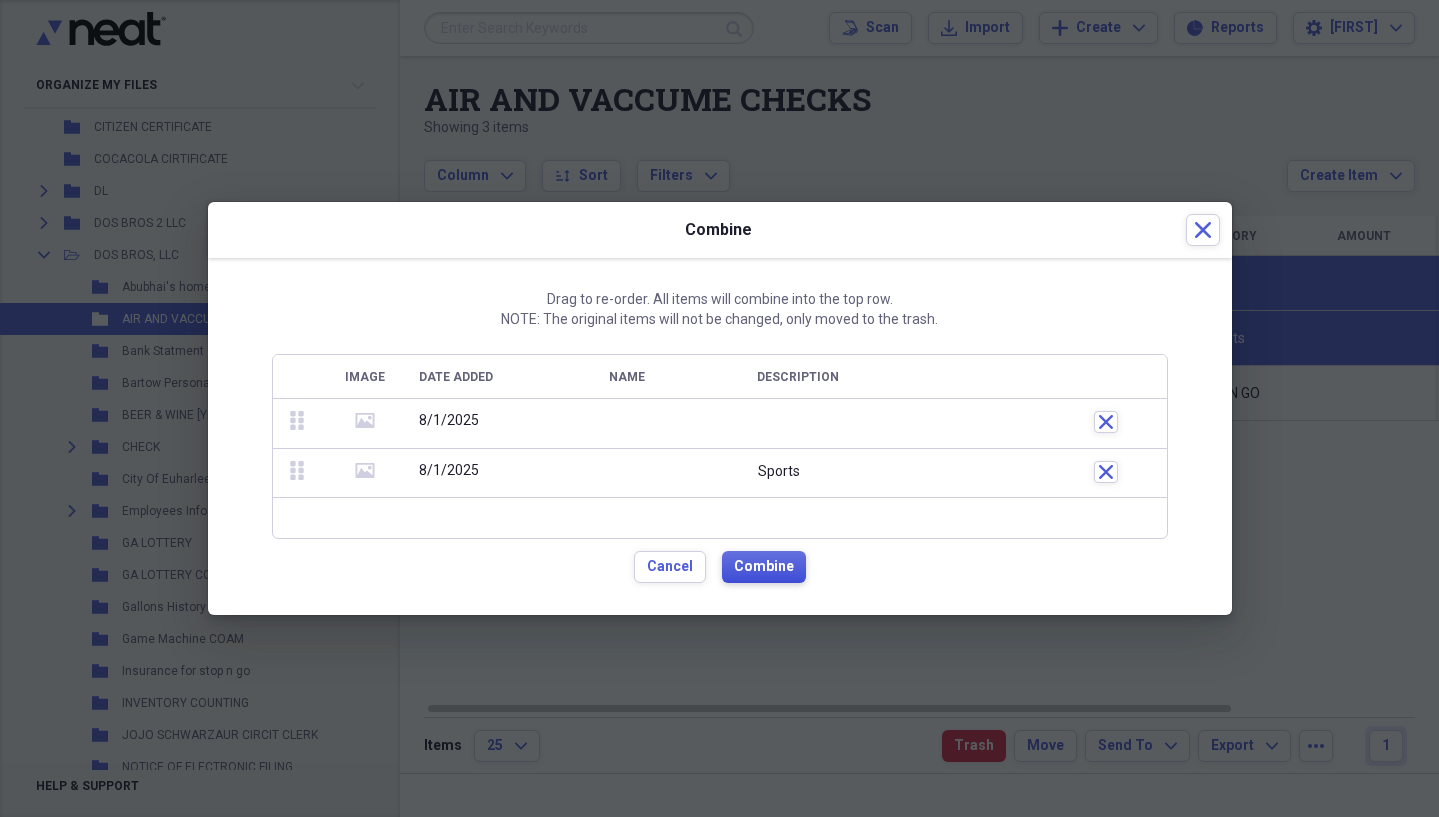 click on "Combine" at bounding box center (764, 567) 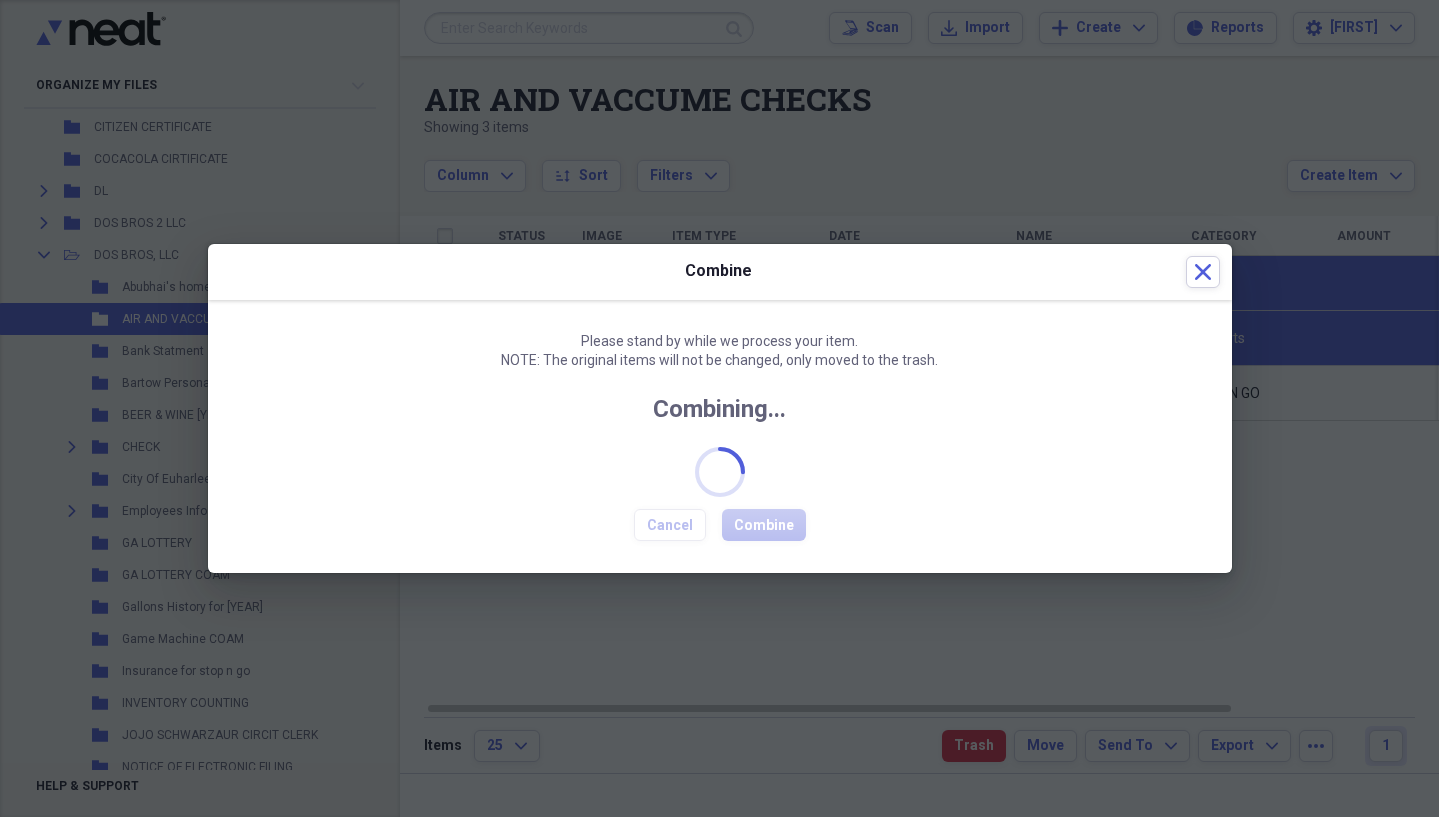 checkbox on "false" 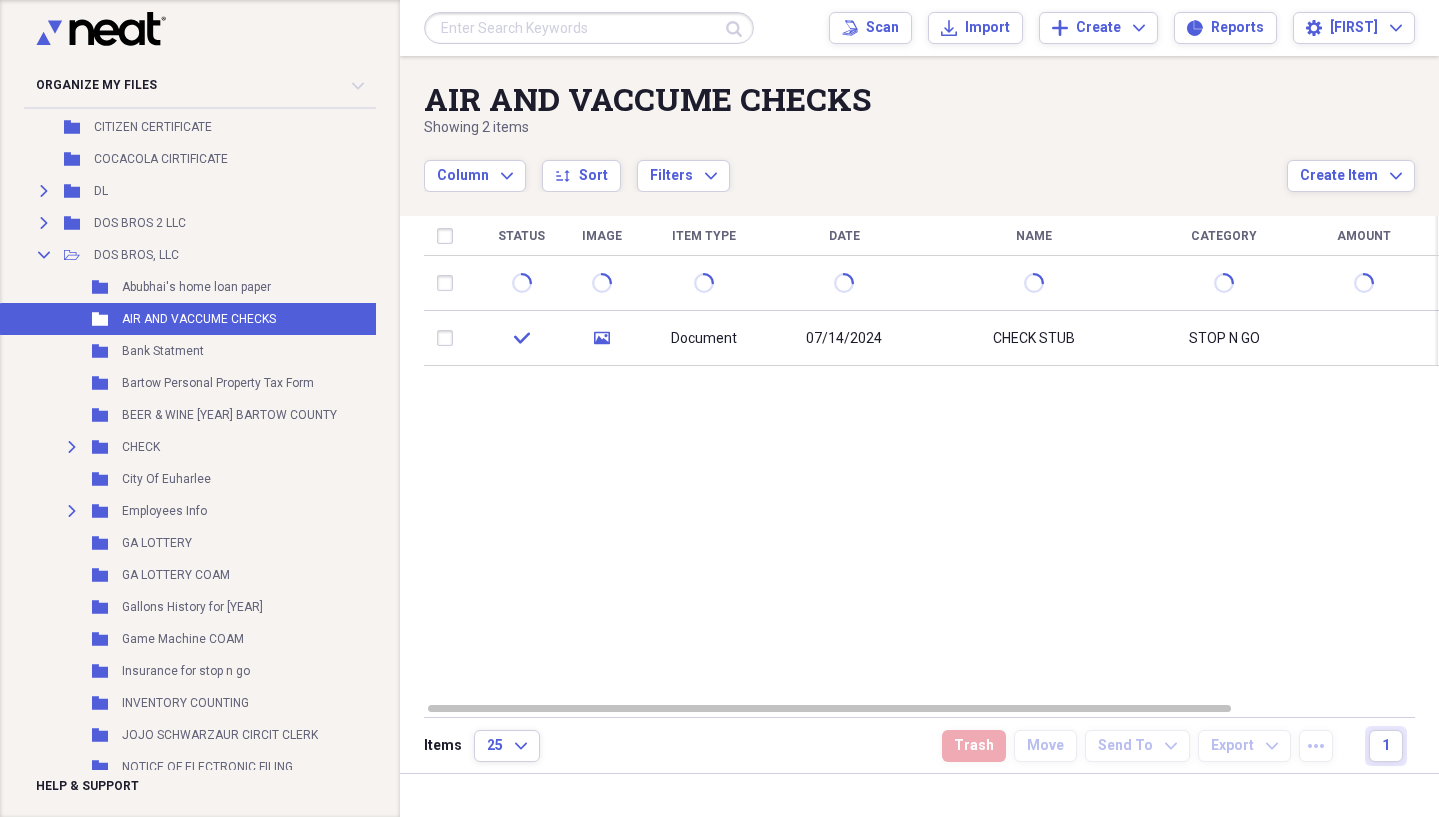scroll, scrollTop: 0, scrollLeft: 0, axis: both 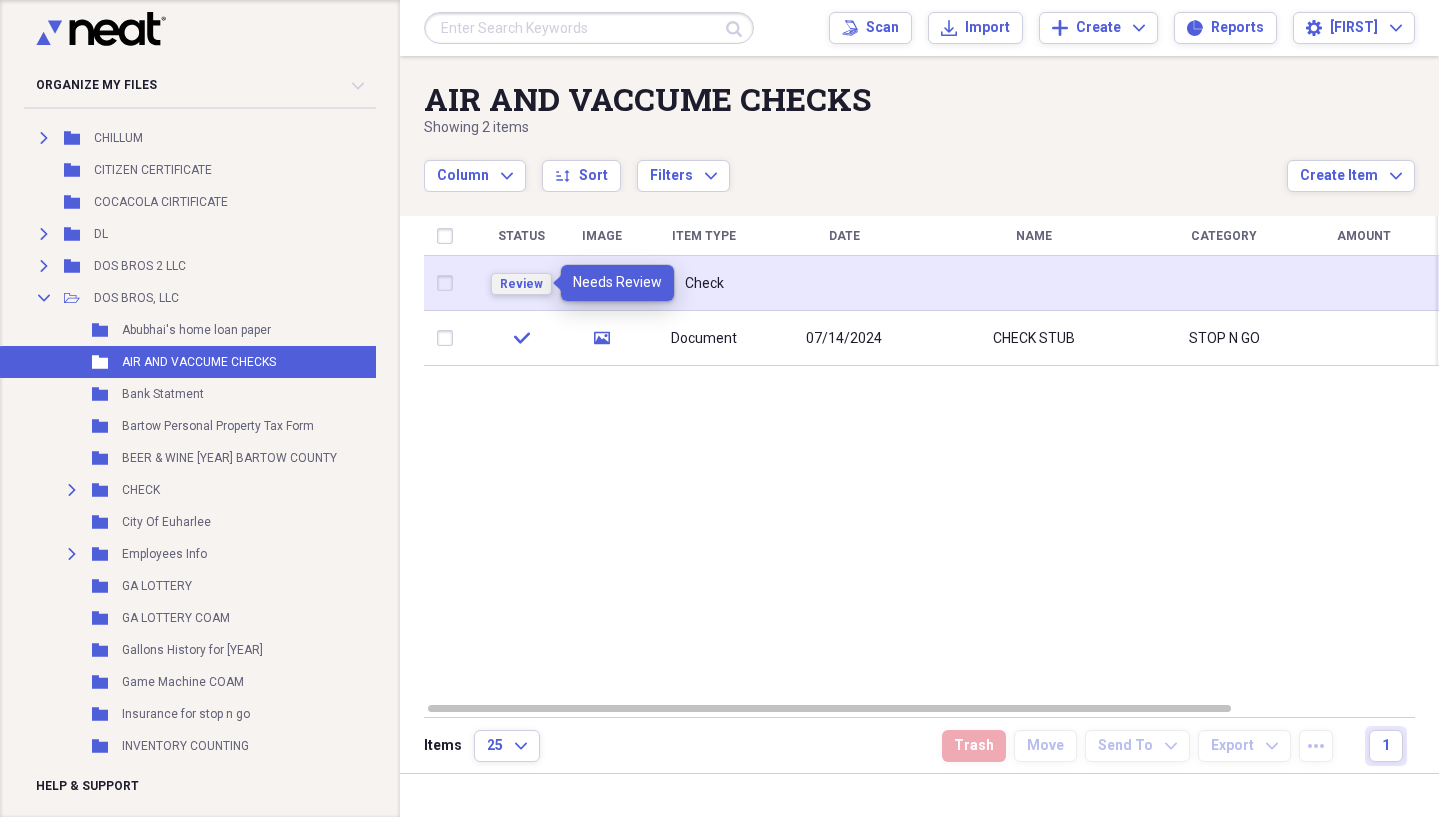 click on "Review" at bounding box center (521, 284) 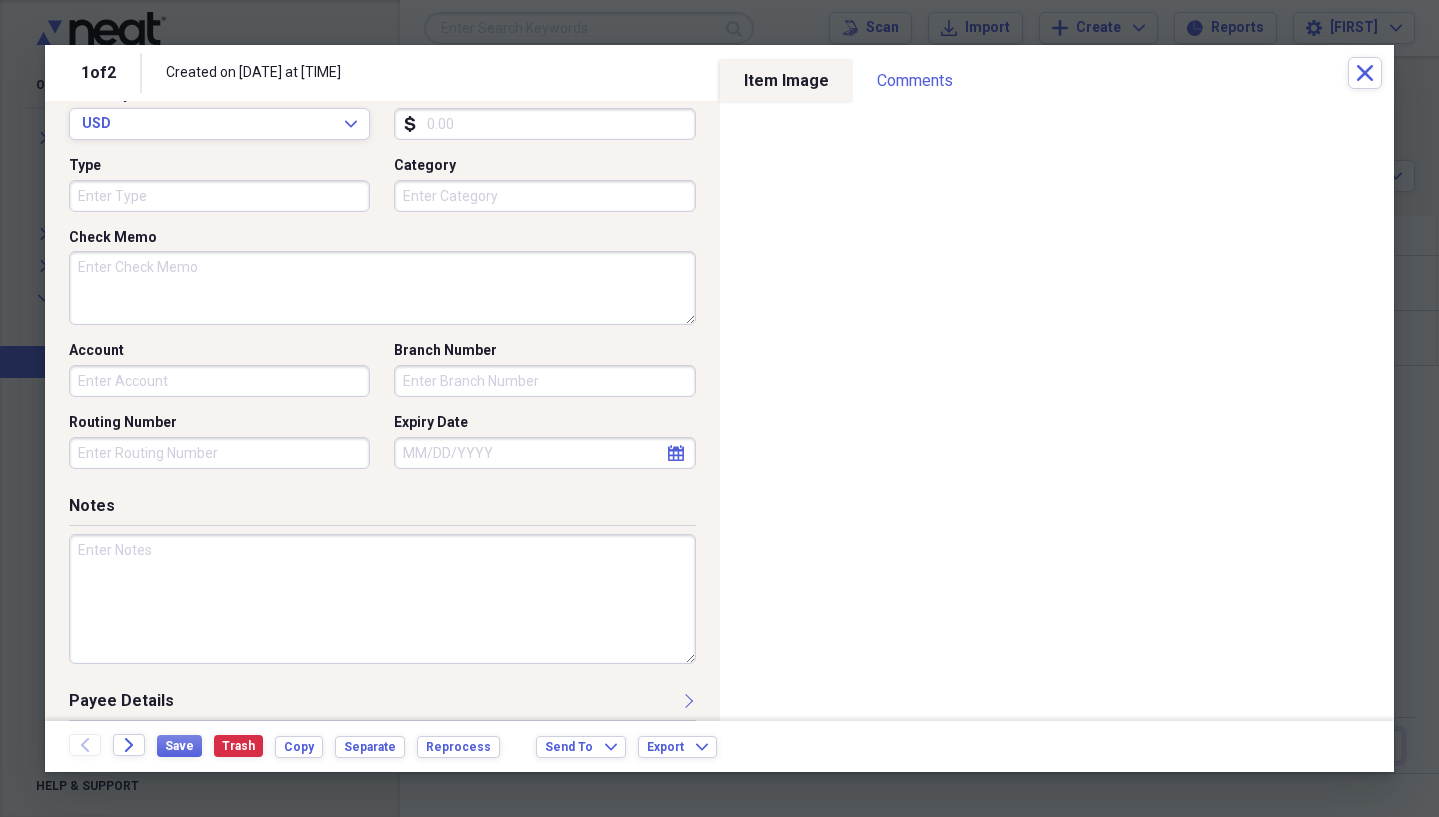 scroll, scrollTop: 0, scrollLeft: 0, axis: both 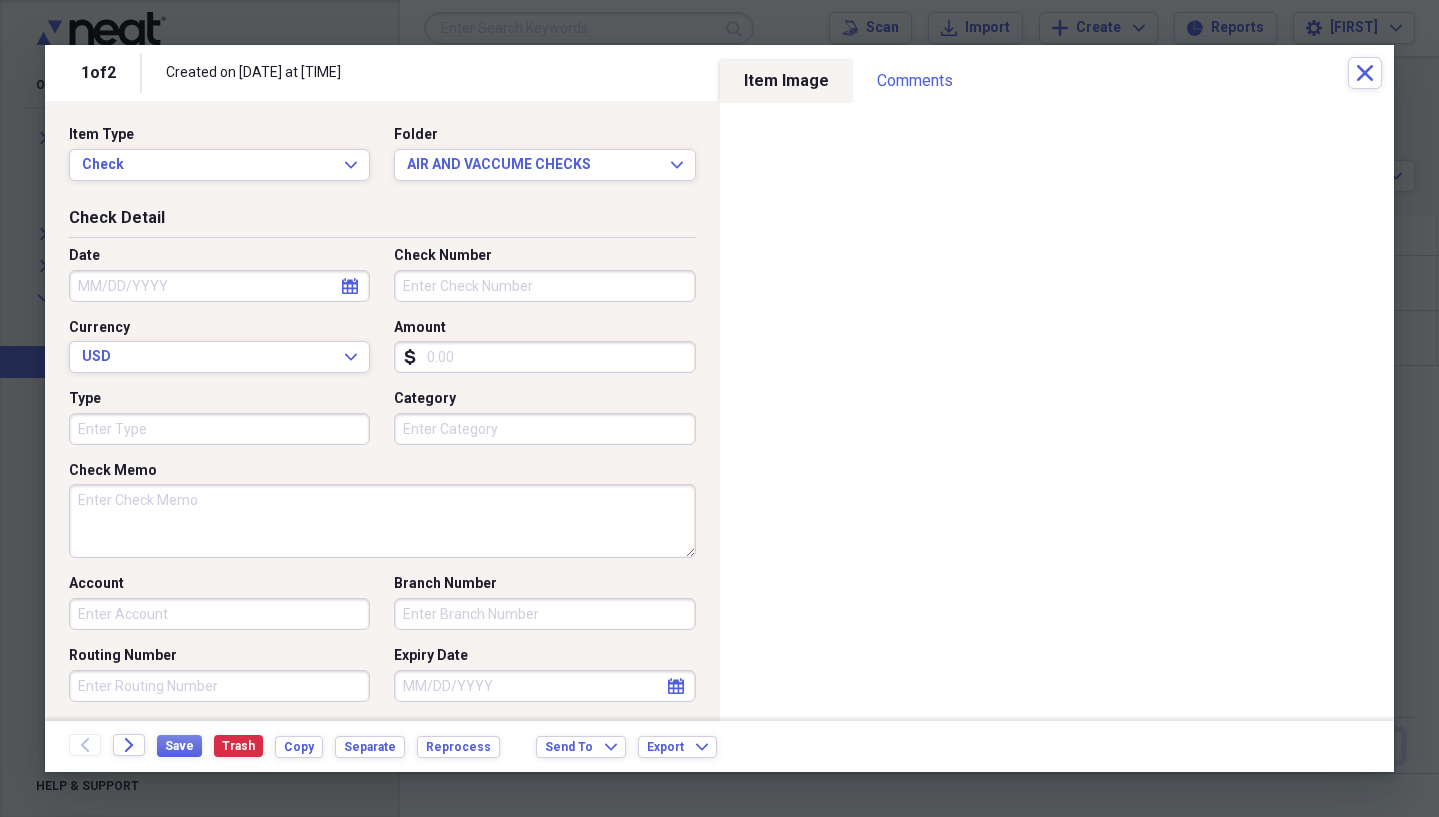 click 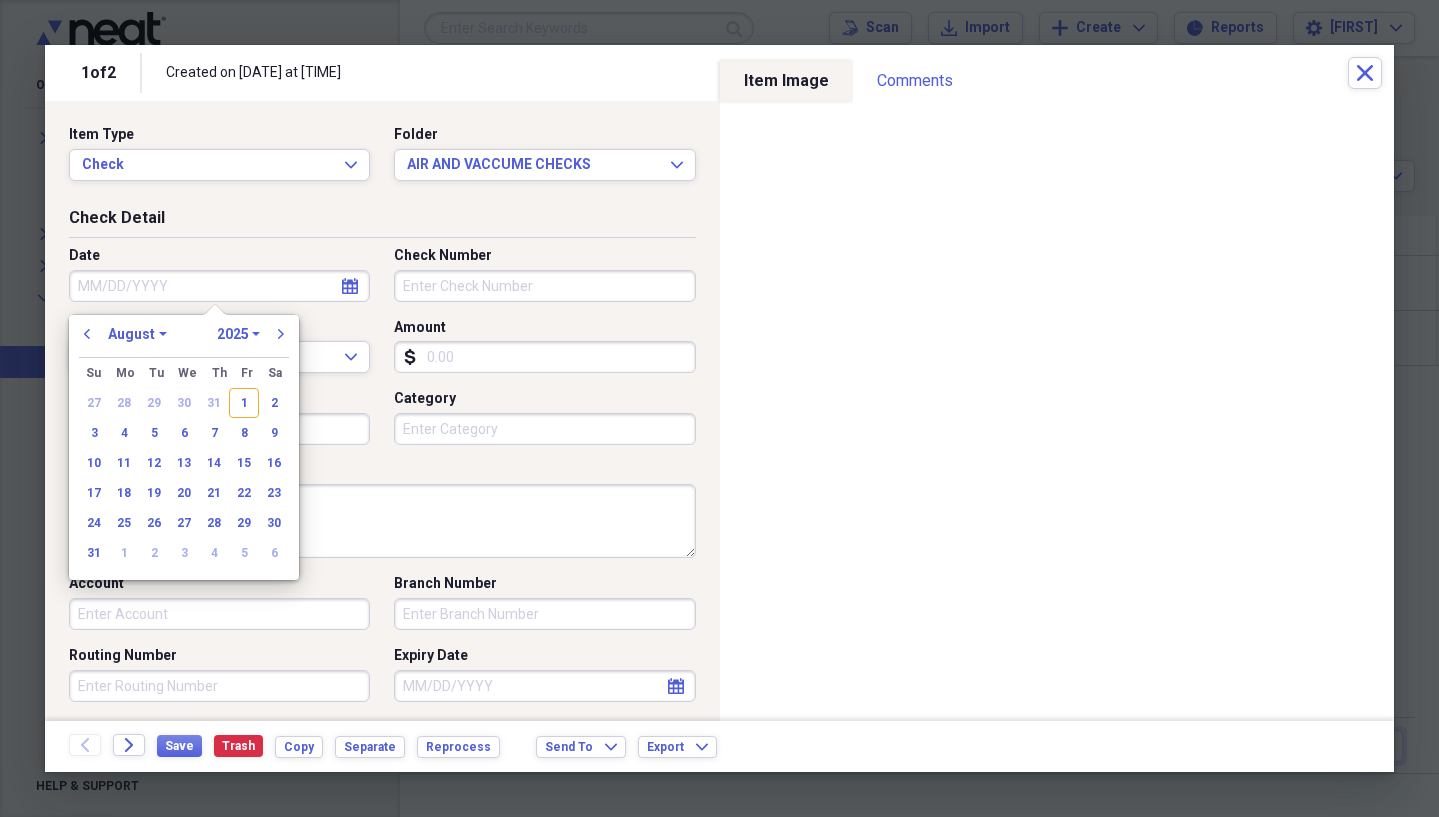 click on "January February March April May June July August September October November December" at bounding box center [137, 334] 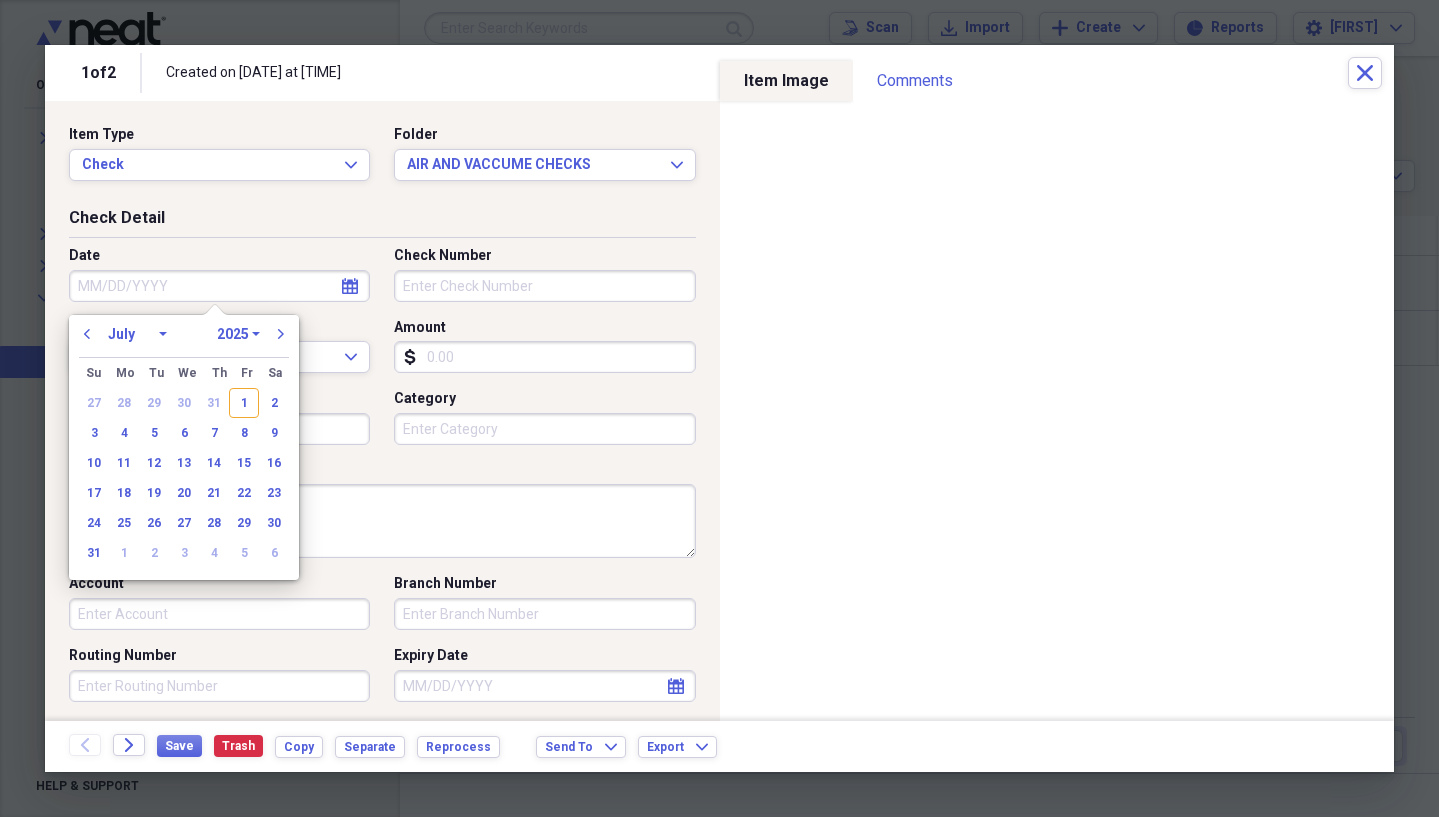 click on "January February March April May June July August September October November December" at bounding box center (137, 334) 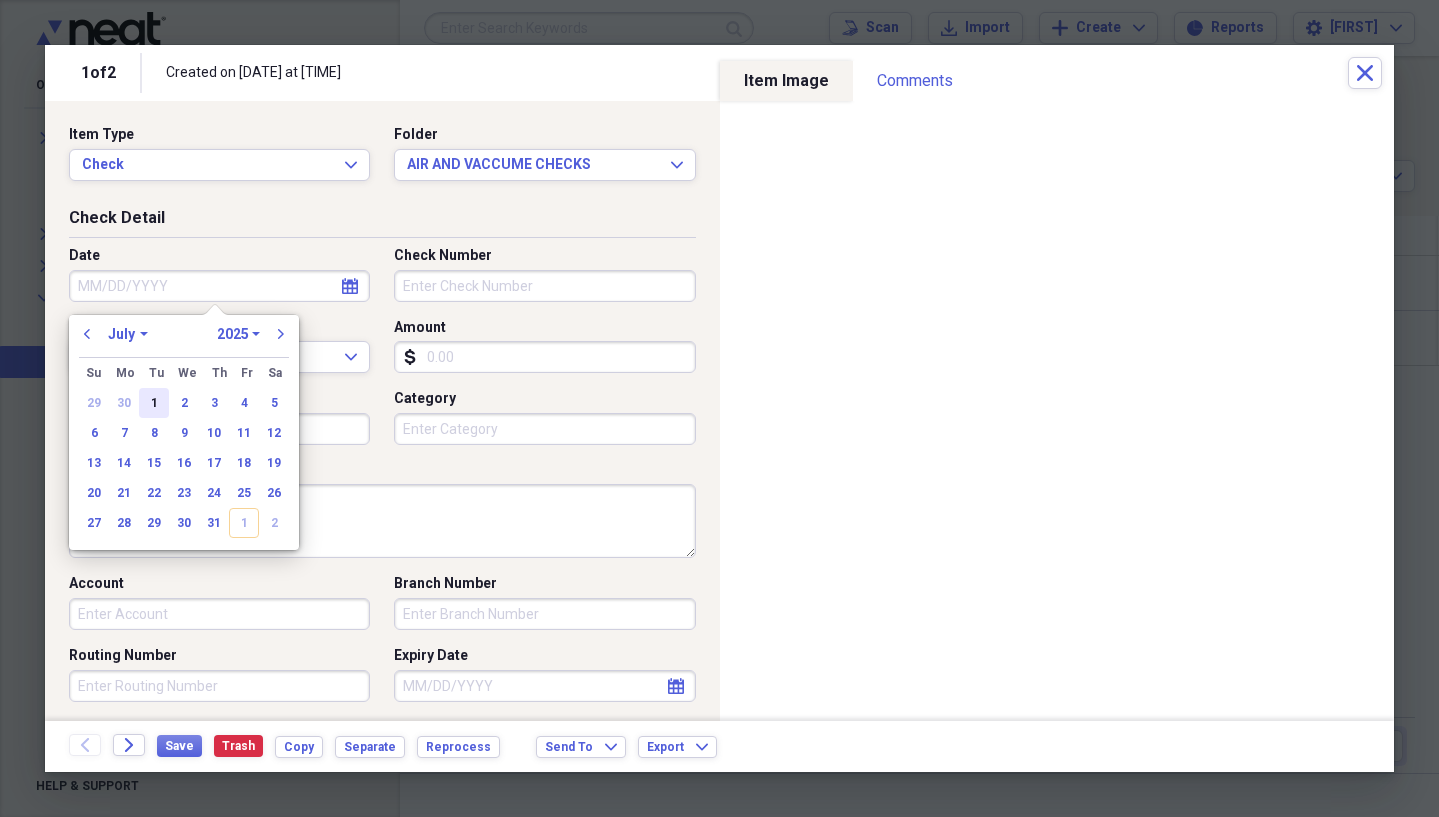 click on "1" at bounding box center [154, 403] 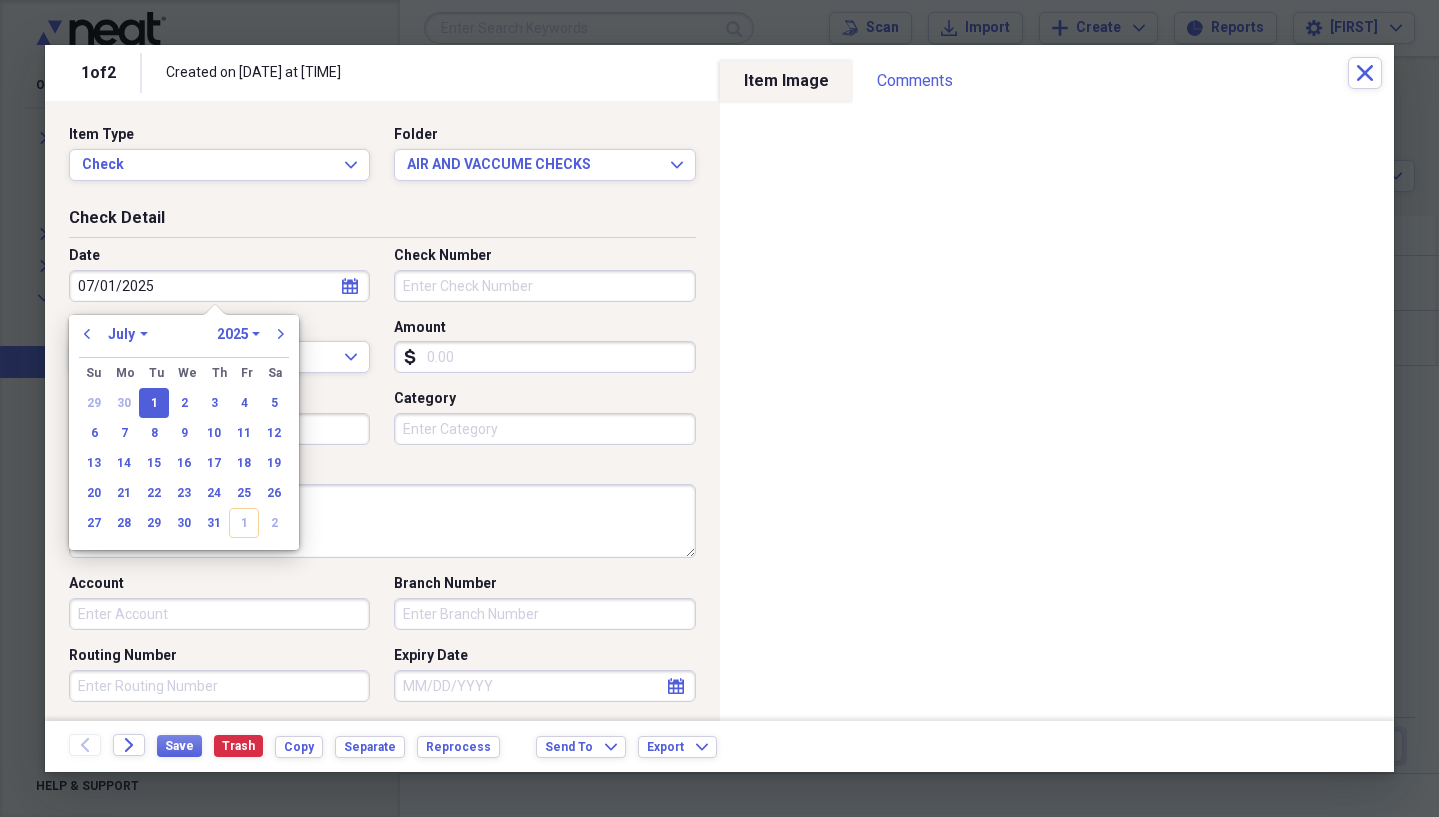 type on "07/01/2025" 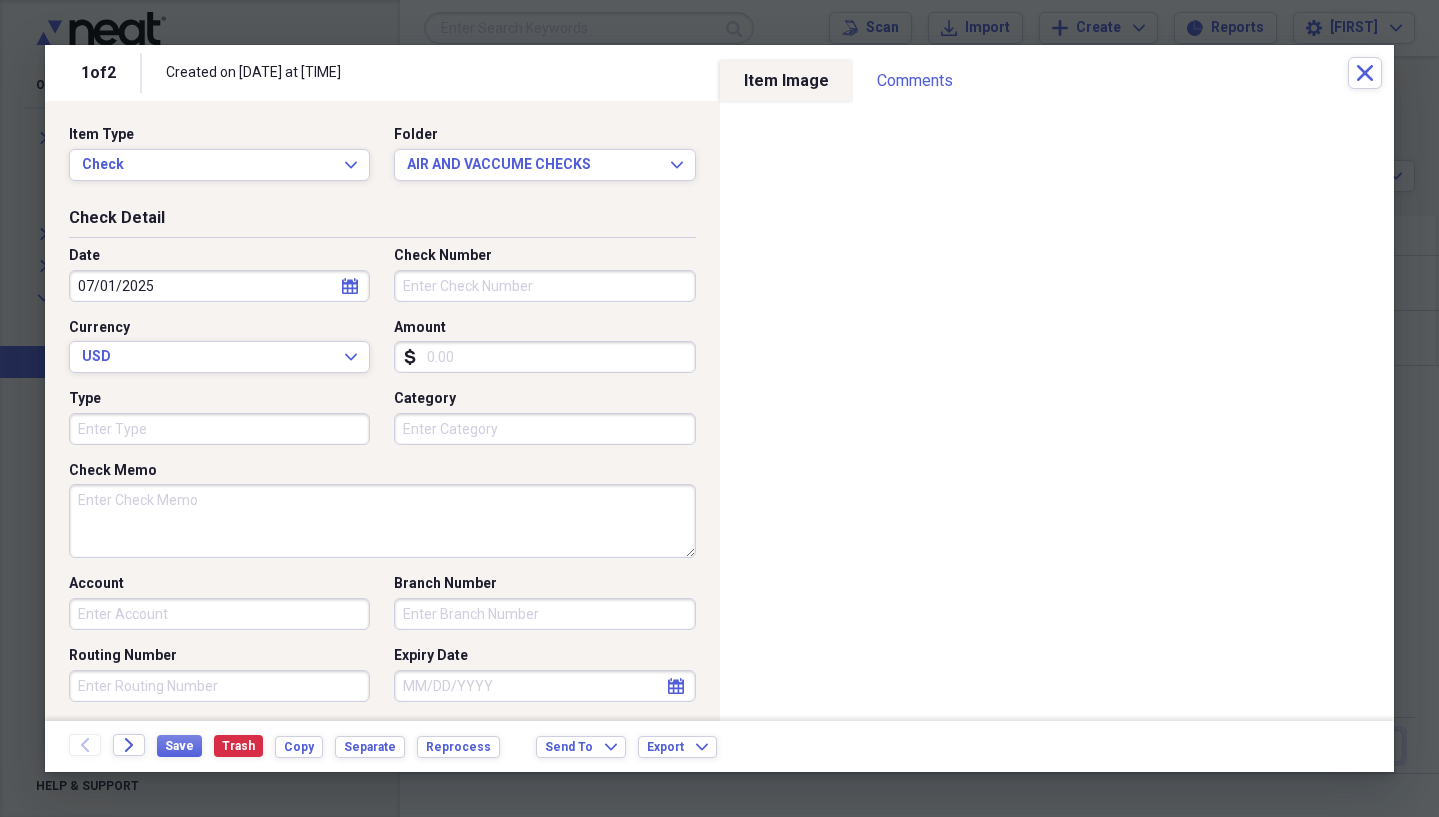 click on "Check Number" at bounding box center (544, 286) 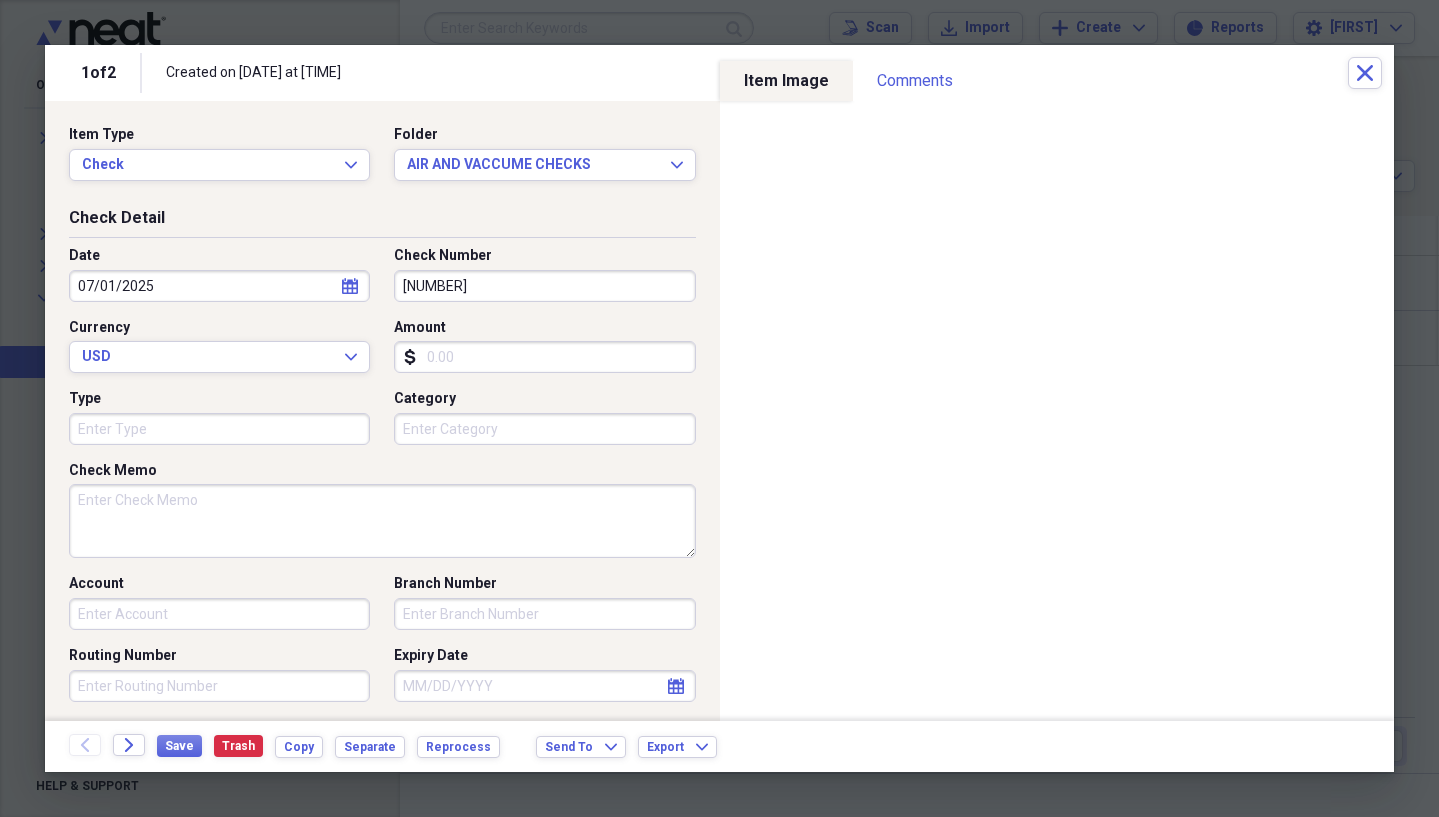type on "[NUMBER]" 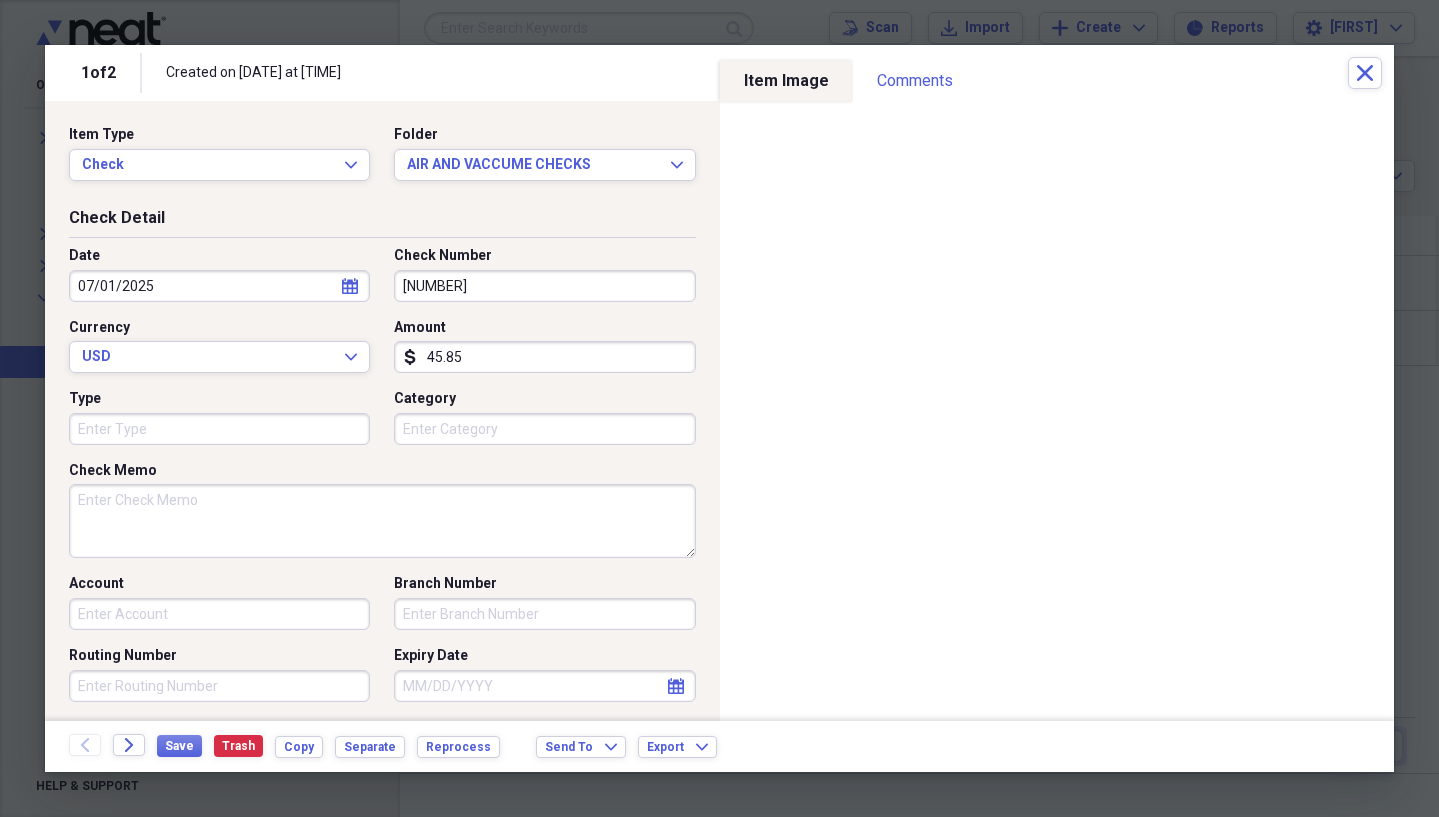 type on "45.85" 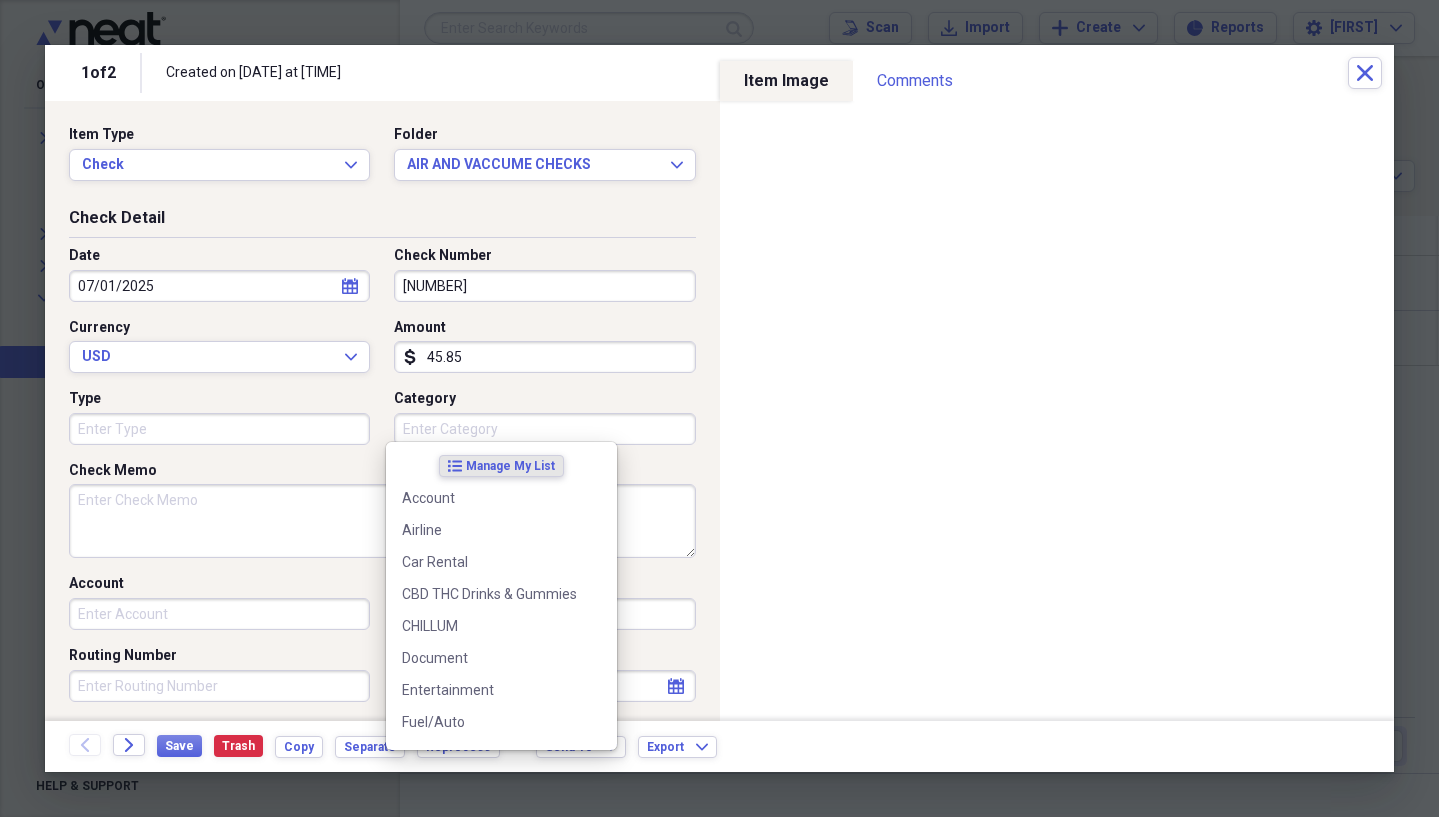click on "Type" at bounding box center [219, 429] 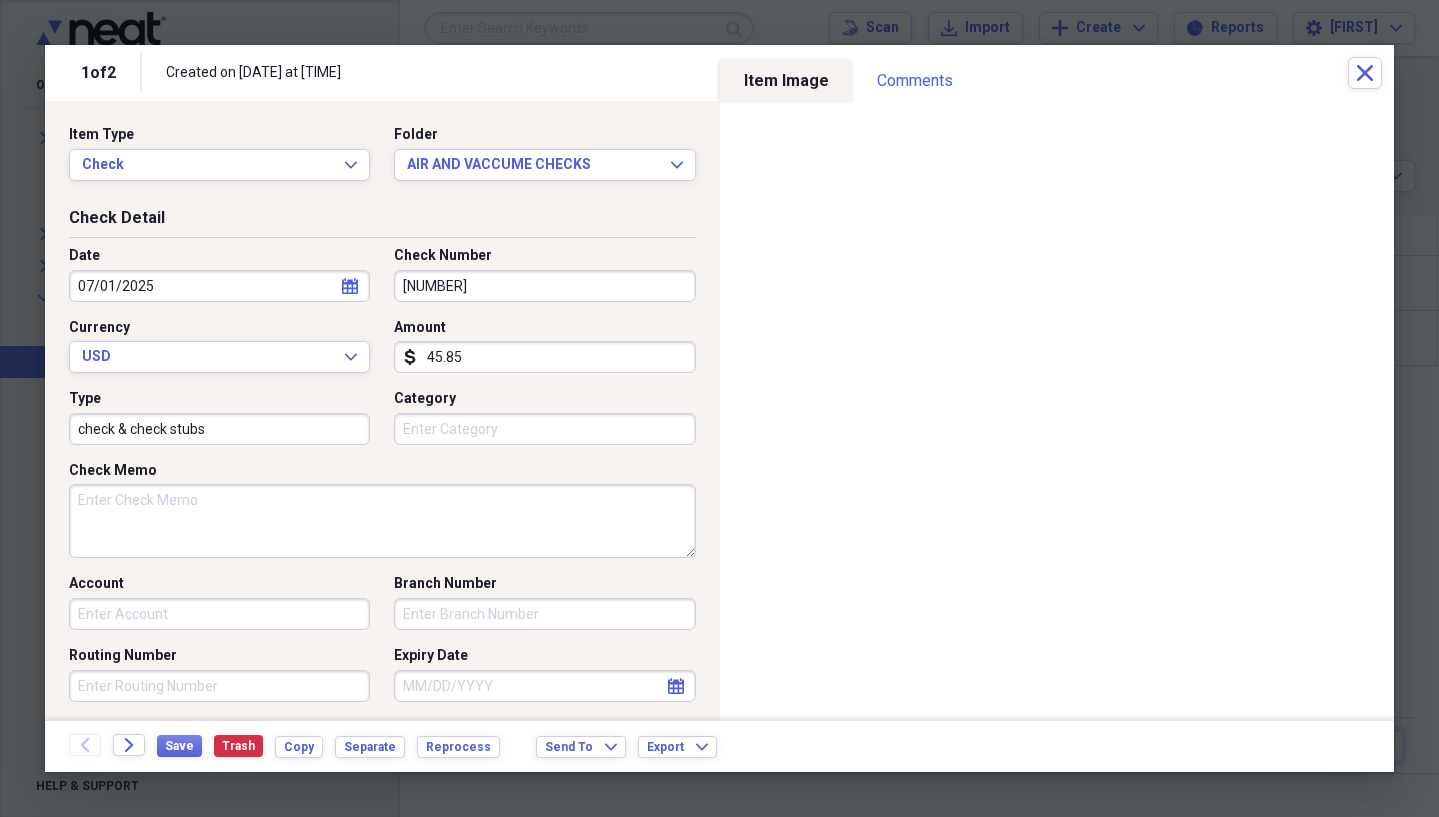 type on "check & check stubs" 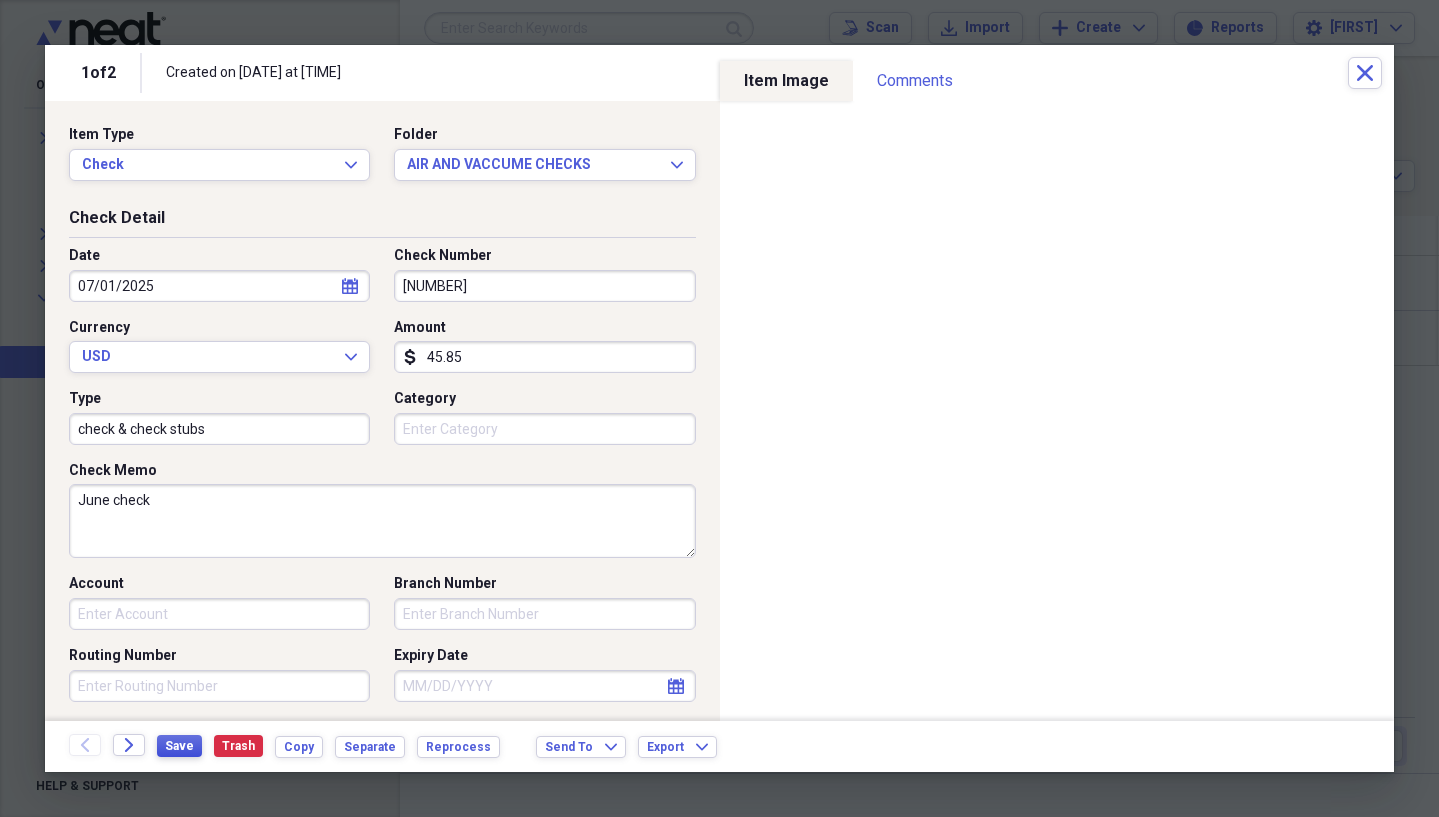 type on "June check" 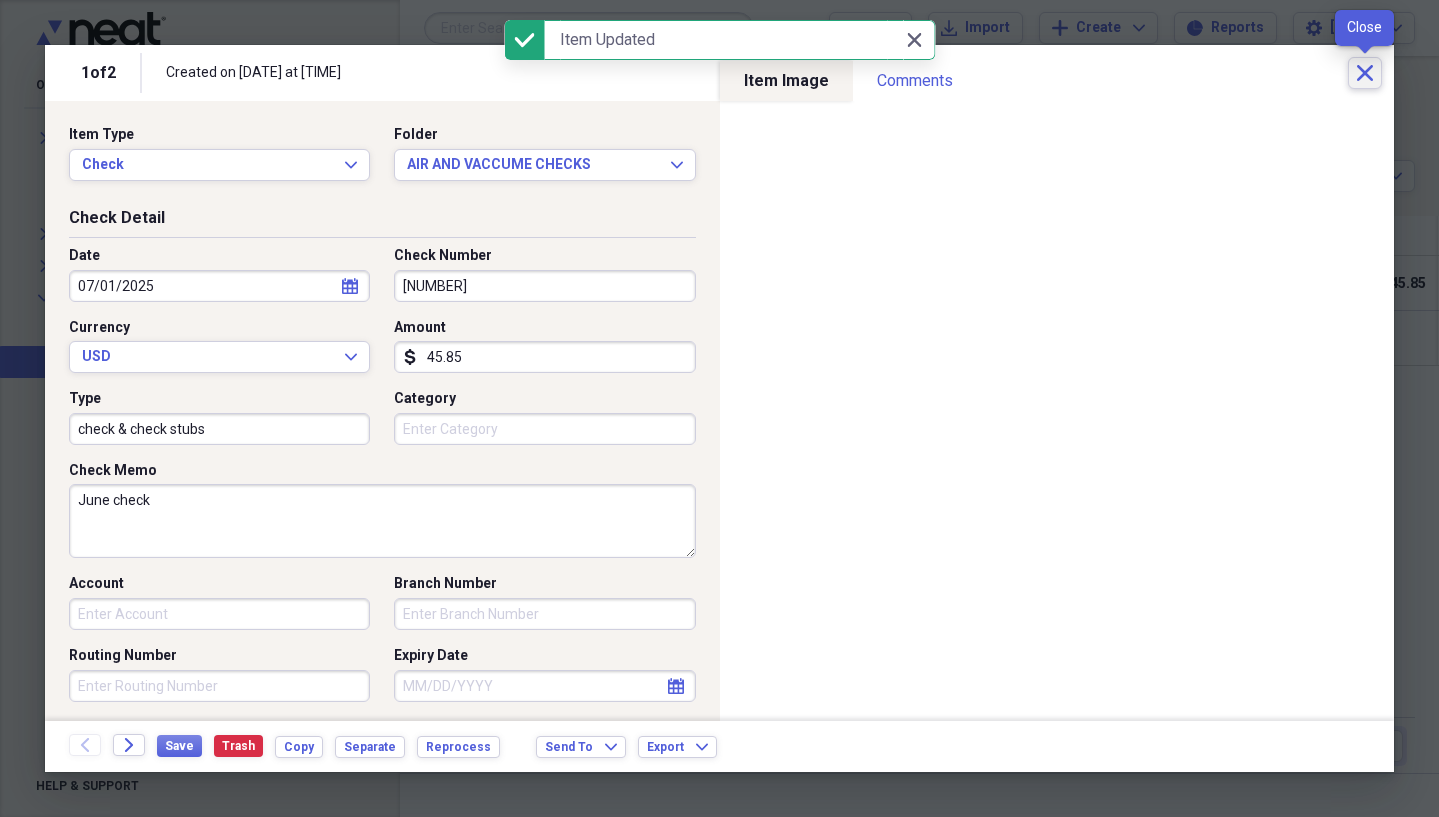 click on "Close" at bounding box center [1365, 73] 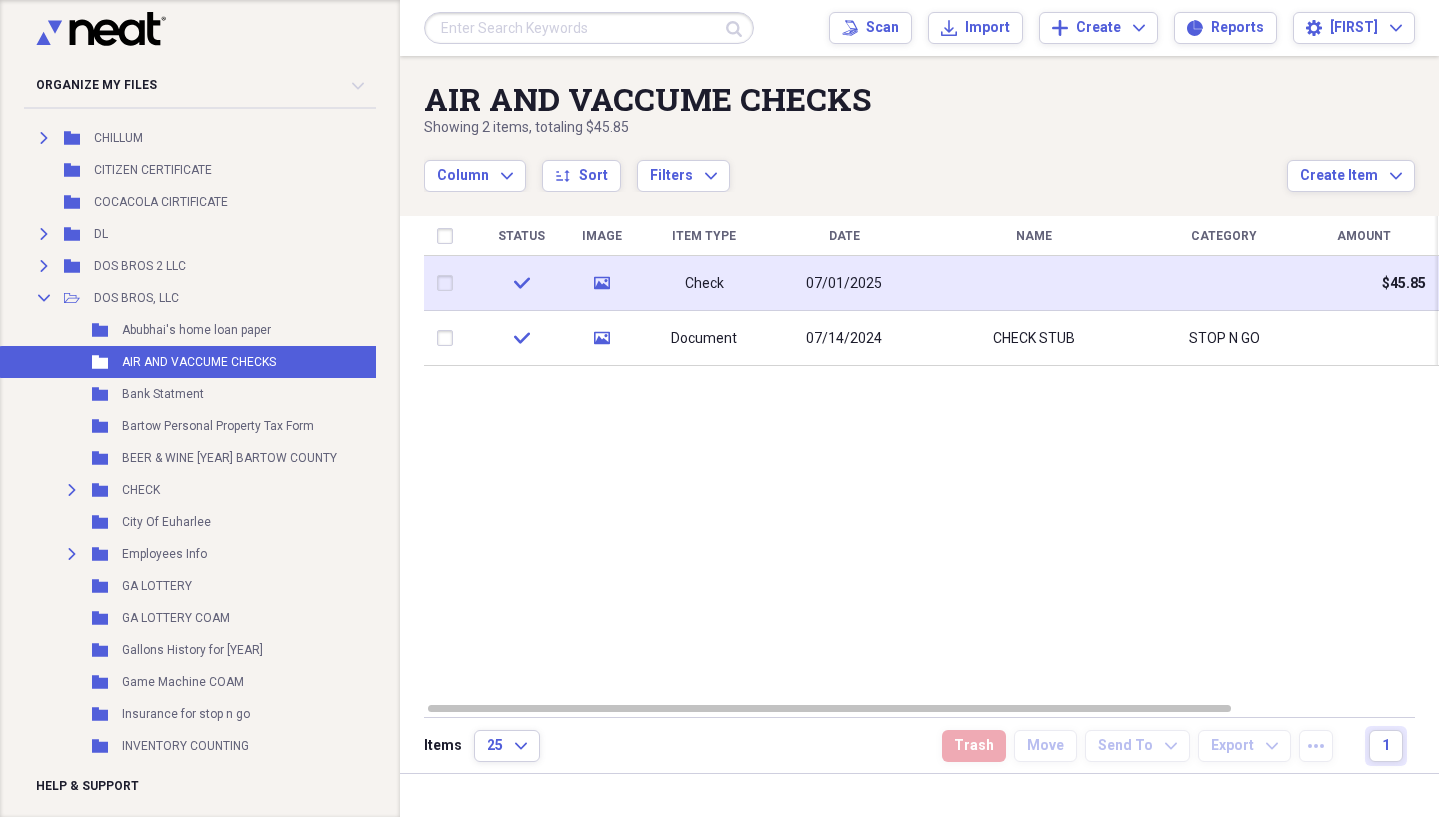 click 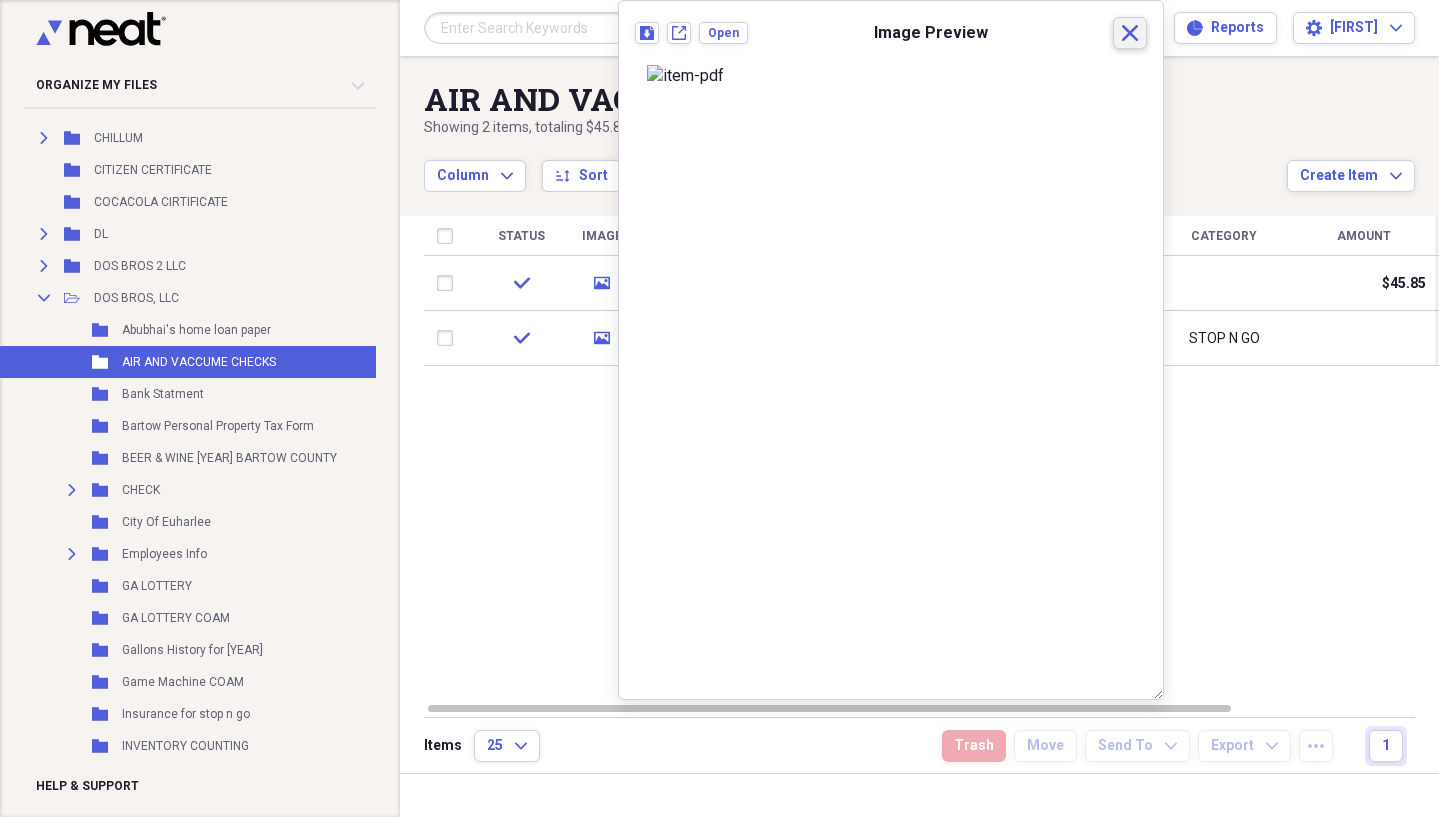 click 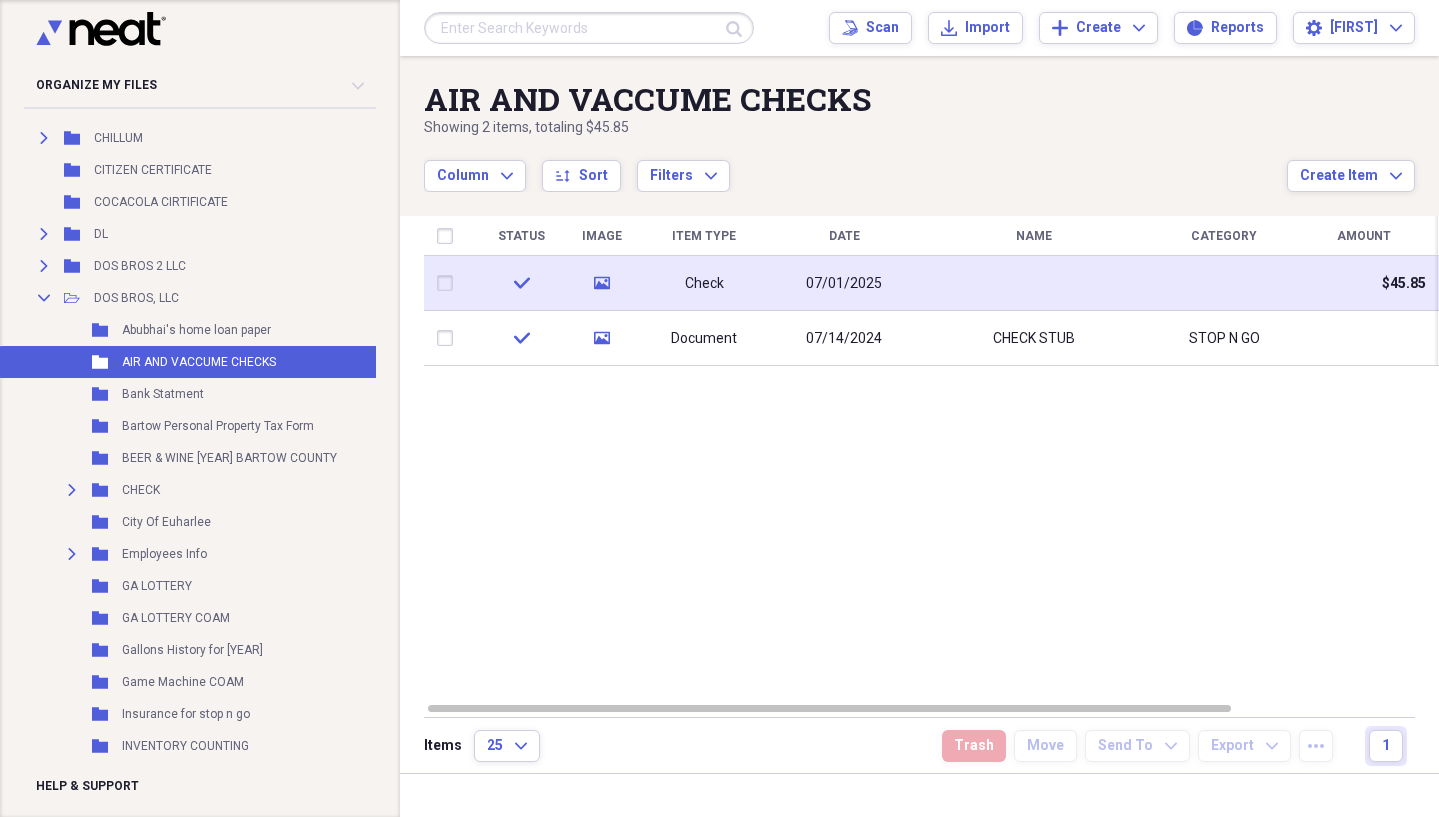 click on "check" 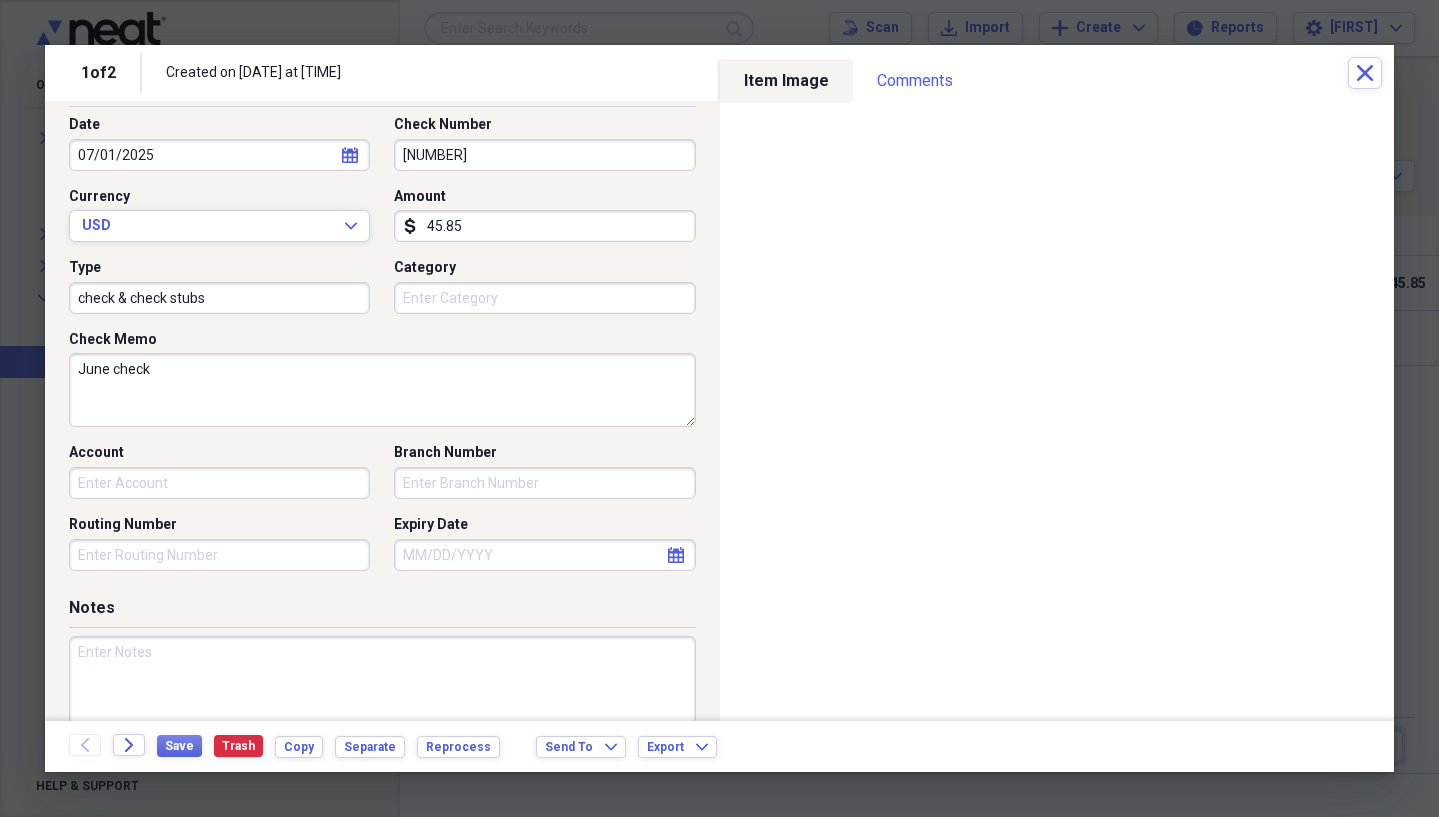scroll, scrollTop: 0, scrollLeft: 0, axis: both 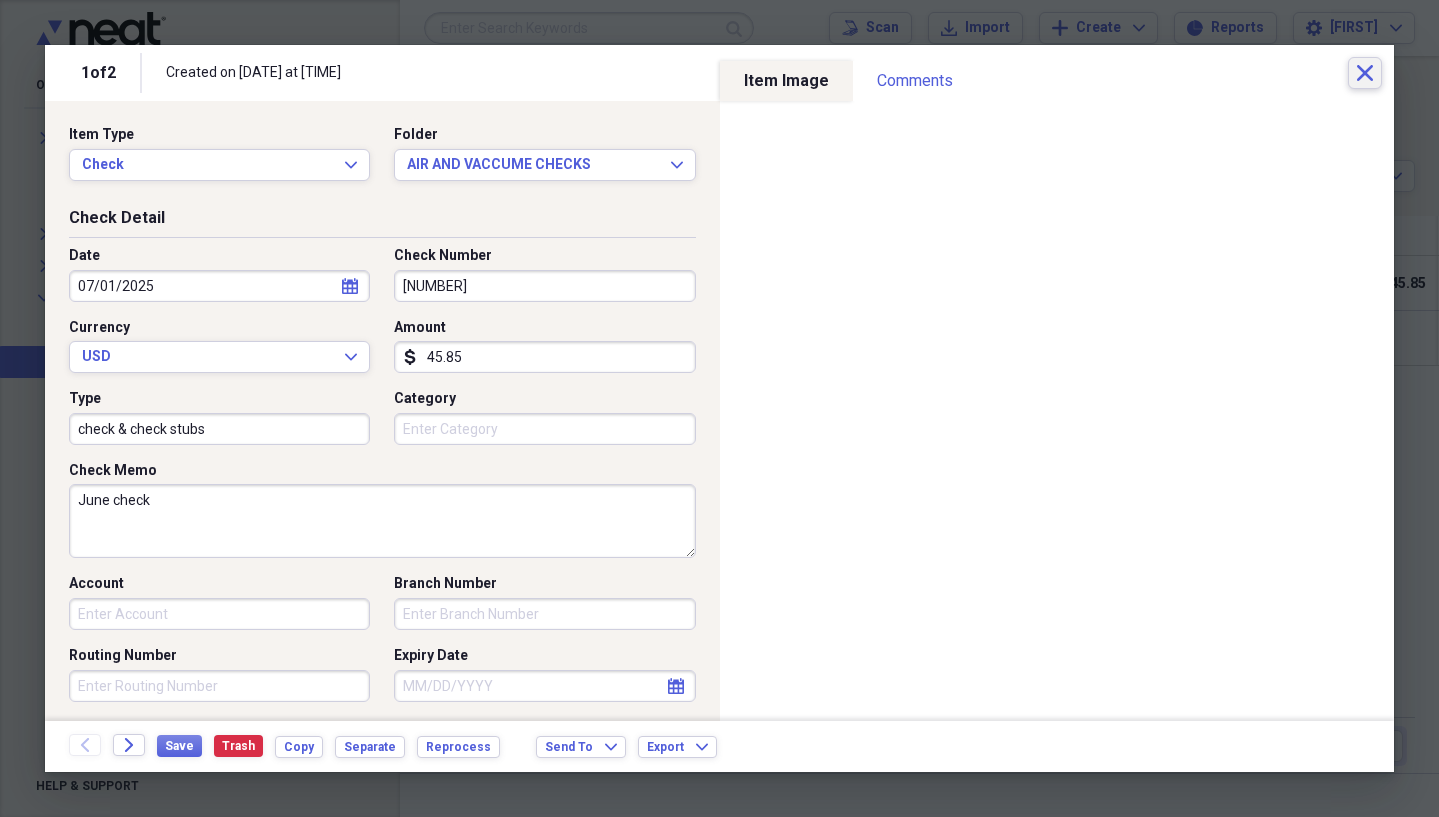 click 